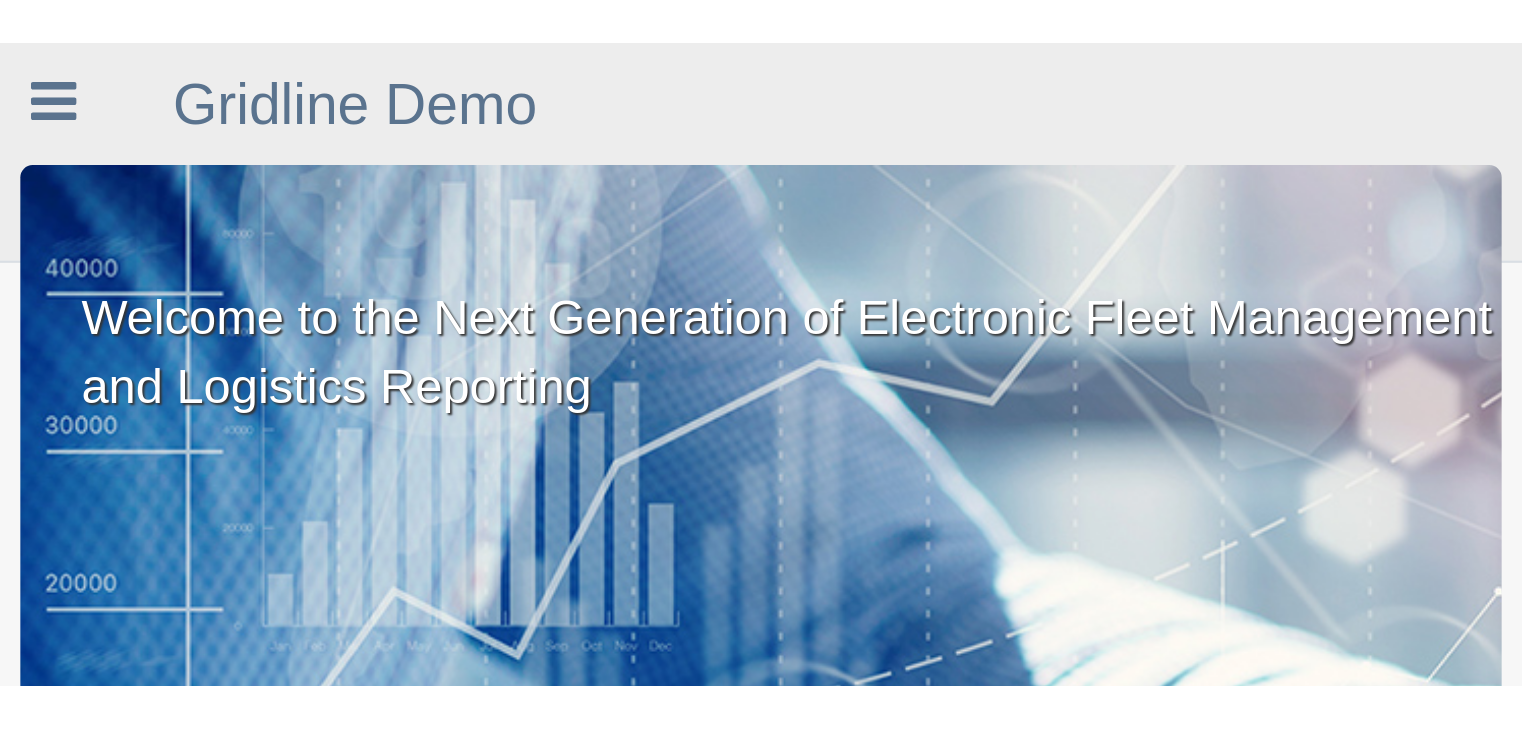 scroll, scrollTop: 0, scrollLeft: 0, axis: both 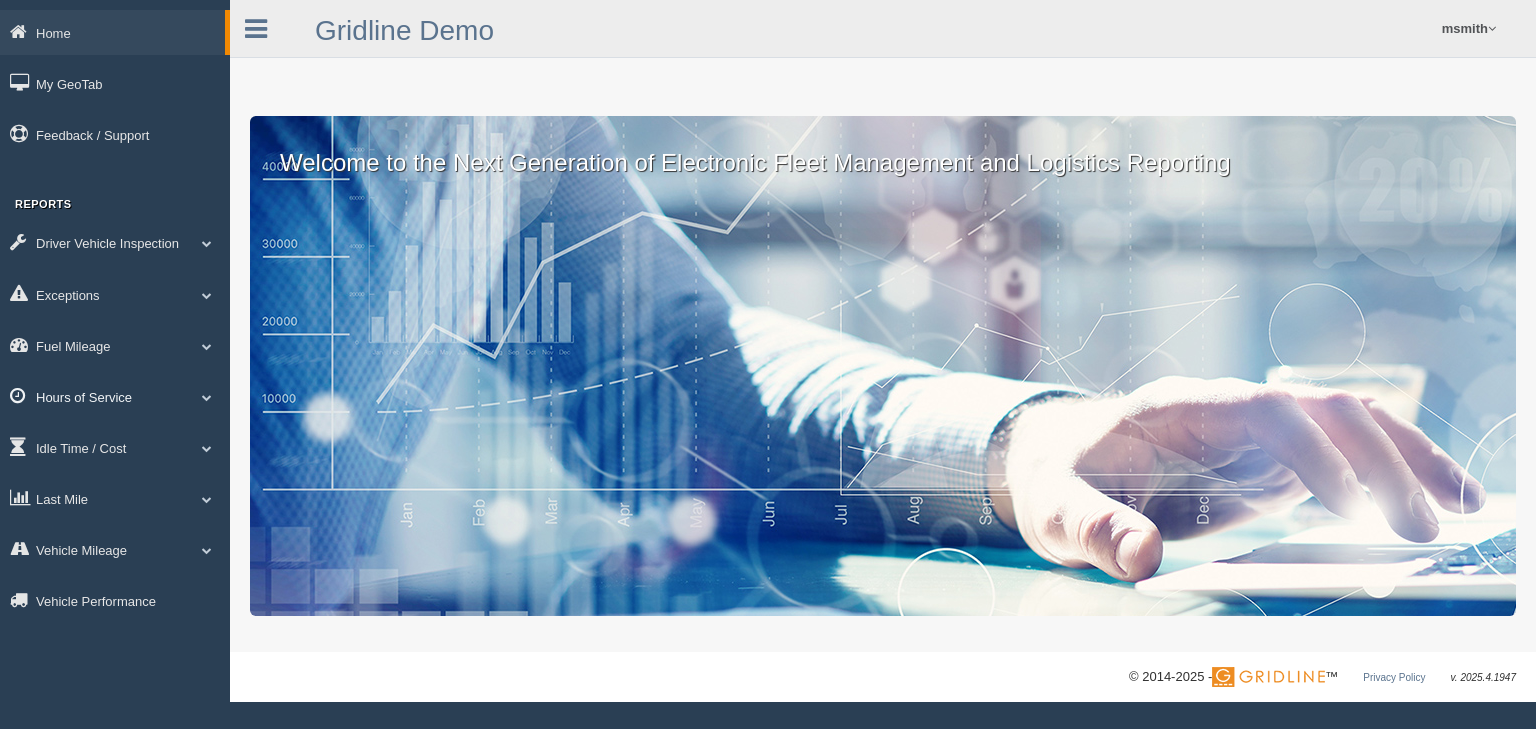 click on "Hours of Service" at bounding box center (115, 396) 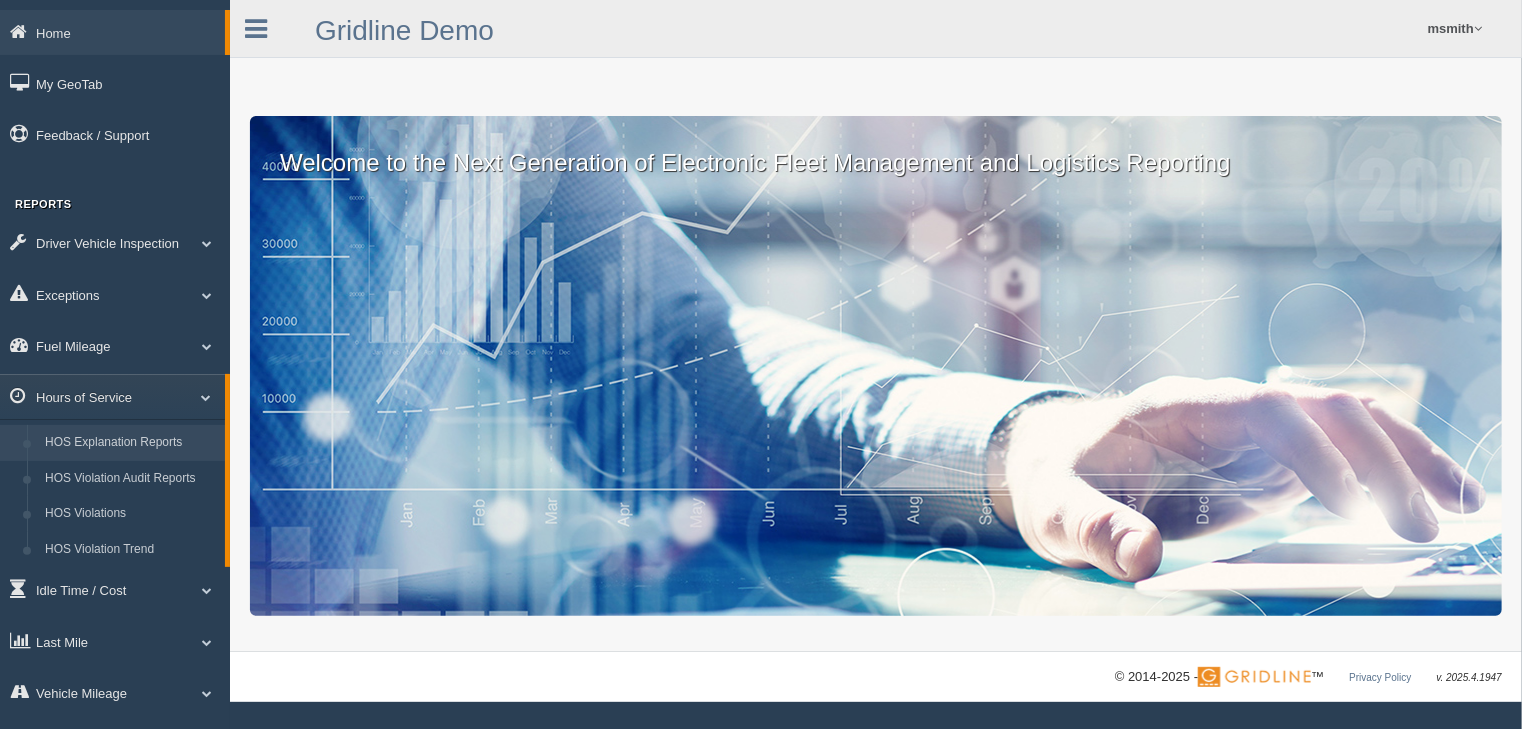click on "HOS Explanation Reports" at bounding box center [130, 443] 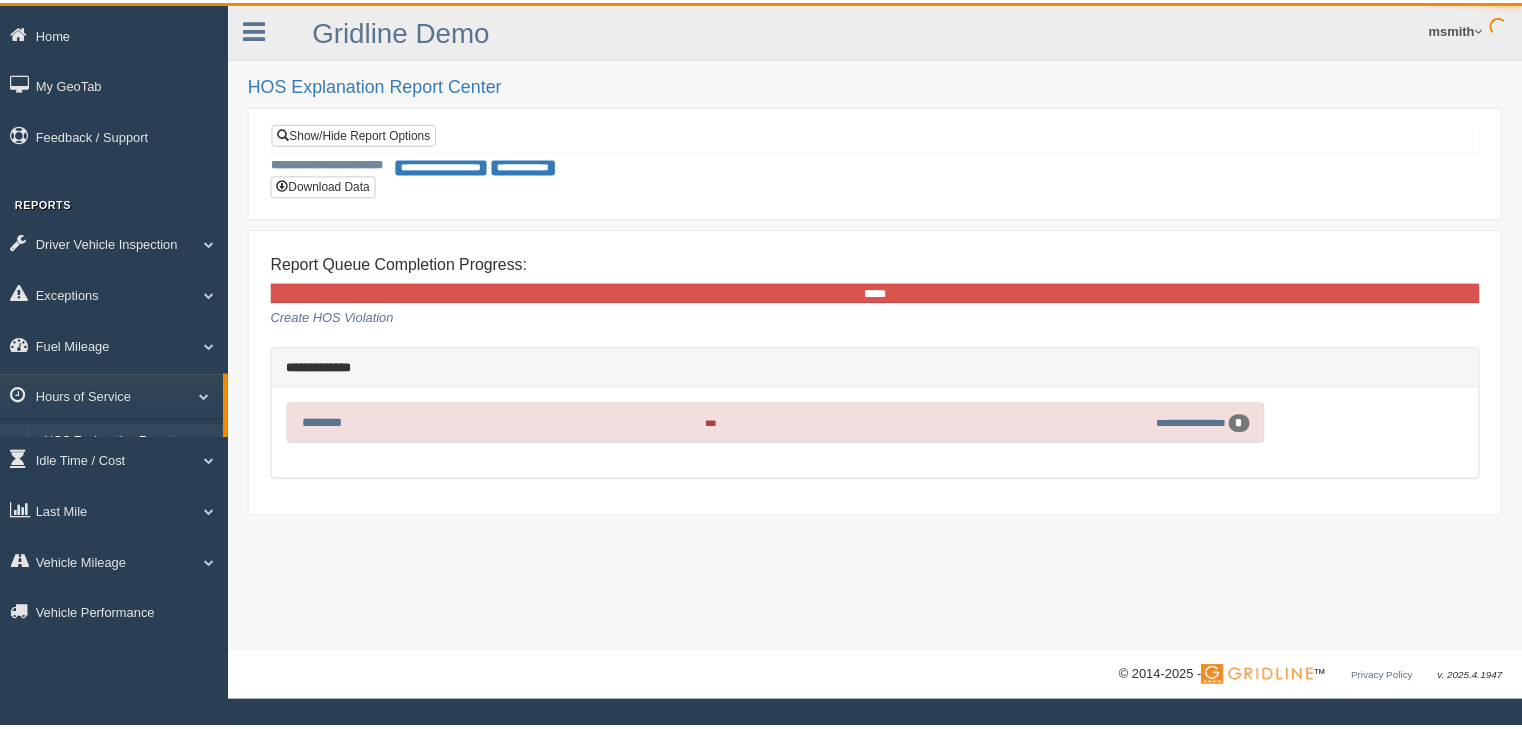 scroll, scrollTop: 0, scrollLeft: 0, axis: both 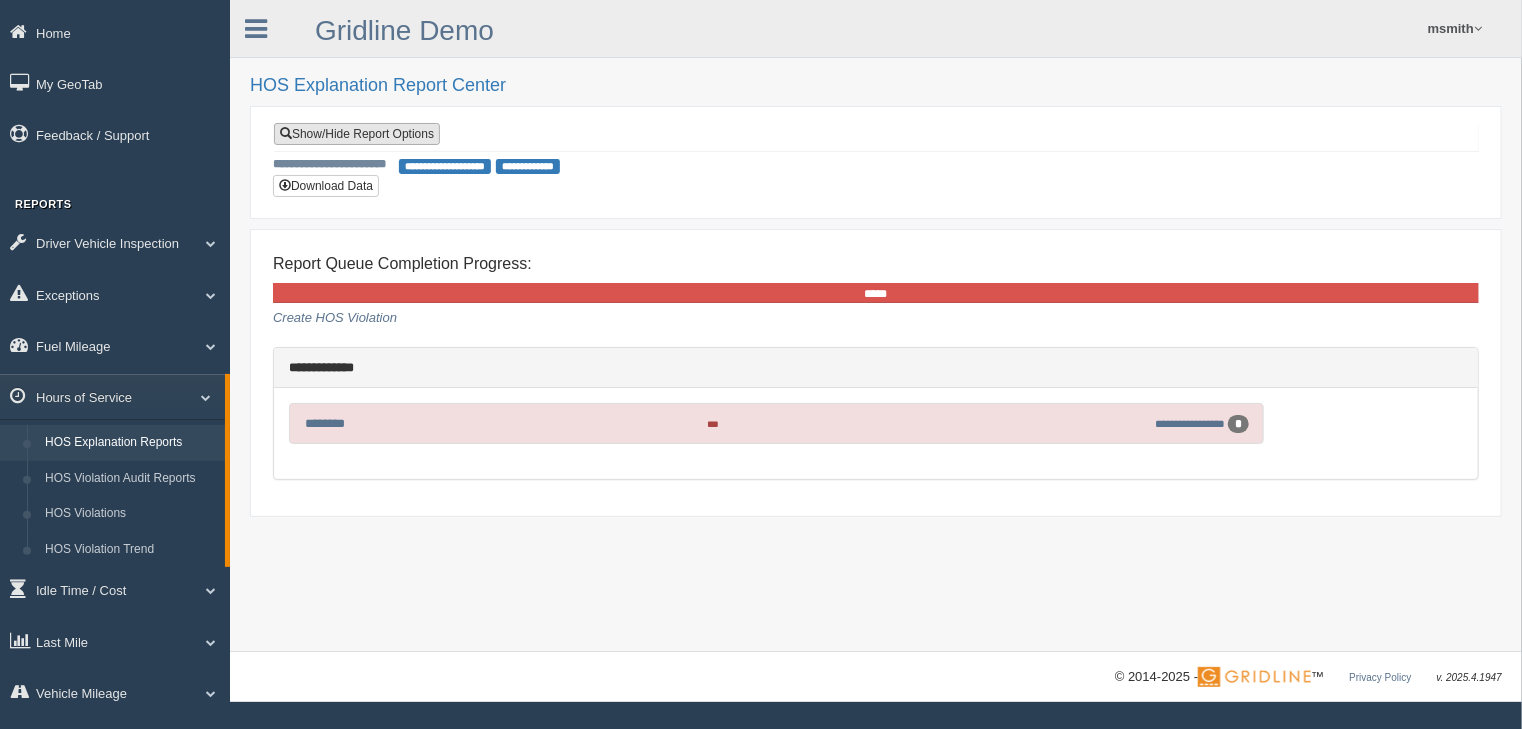 click on "Show/Hide Report Options" at bounding box center (357, 134) 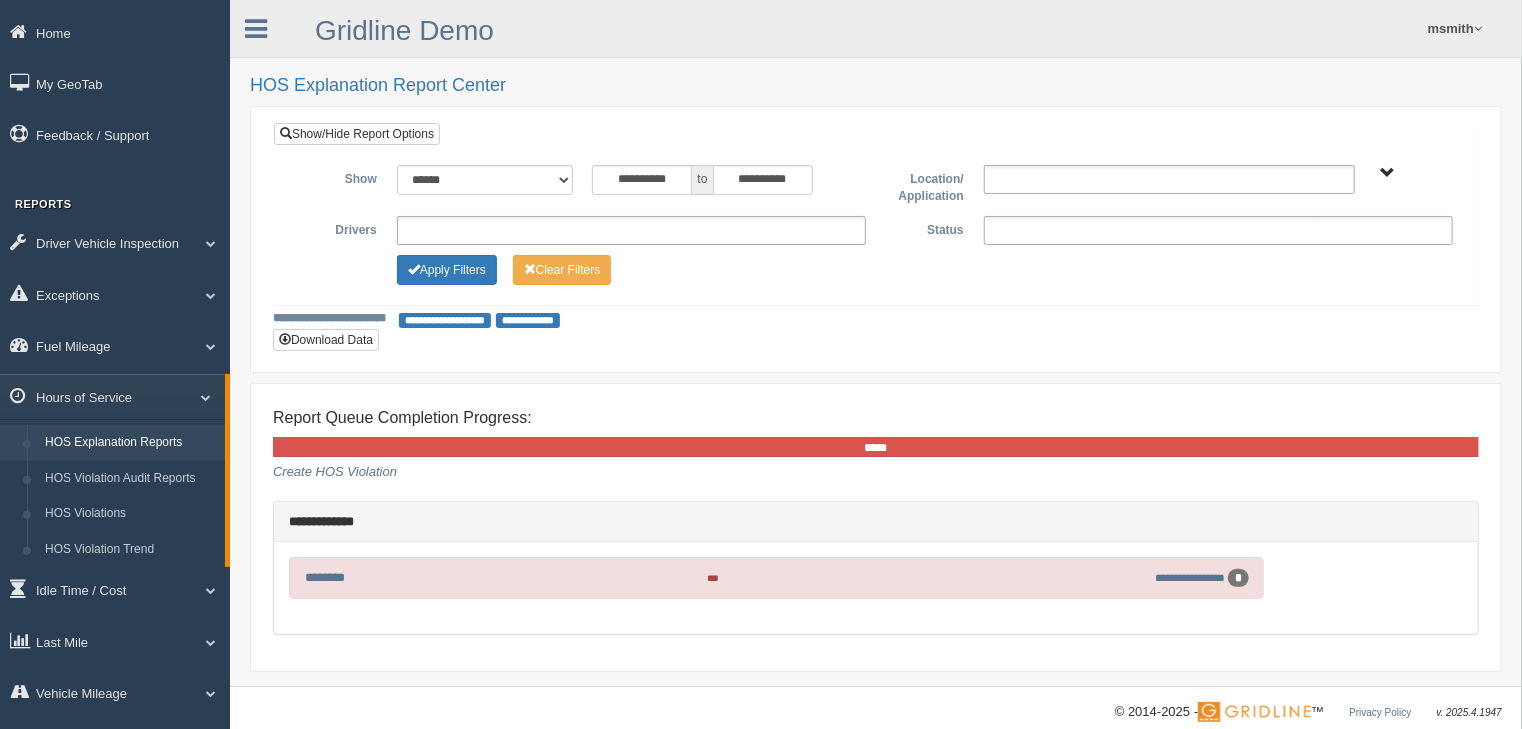 click at bounding box center (1218, 230) 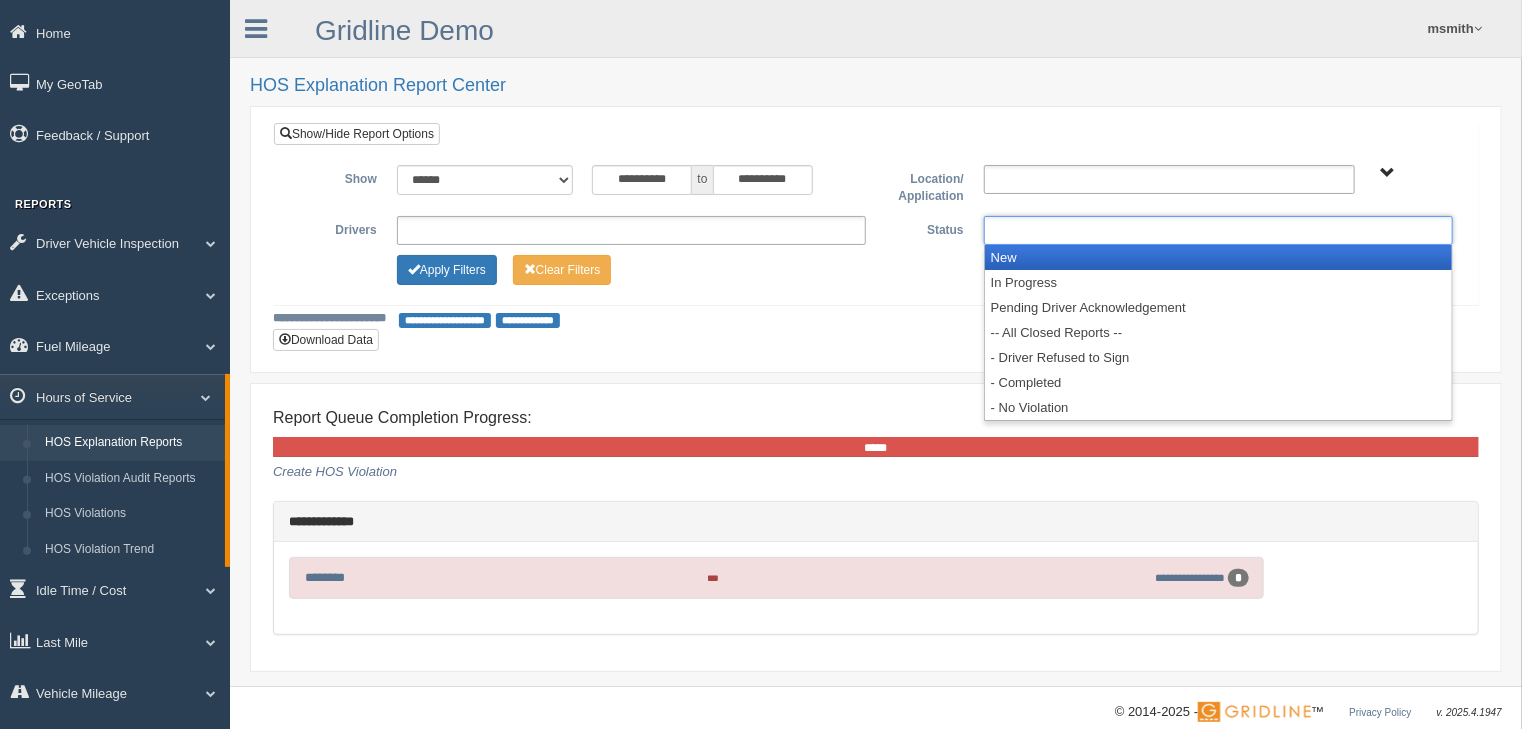 type 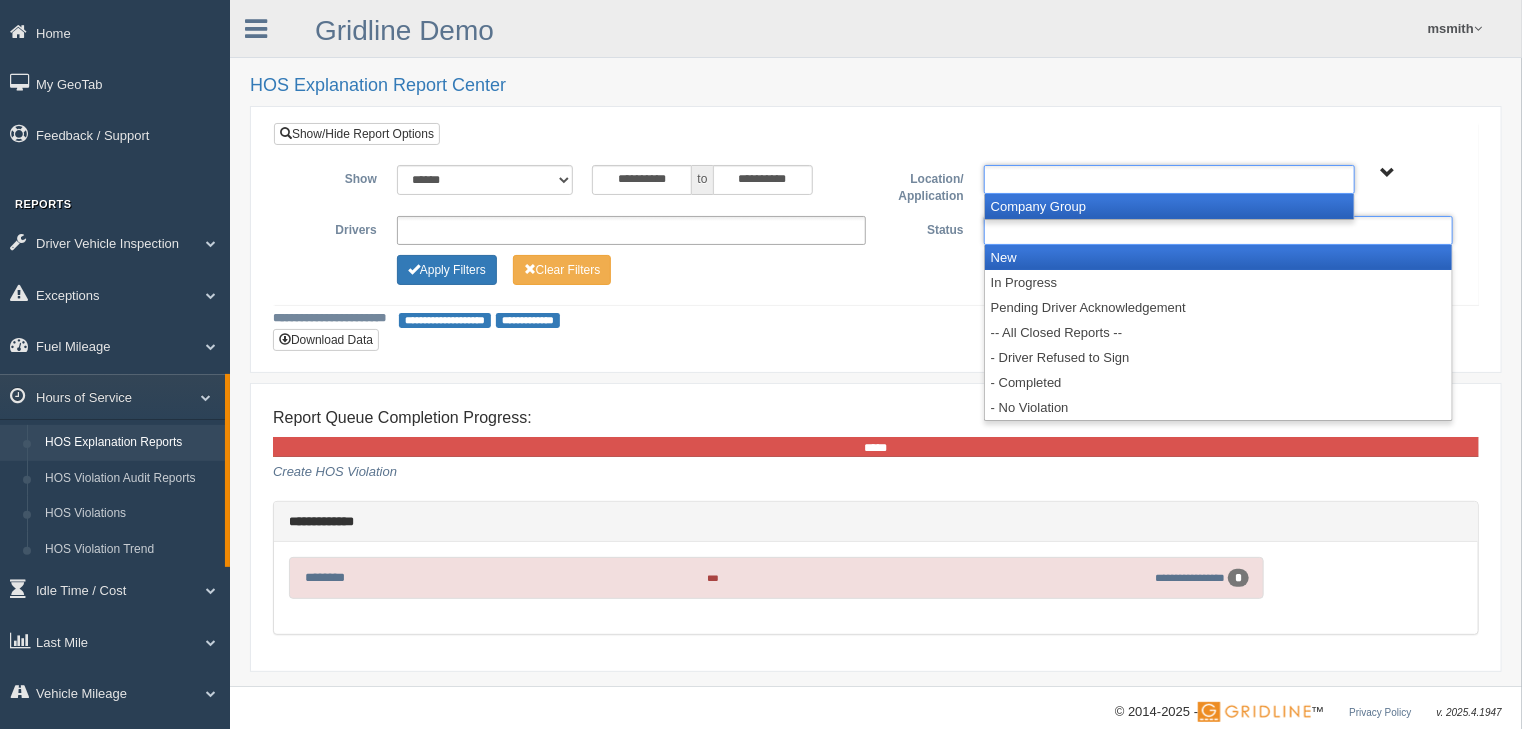 type on "**********" 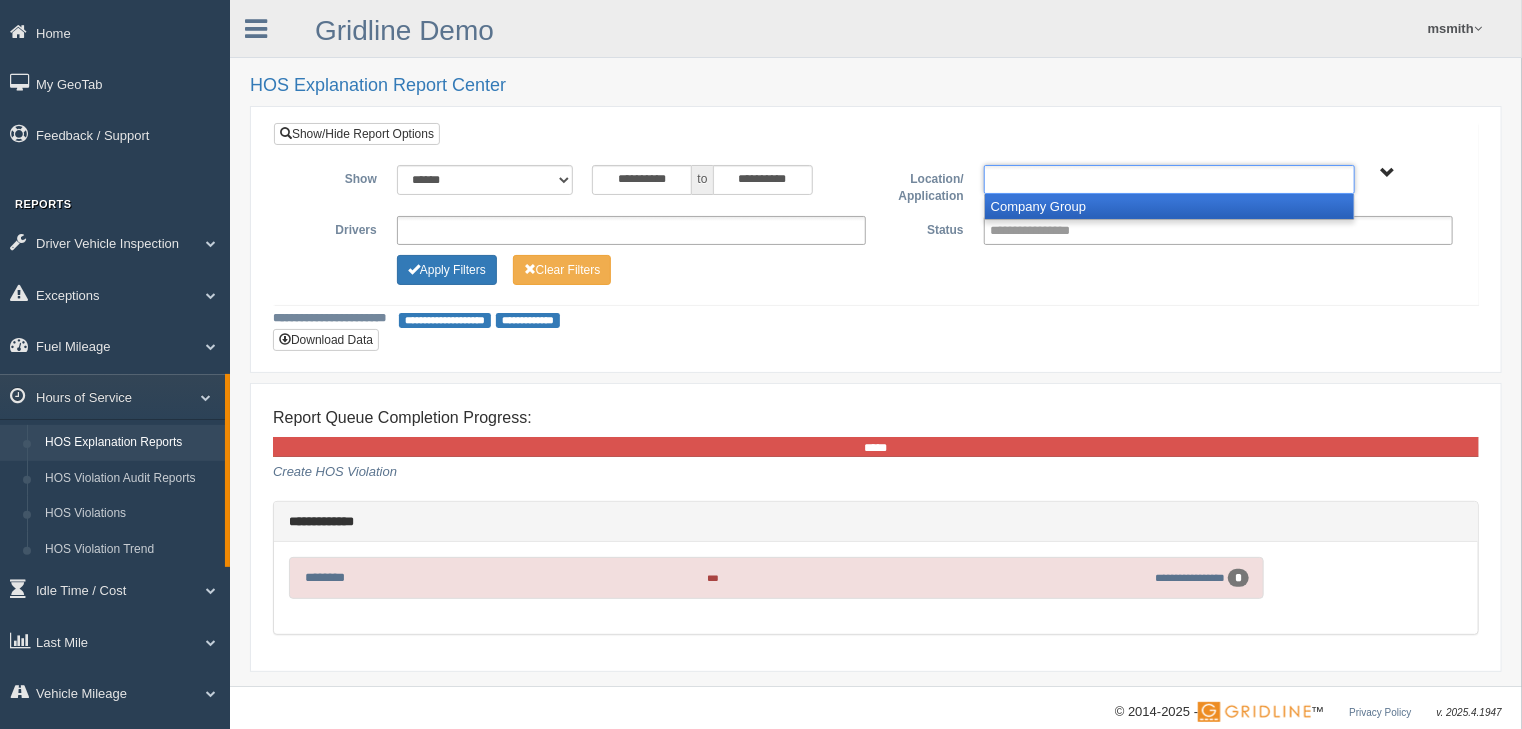 click on "Company Group" at bounding box center [1169, 206] 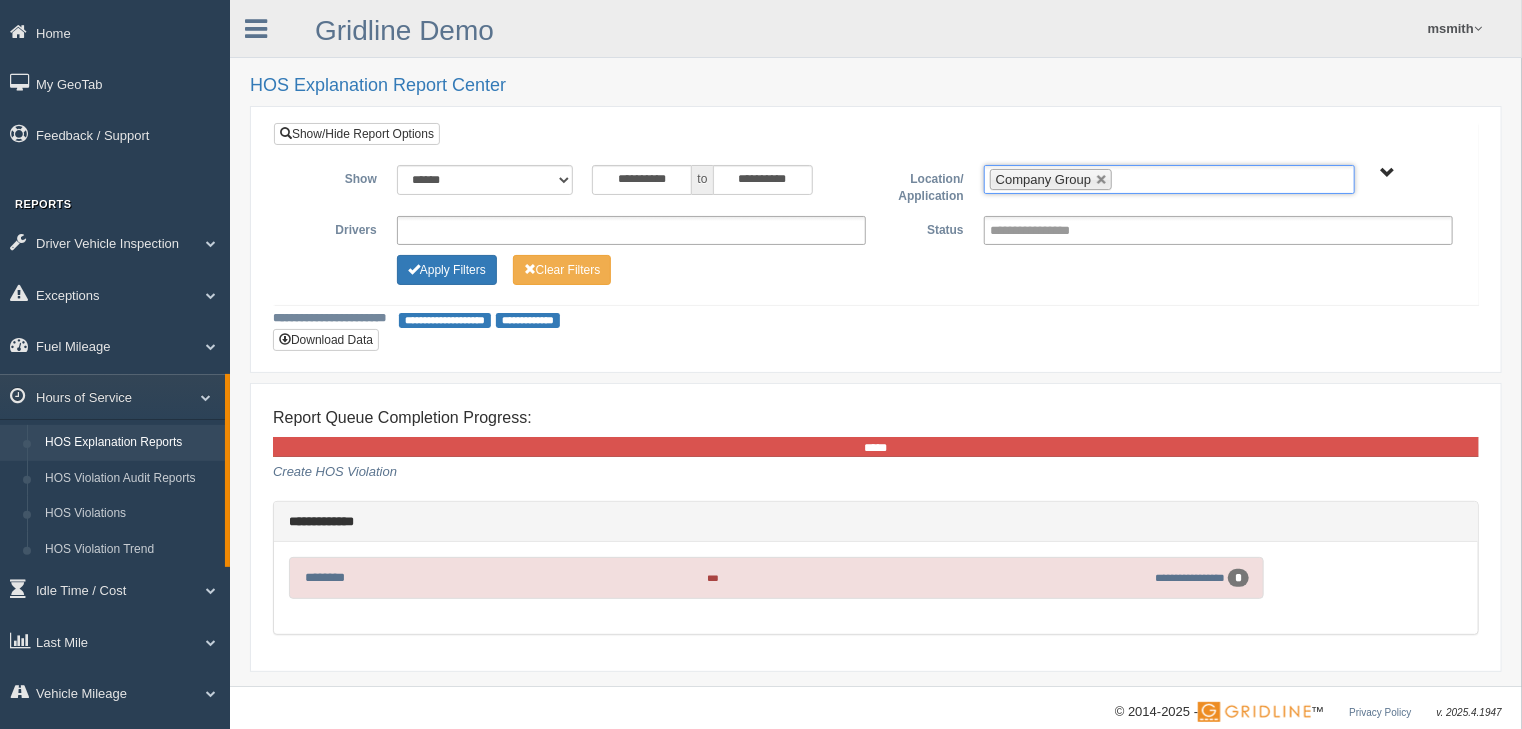 click on "Company Group" at bounding box center [1387, 173] 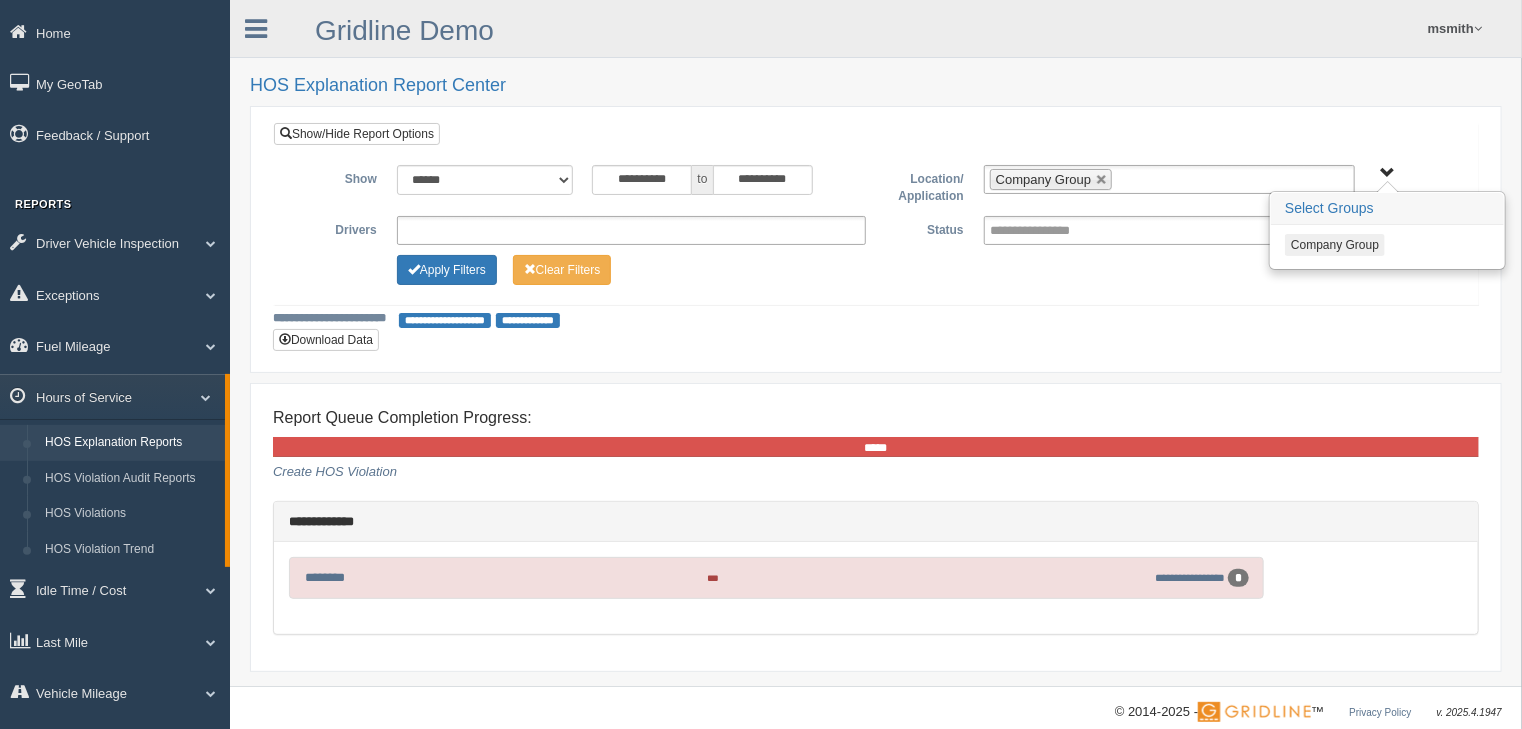 click on "Company Group" at bounding box center (1335, 245) 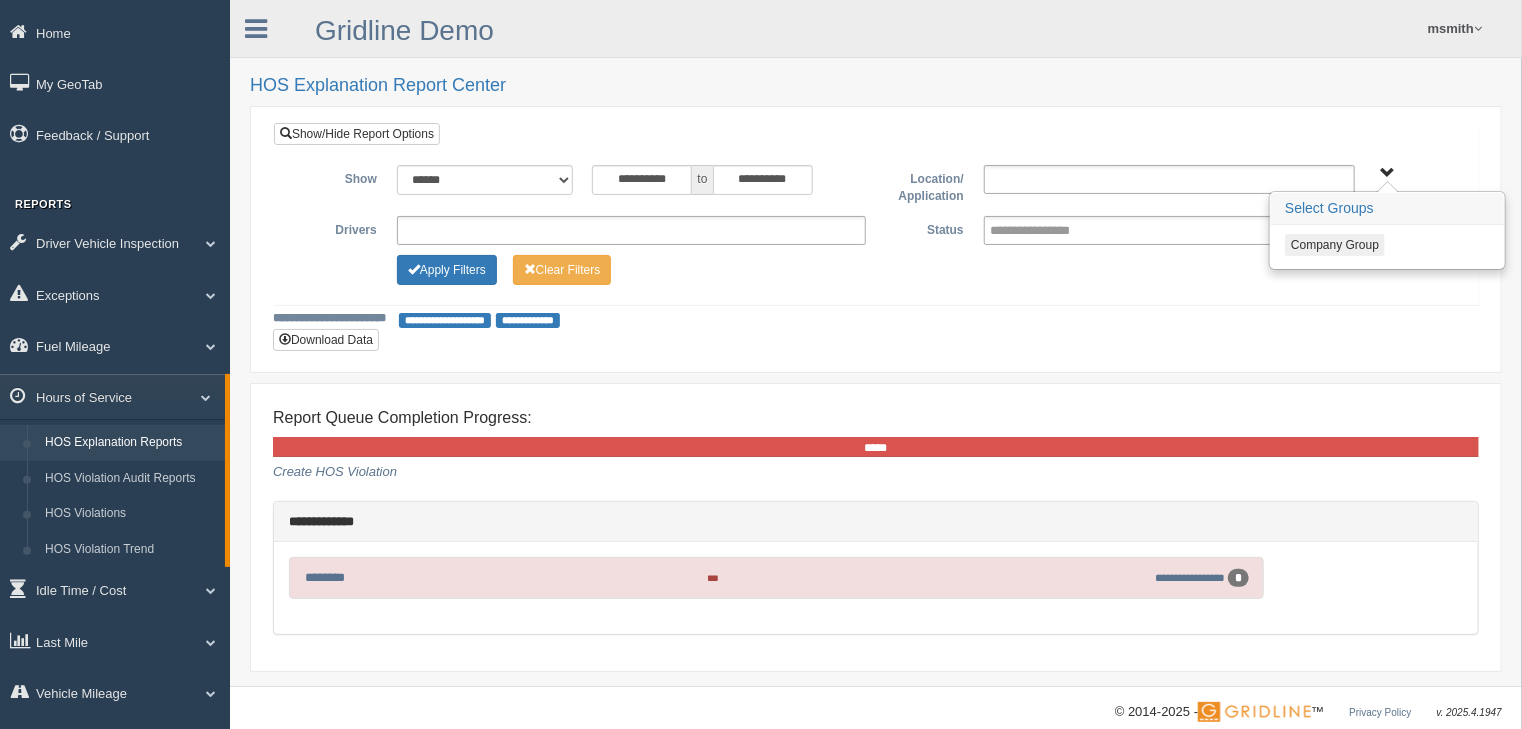 type on "**********" 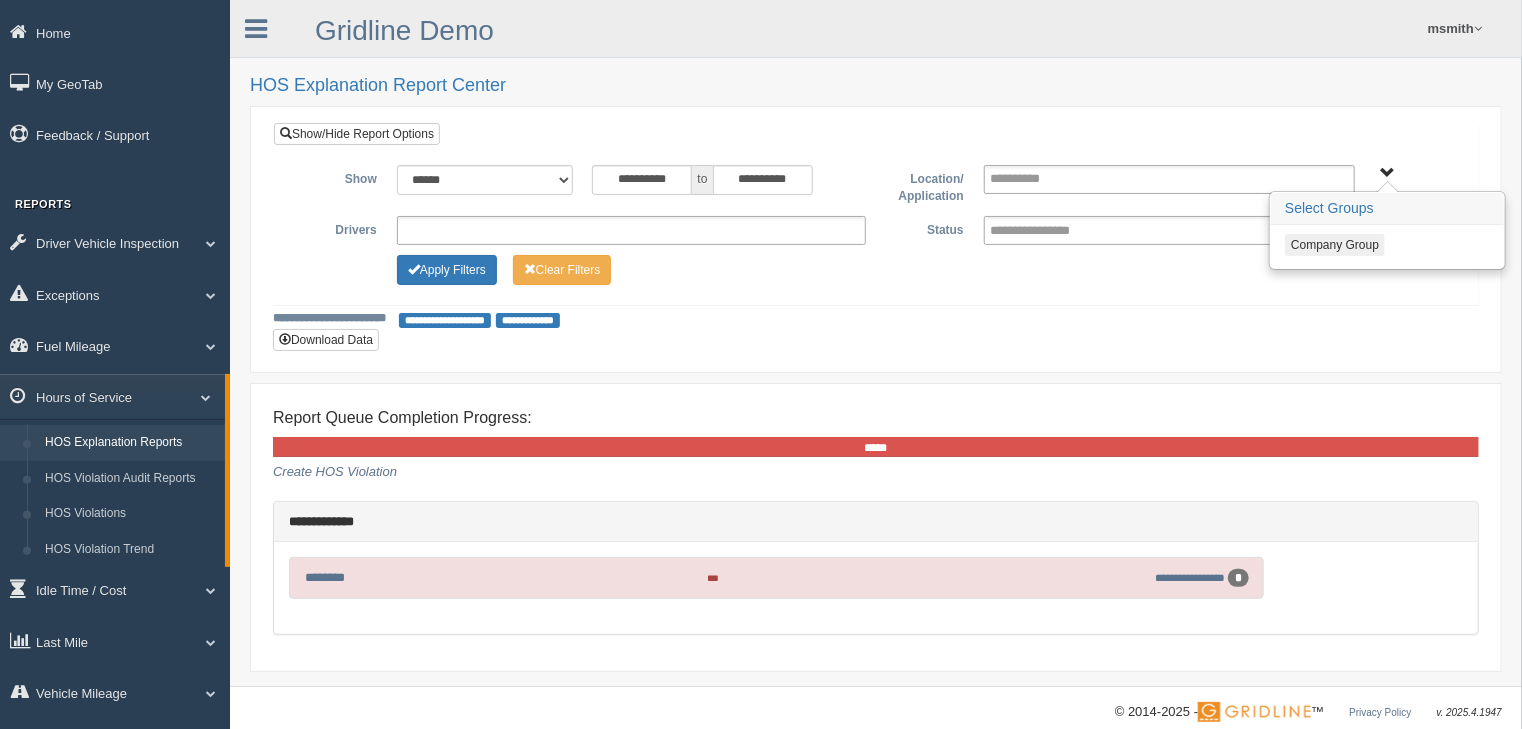 type 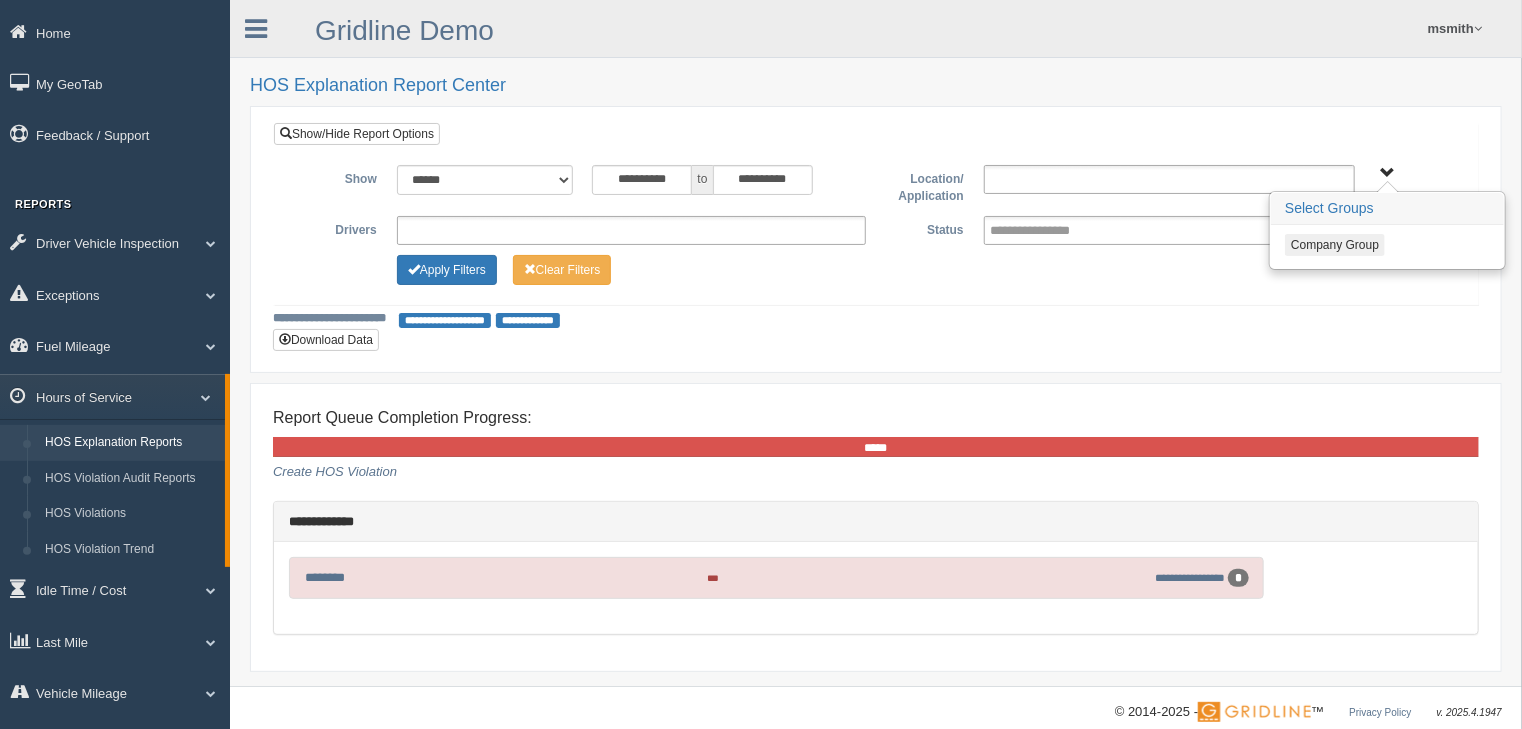 click at bounding box center [1169, 179] 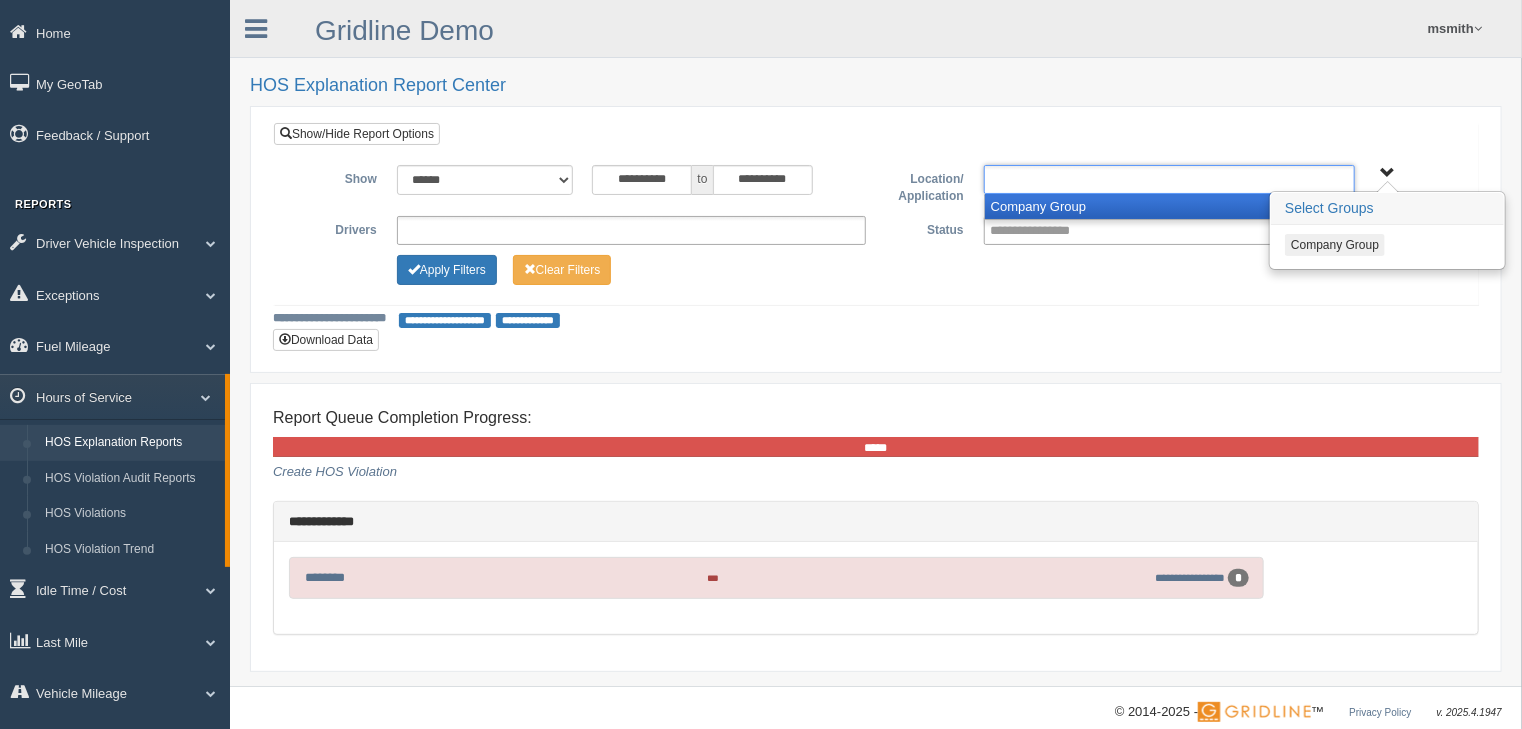 click on "Company Group" at bounding box center [1169, 206] 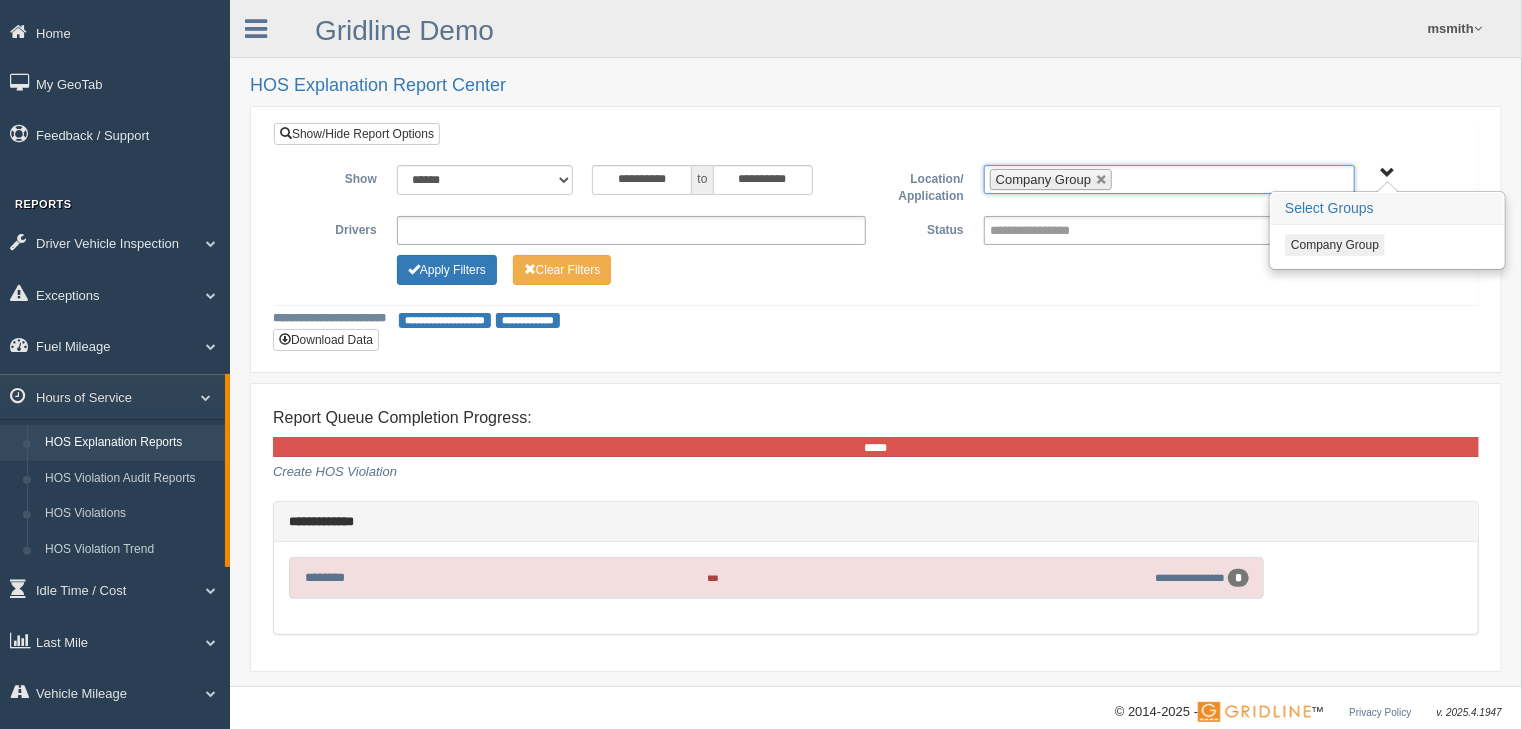 click on "Company Group" at bounding box center (1387, 173) 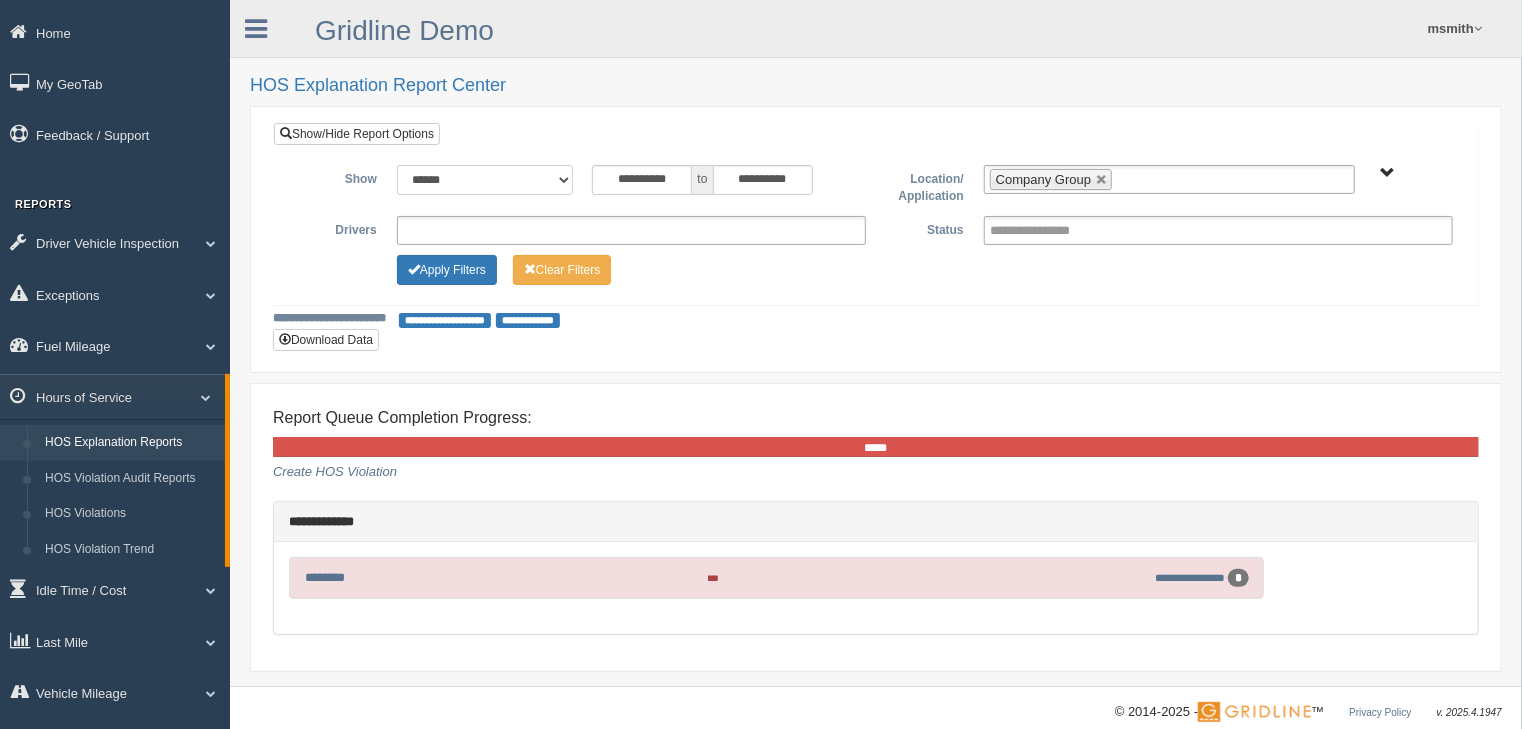 click on "**********" at bounding box center [485, 180] 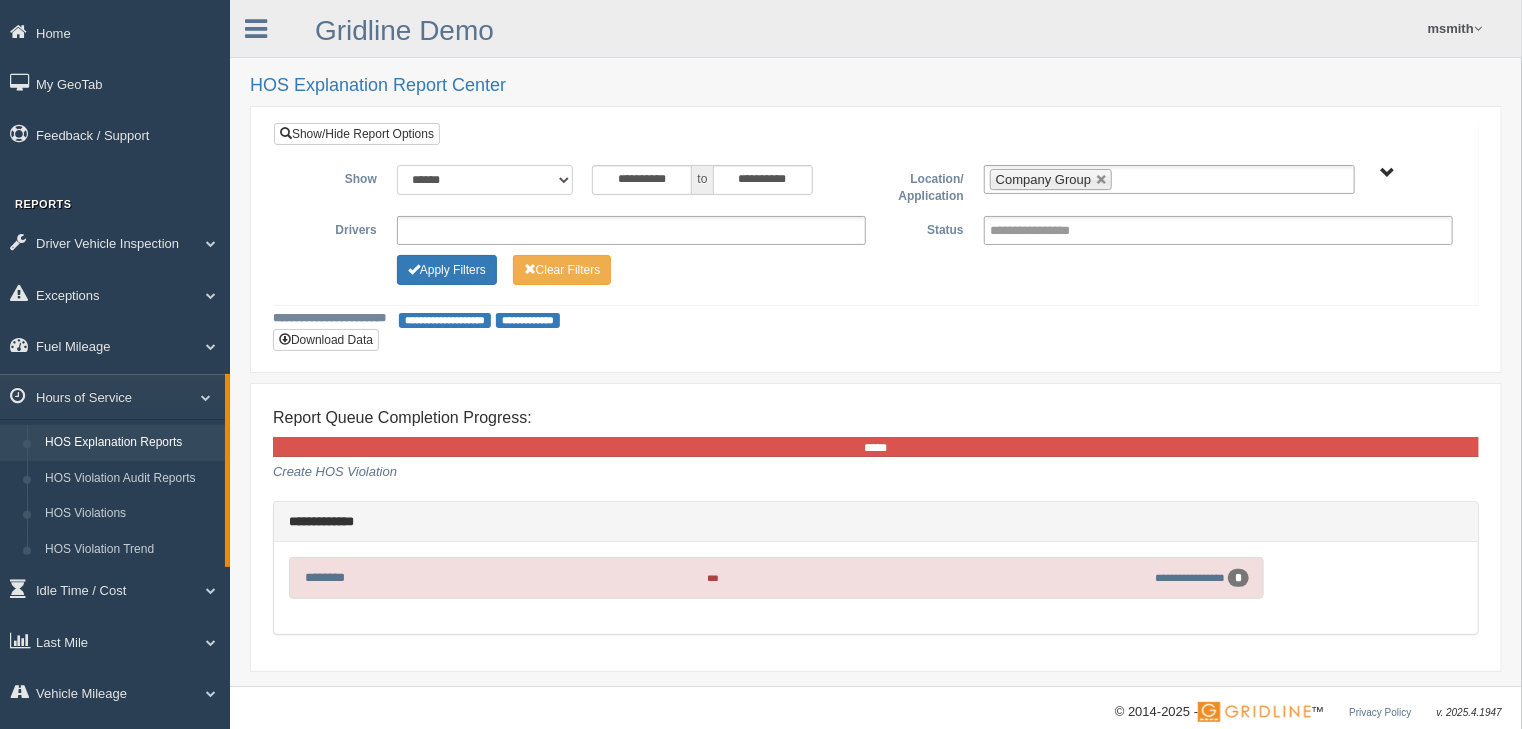 select on "**********" 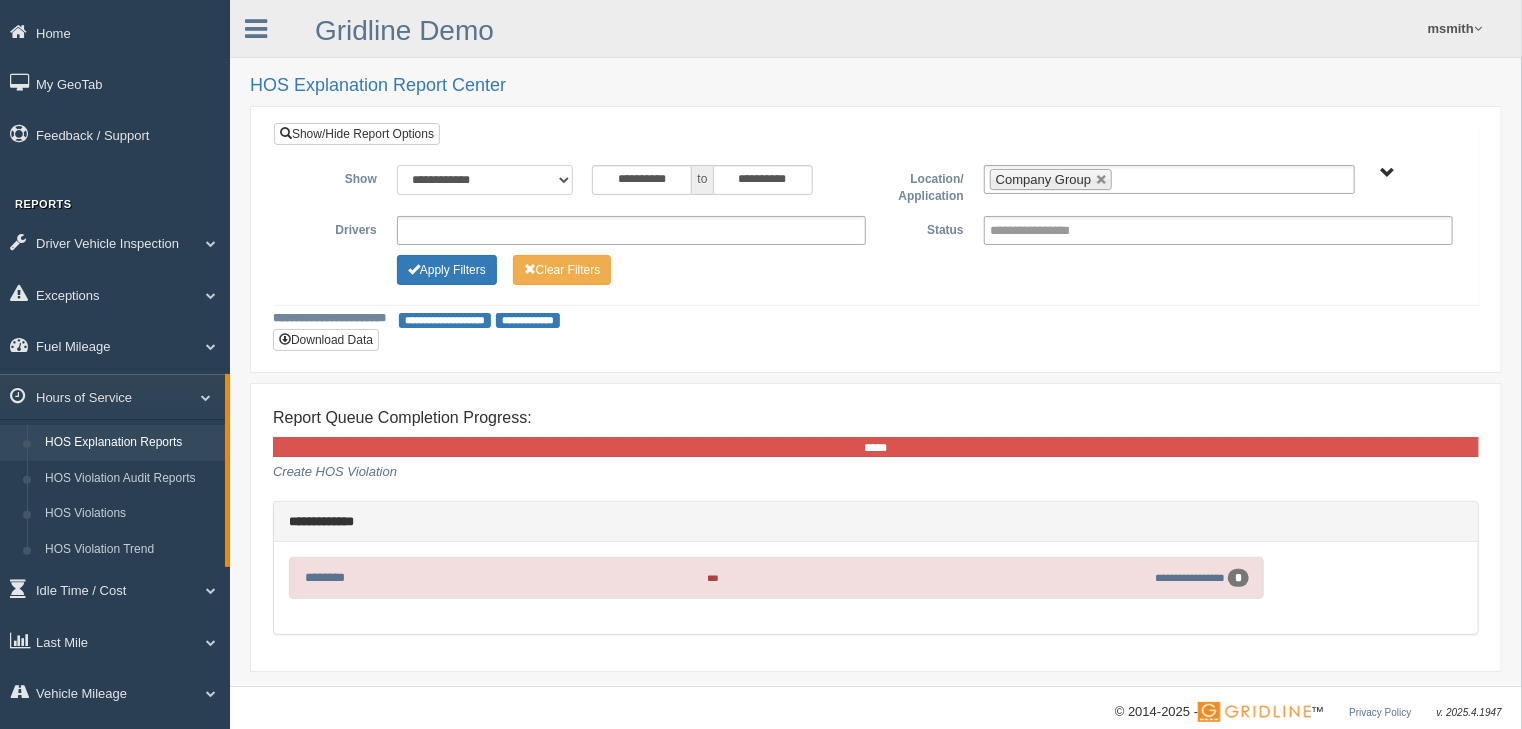 click on "**********" at bounding box center [485, 180] 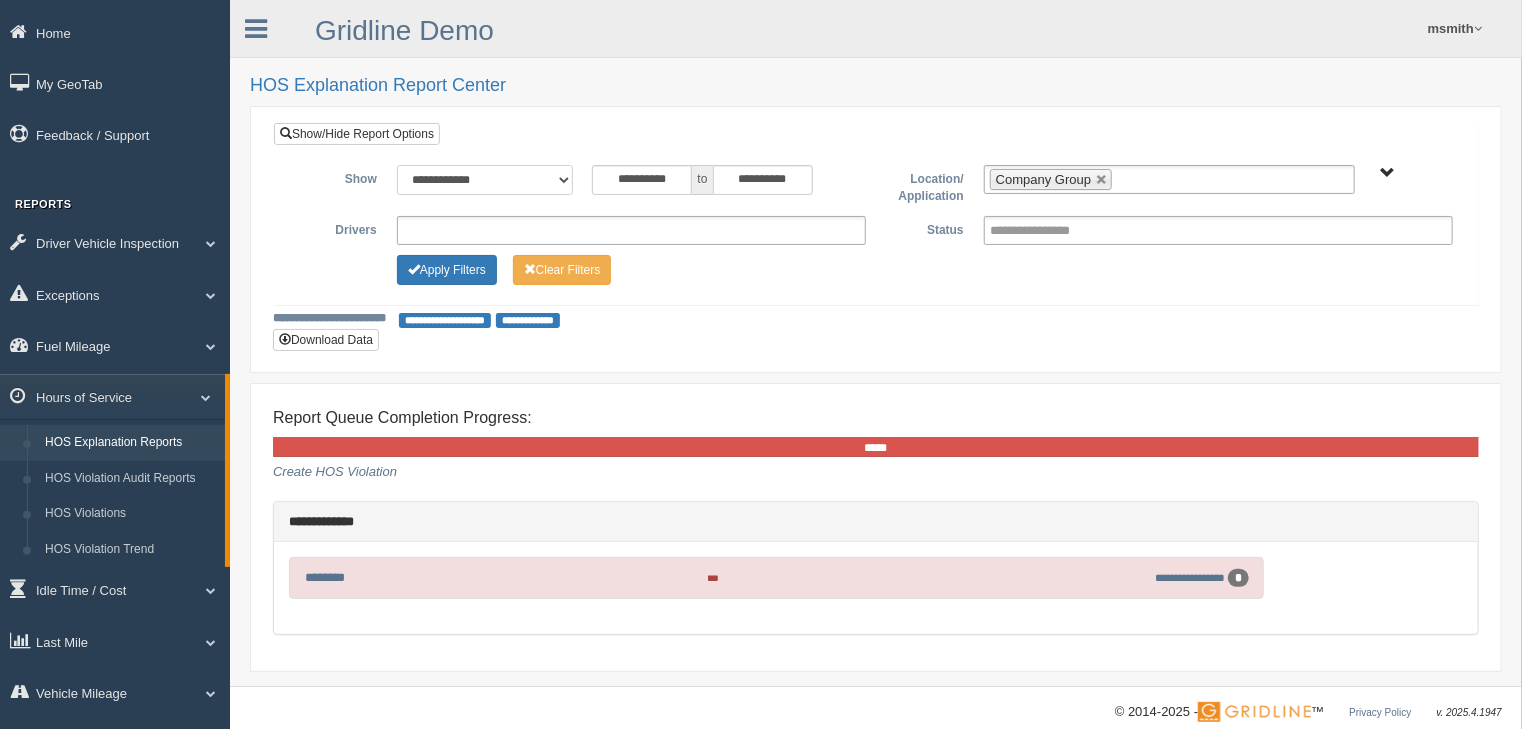 type on "********" 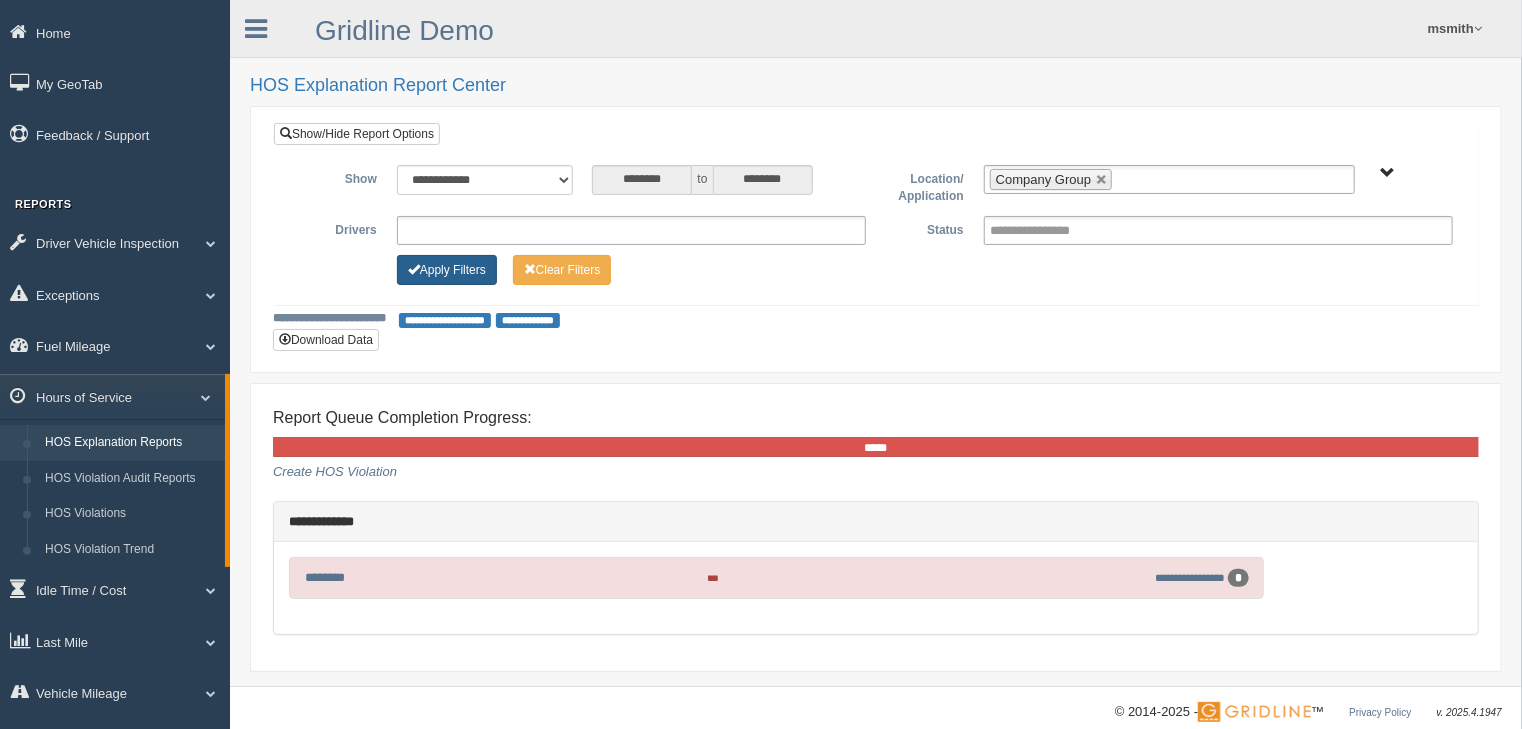 click on "Apply Filters" at bounding box center (447, 270) 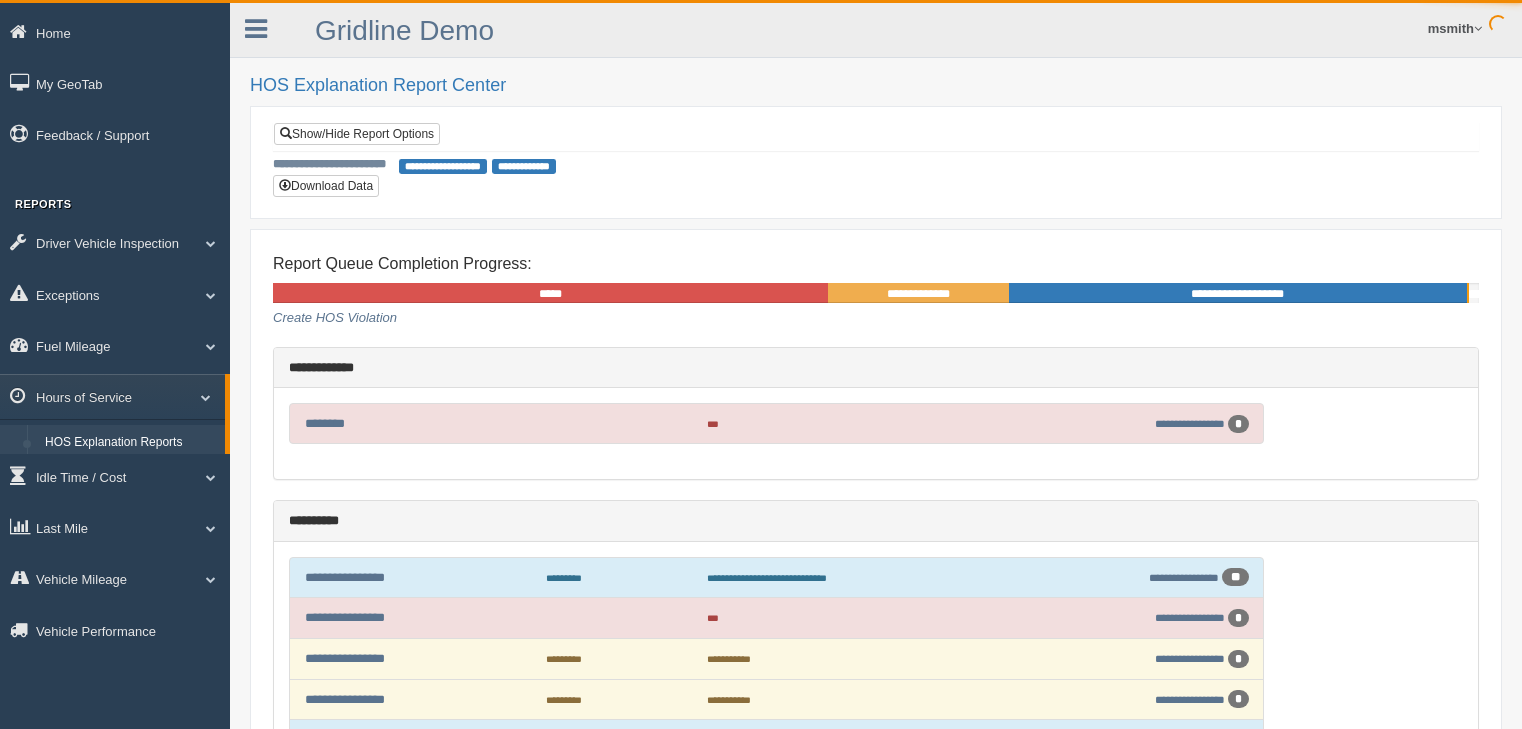 scroll, scrollTop: 0, scrollLeft: 0, axis: both 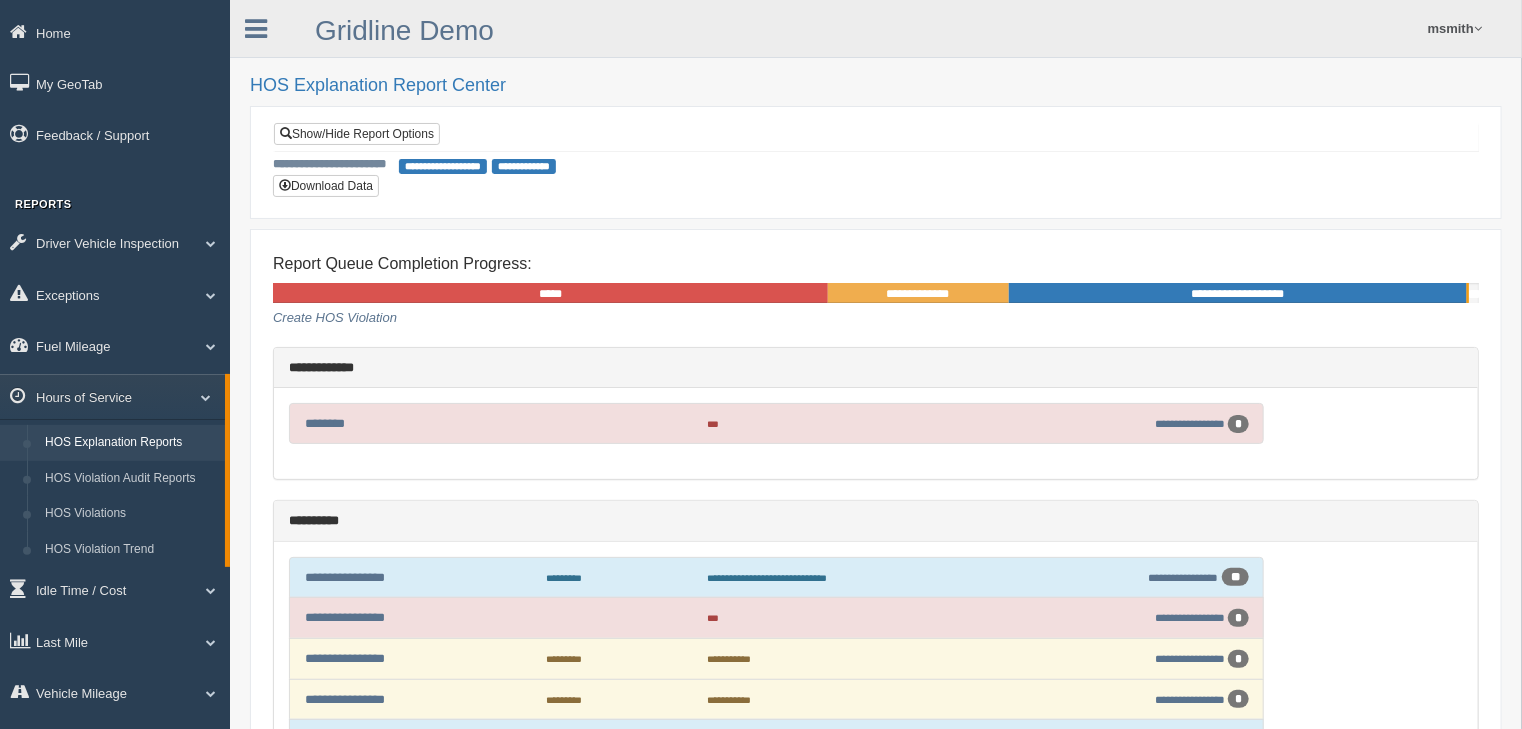 click on "Show/Hide Report Options
Show
[MASKED]
[MASKED]
[MASKED]
[MASKED]
[MASKED]
[MASKED]
[MASKED]
[MASKED]
[MASKED] to [MASKED]
*
*
*
*
*
*
*
*
*
**
**
**
**
****
****
****
****
****
****
****
****
****
****
****
****
****
to
*
*
*
*
*
*
*
*
*
**
**
**
**
****
****
****
****
****
****
****
****
****
****
****
****
****
Location/ Application
[MASKED]
Company Group
[MASKED]
[MASKED]
Company Group
Drivers
[MASKED]
[MASKED]
[MASKED]
[MASKED]
[MASKED]
[MASKED]
[MASKED]" at bounding box center (876, 162) 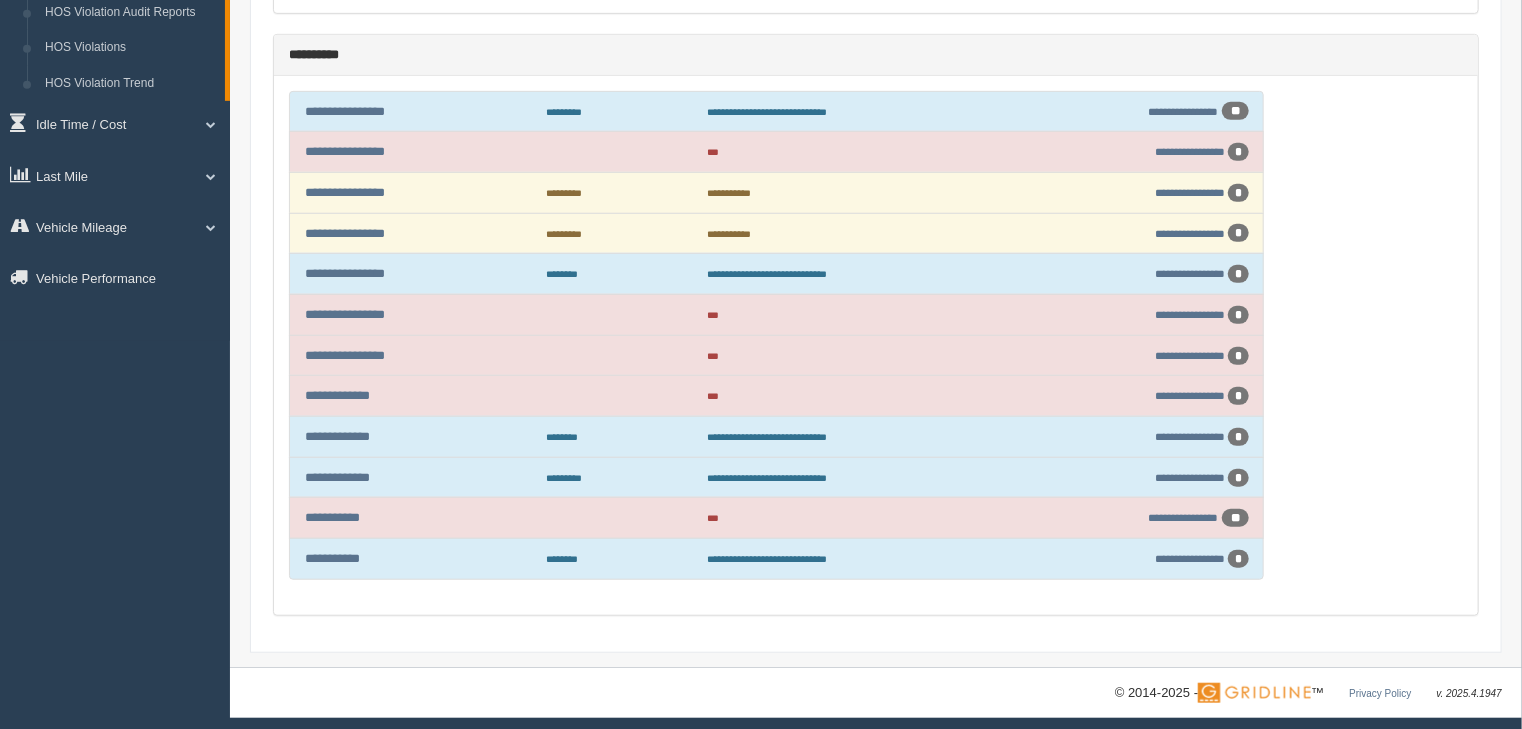 scroll, scrollTop: 0, scrollLeft: 0, axis: both 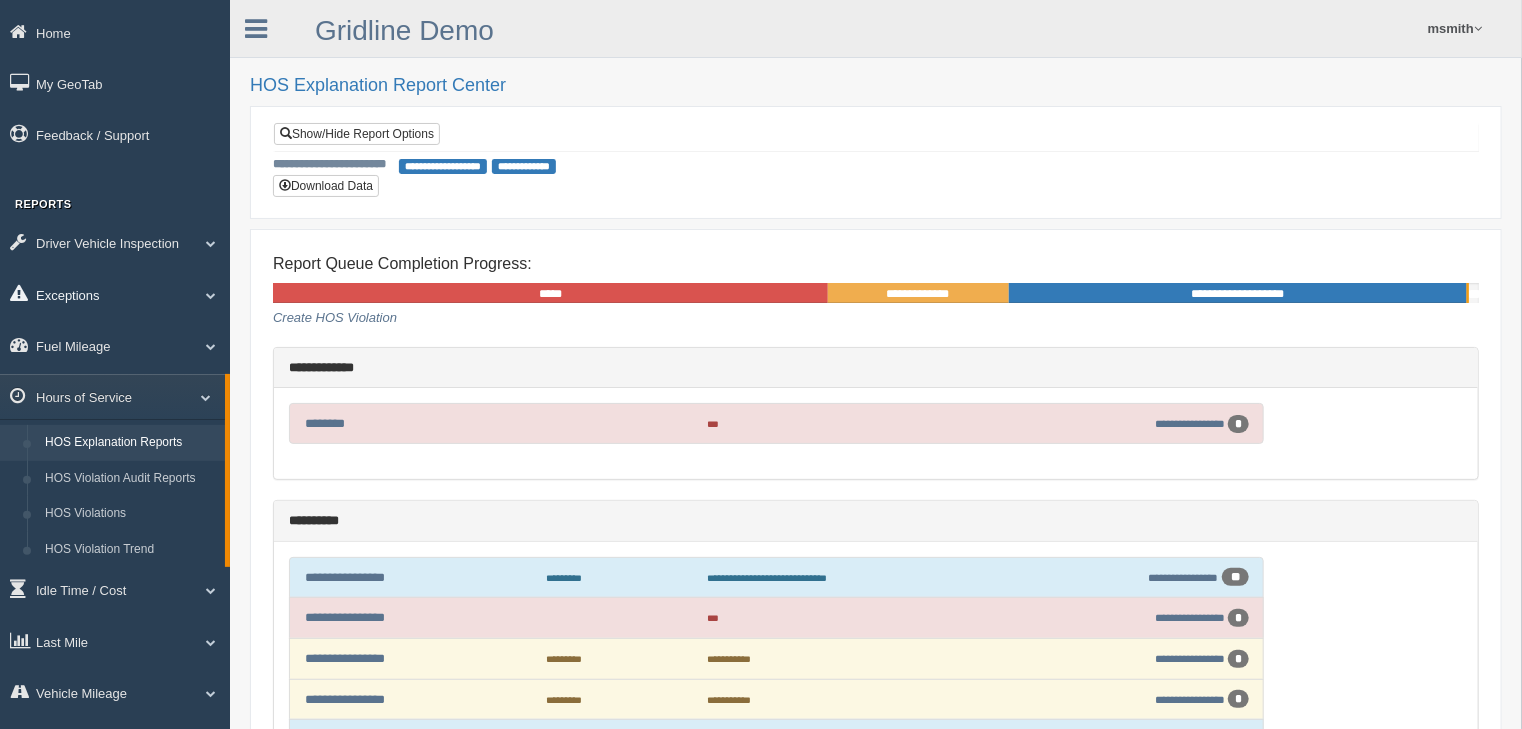 click on "Exceptions" at bounding box center (115, 294) 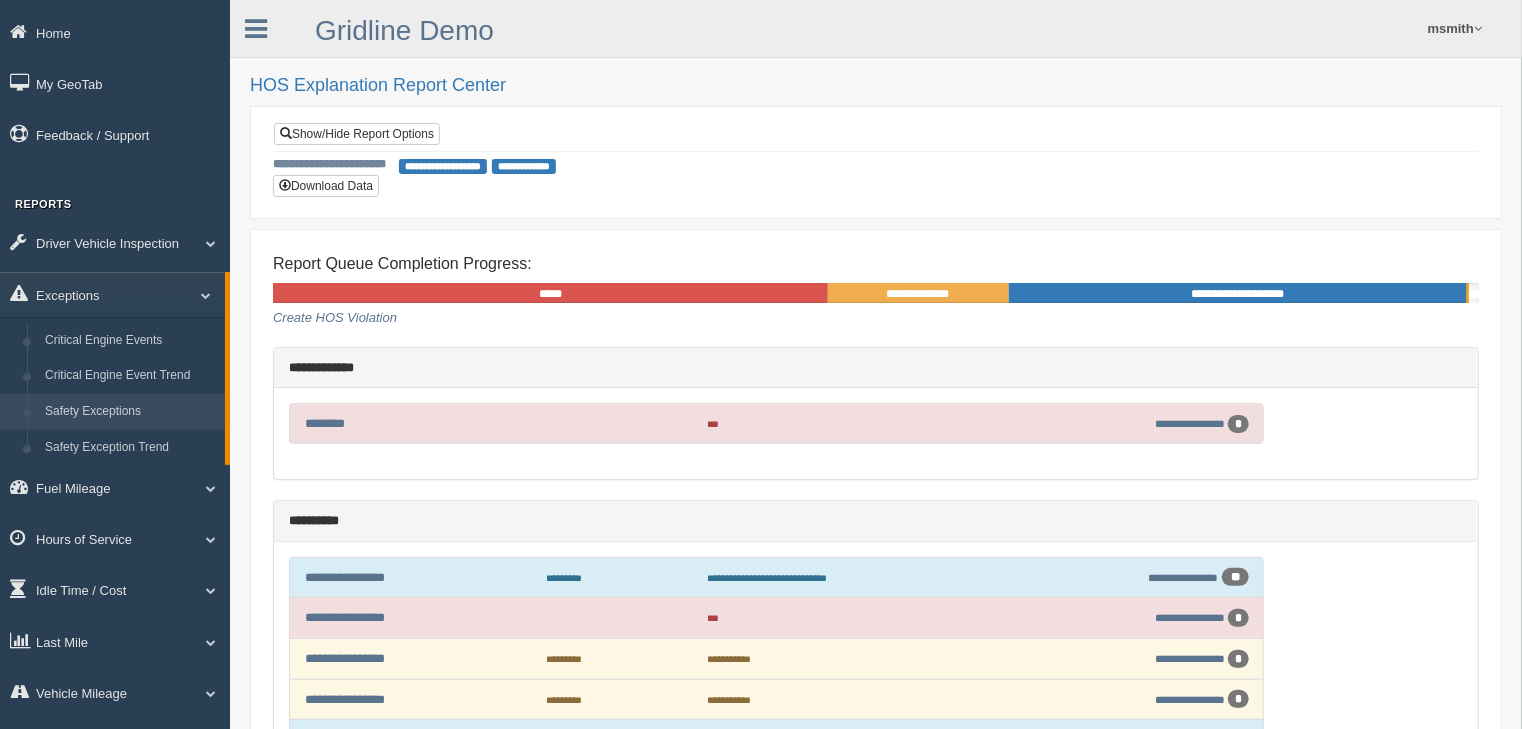 click on "Safety Exceptions" at bounding box center [130, 412] 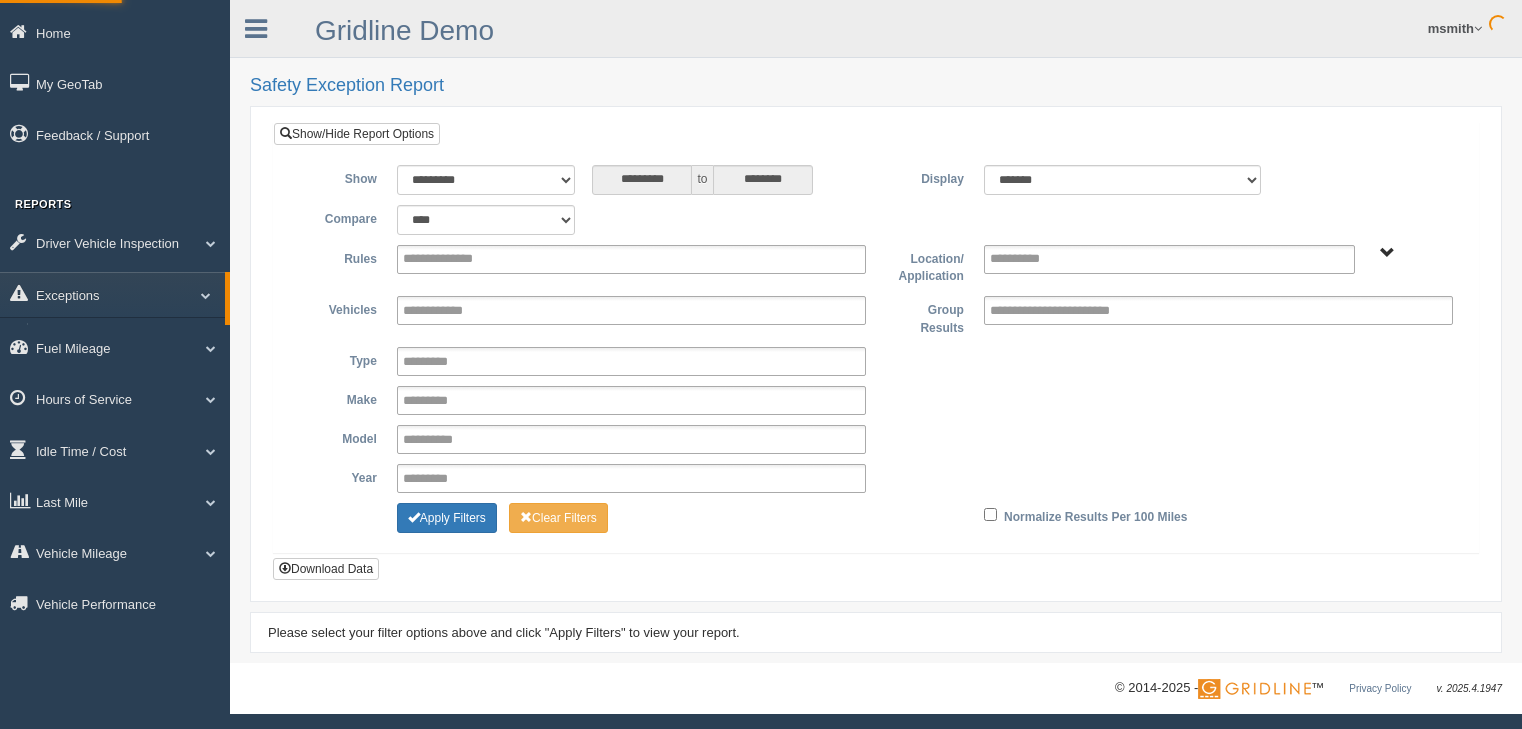 scroll, scrollTop: 0, scrollLeft: 0, axis: both 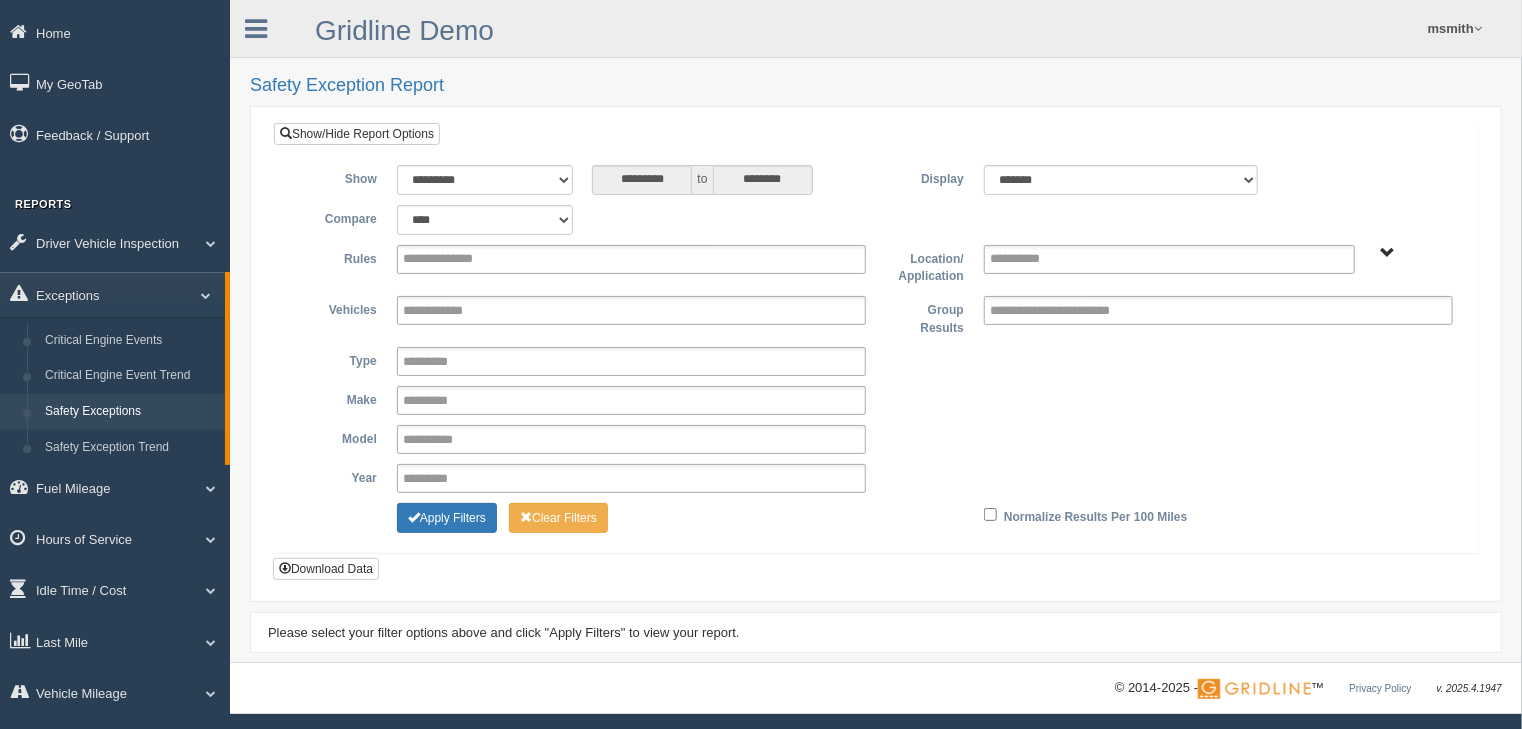 click on "Company Group" at bounding box center [1387, 253] 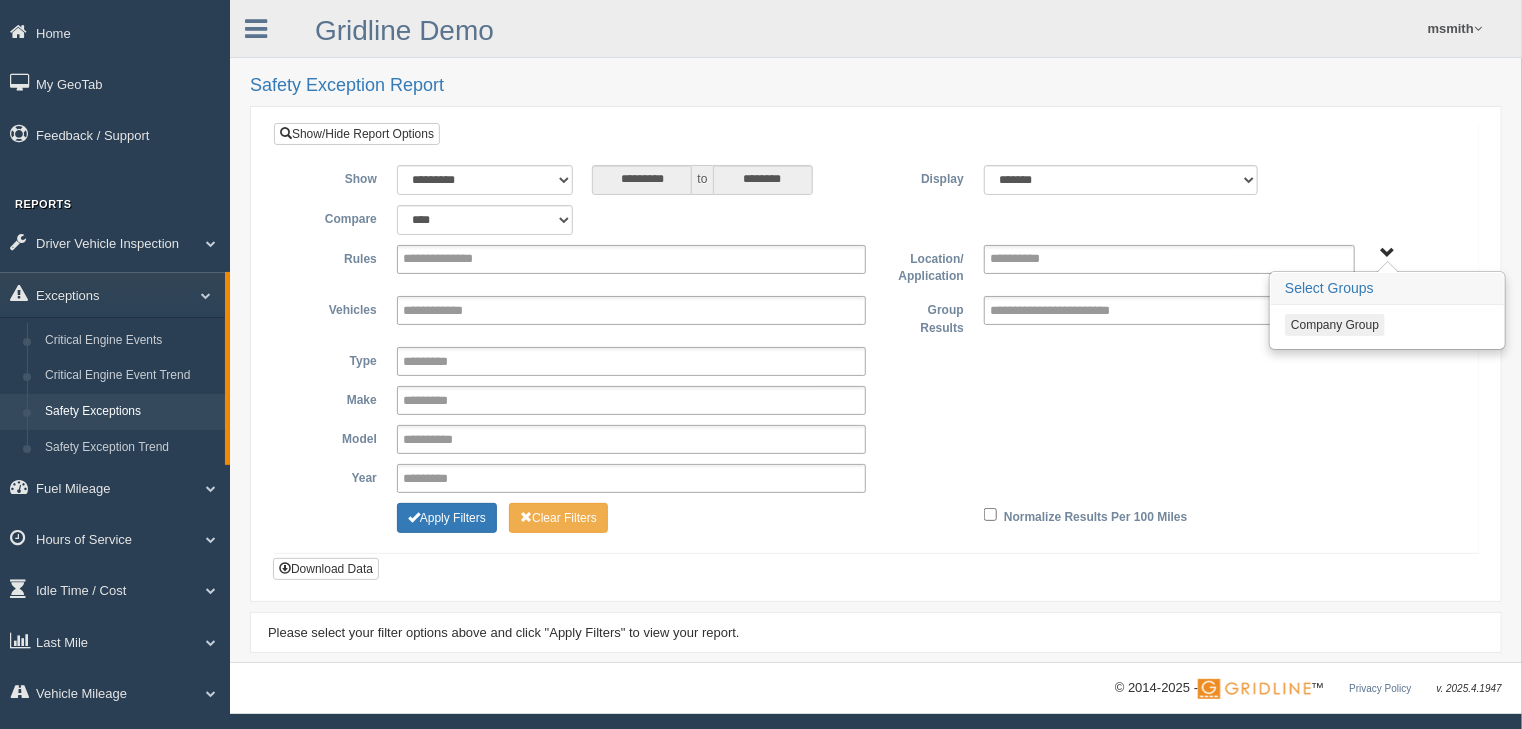 click on "Company Group" at bounding box center (1335, 325) 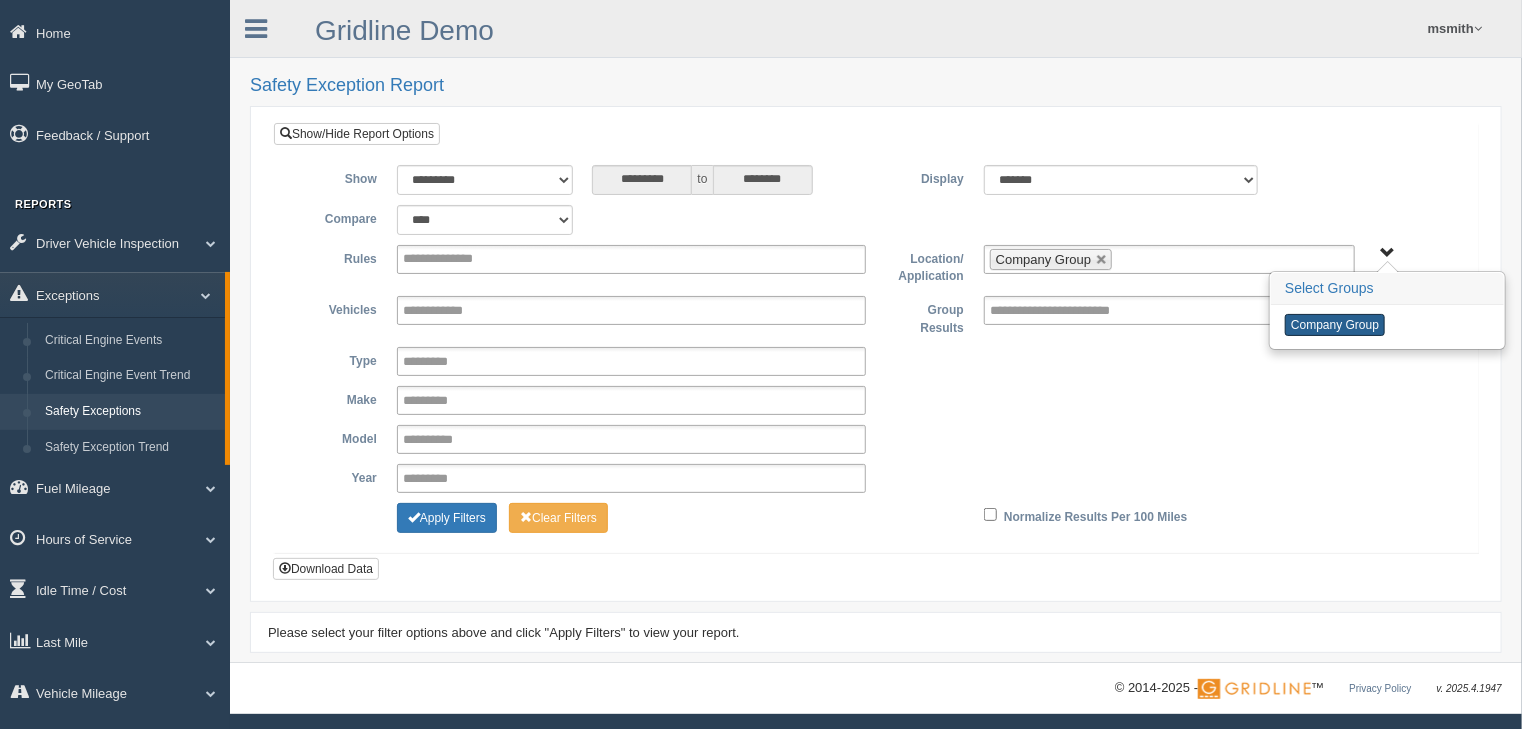 click on "Company Group" at bounding box center (1335, 325) 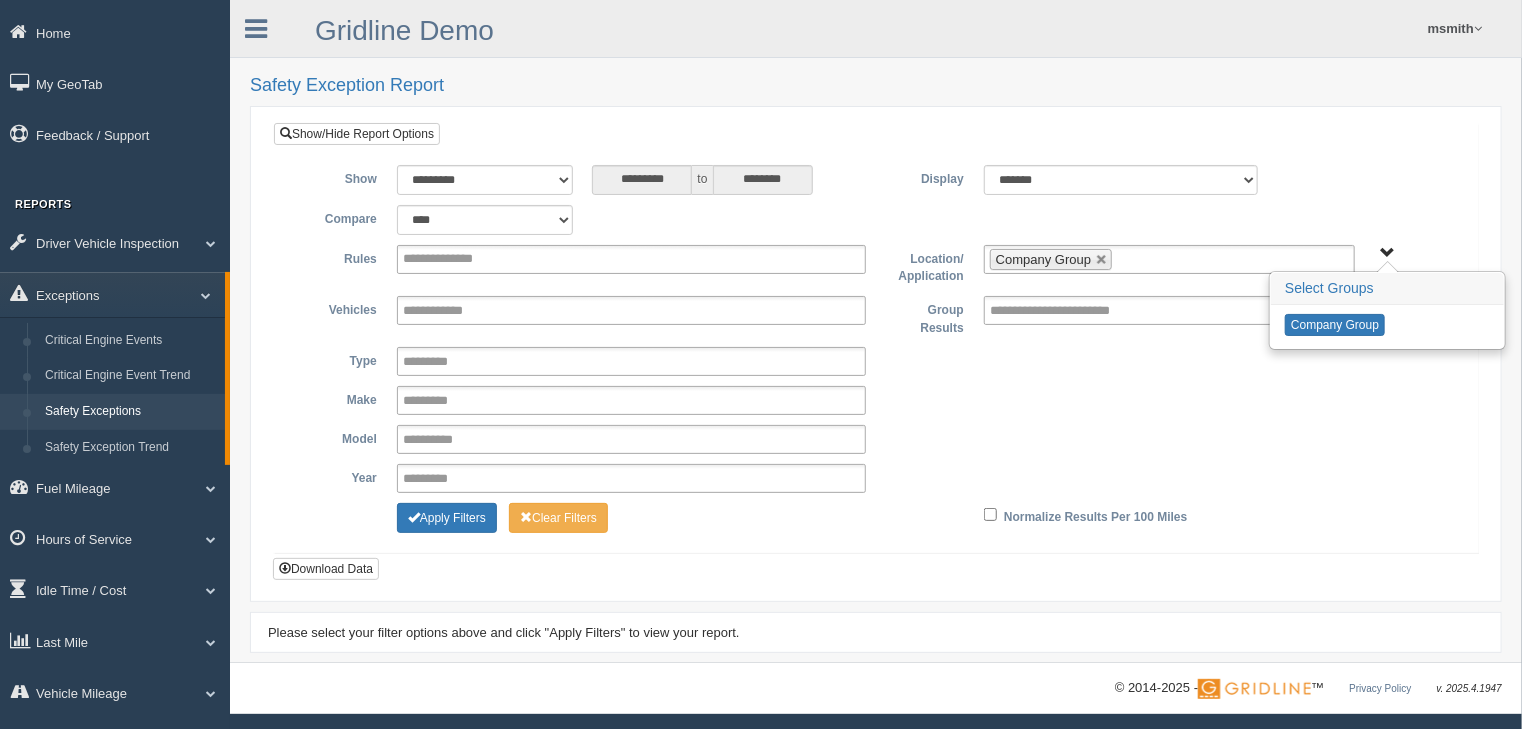 type on "**********" 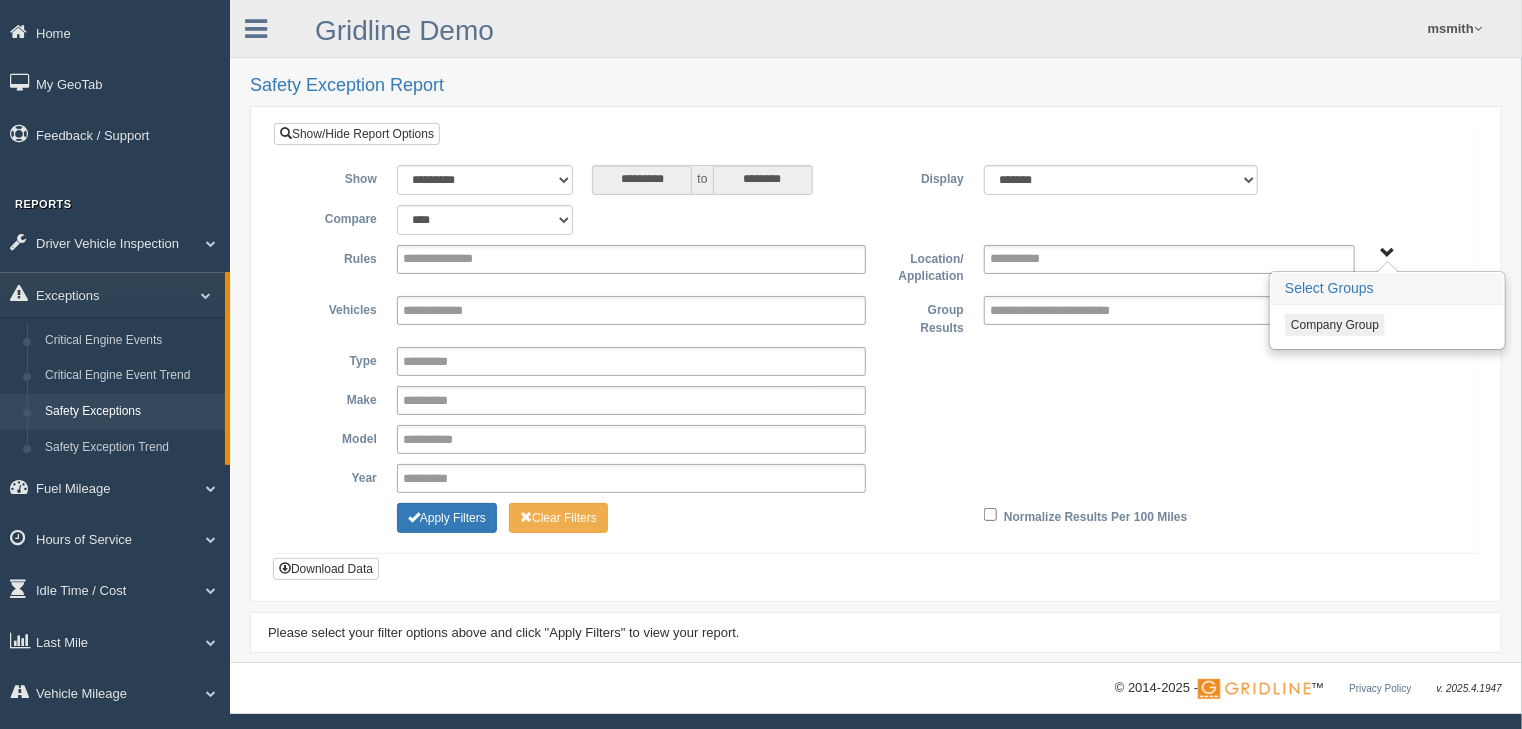 click on "Year
*
****
****
****
****
****
****
****
****
****
****
****
****
****
****
****
****
****
****
****
*********" at bounding box center [876, 478] 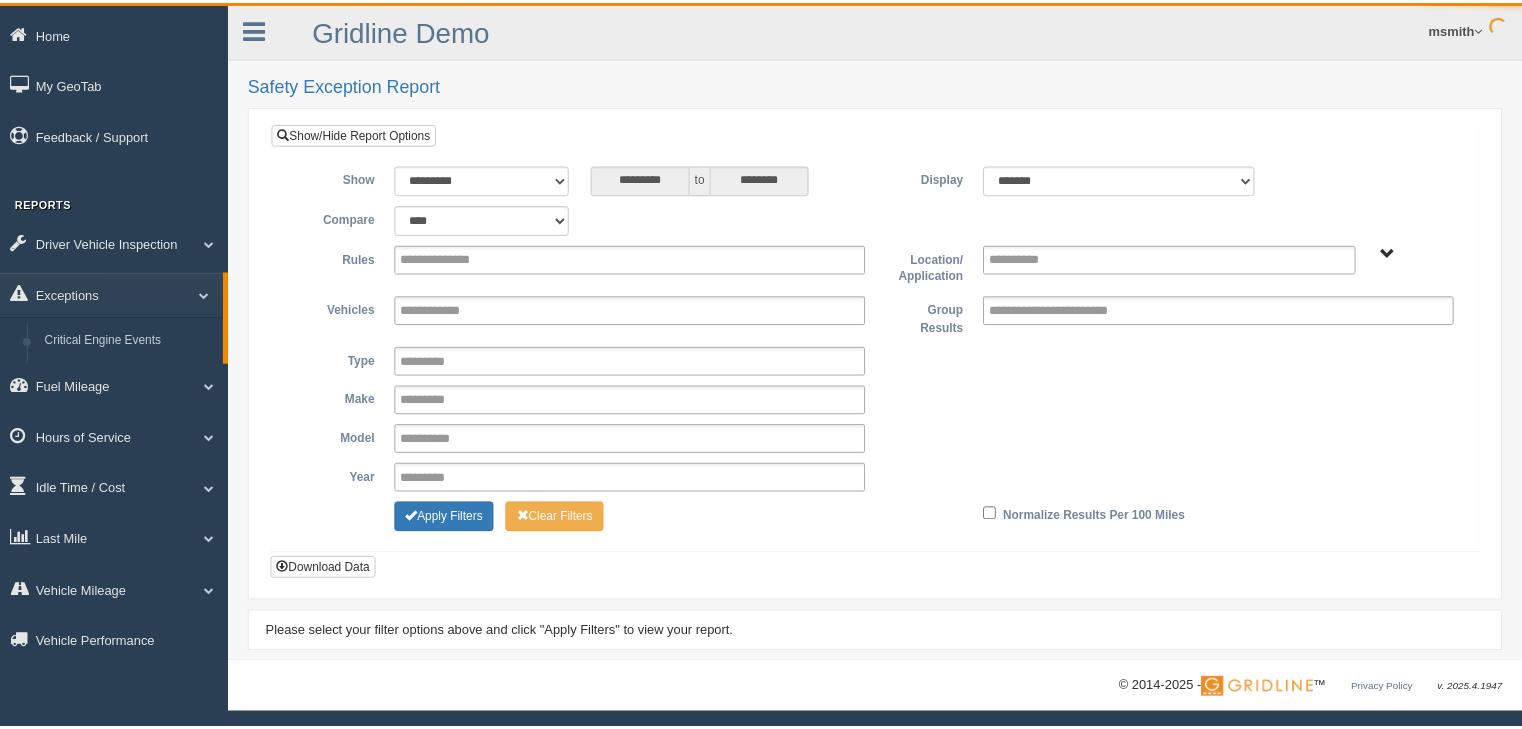 scroll, scrollTop: 0, scrollLeft: 0, axis: both 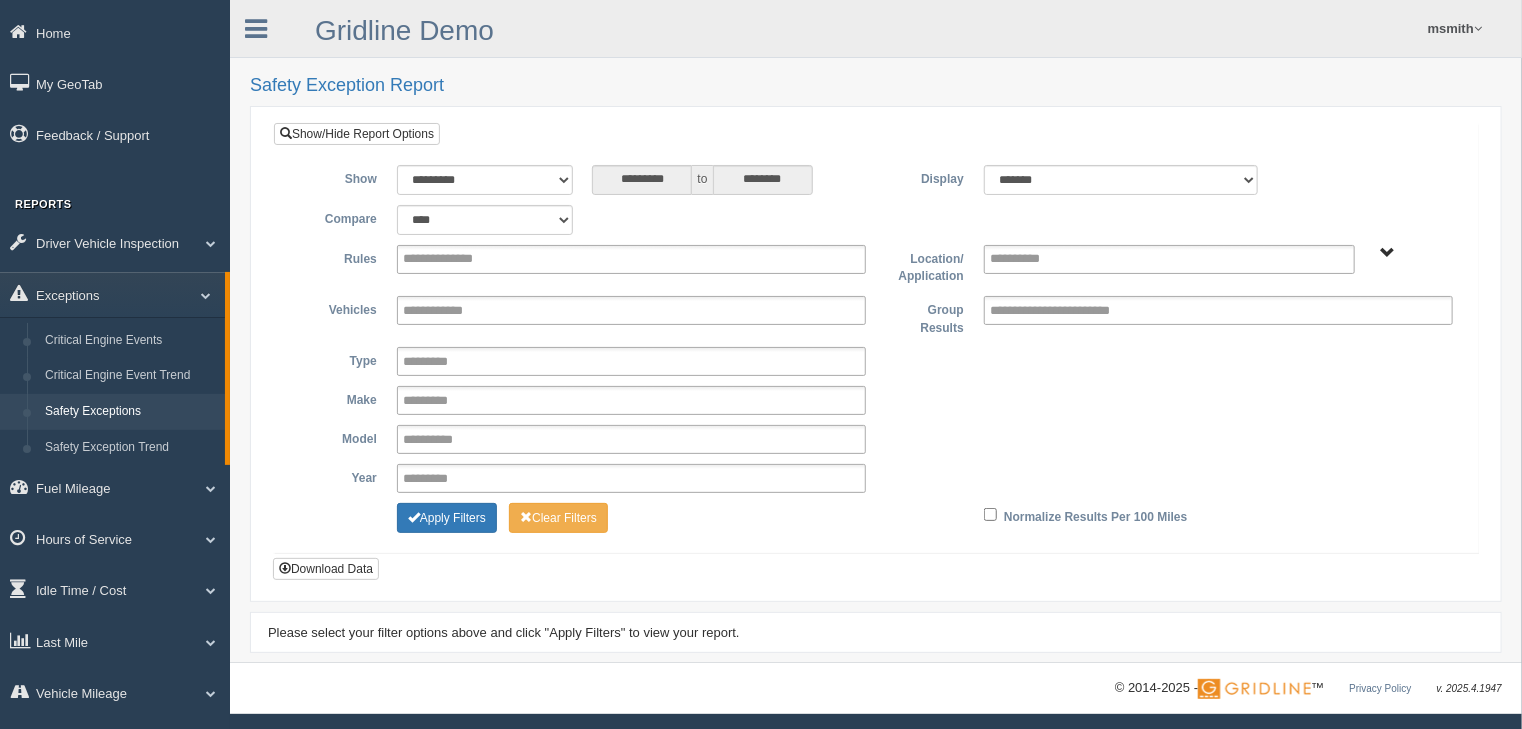 click on "Company Group" at bounding box center [1387, 253] 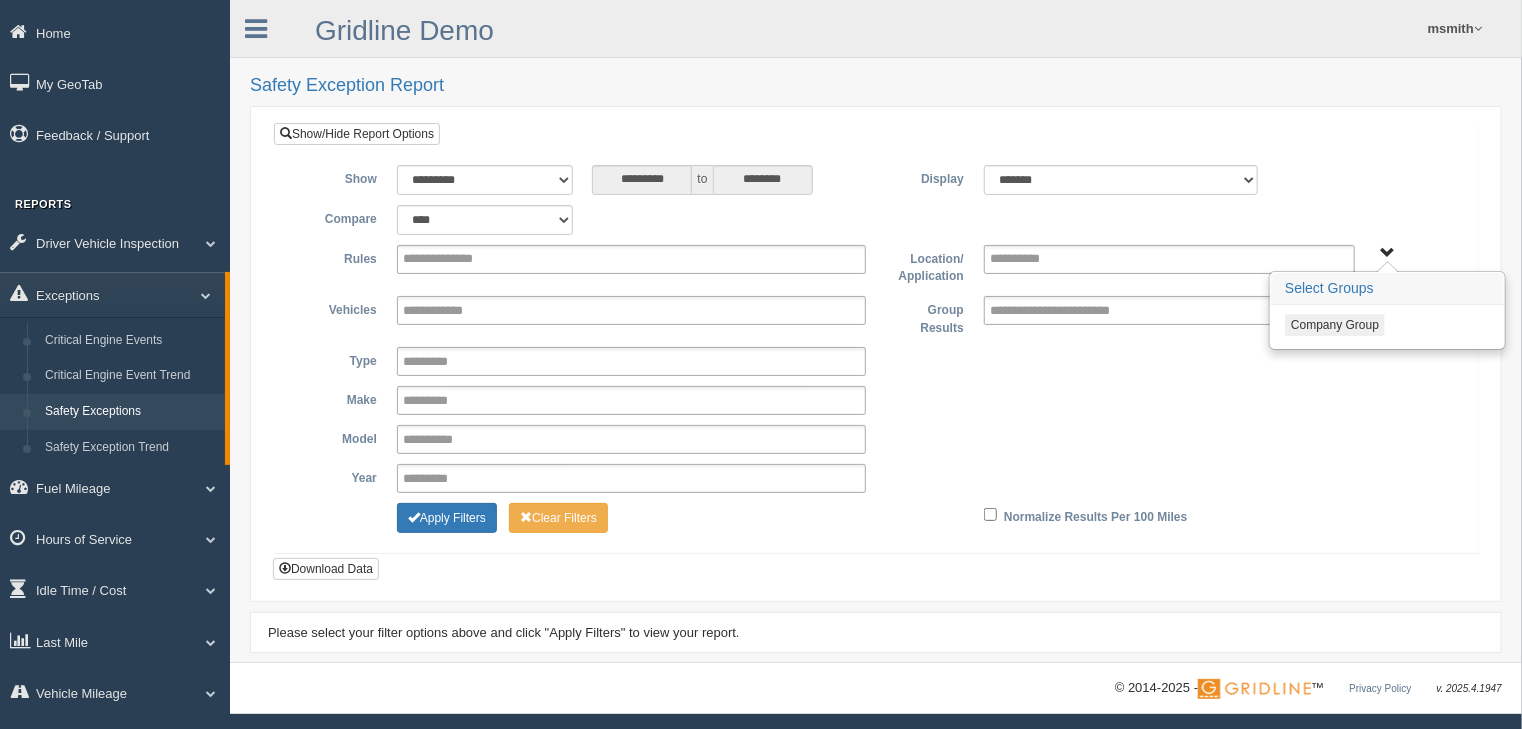 click on "Company Group" at bounding box center (1335, 325) 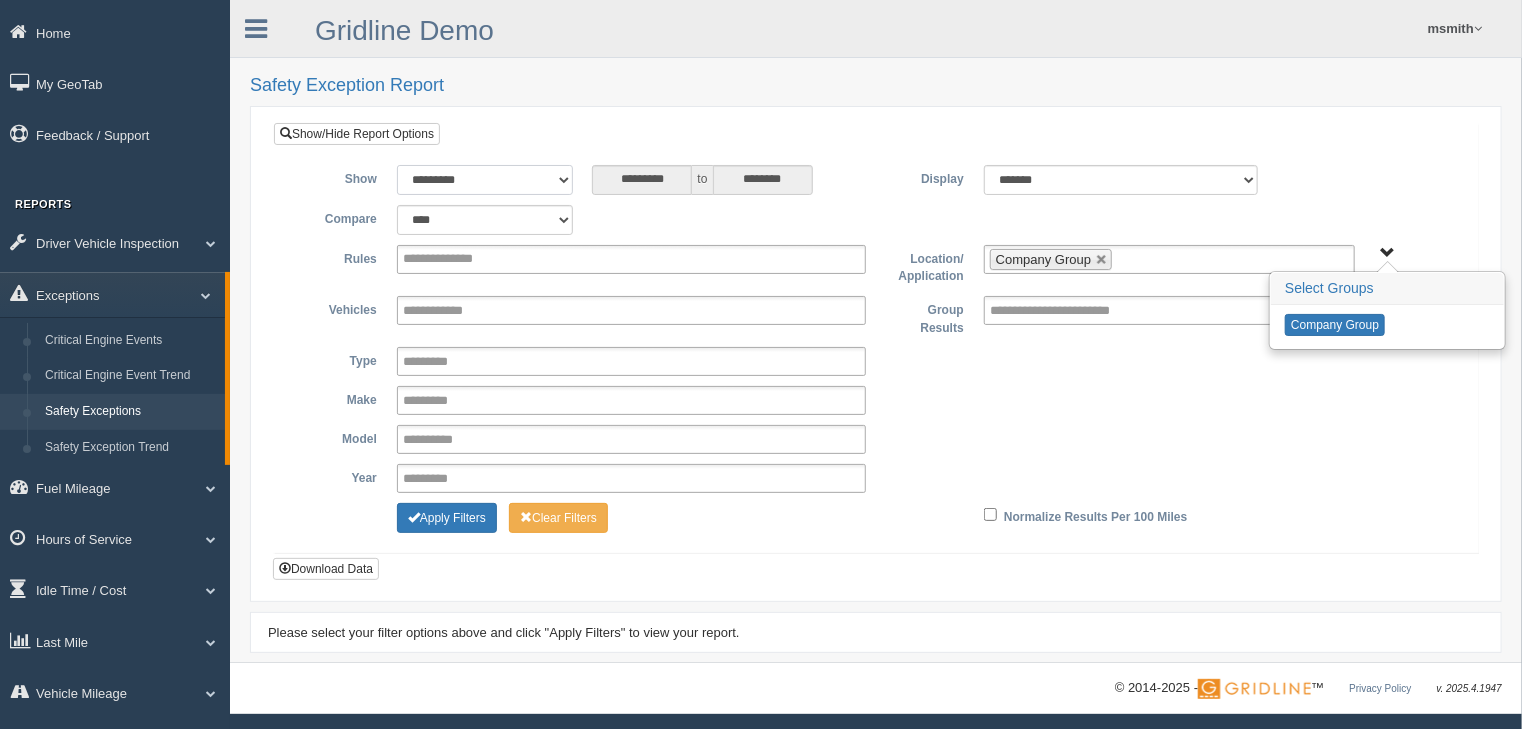 click on "**********" at bounding box center (485, 180) 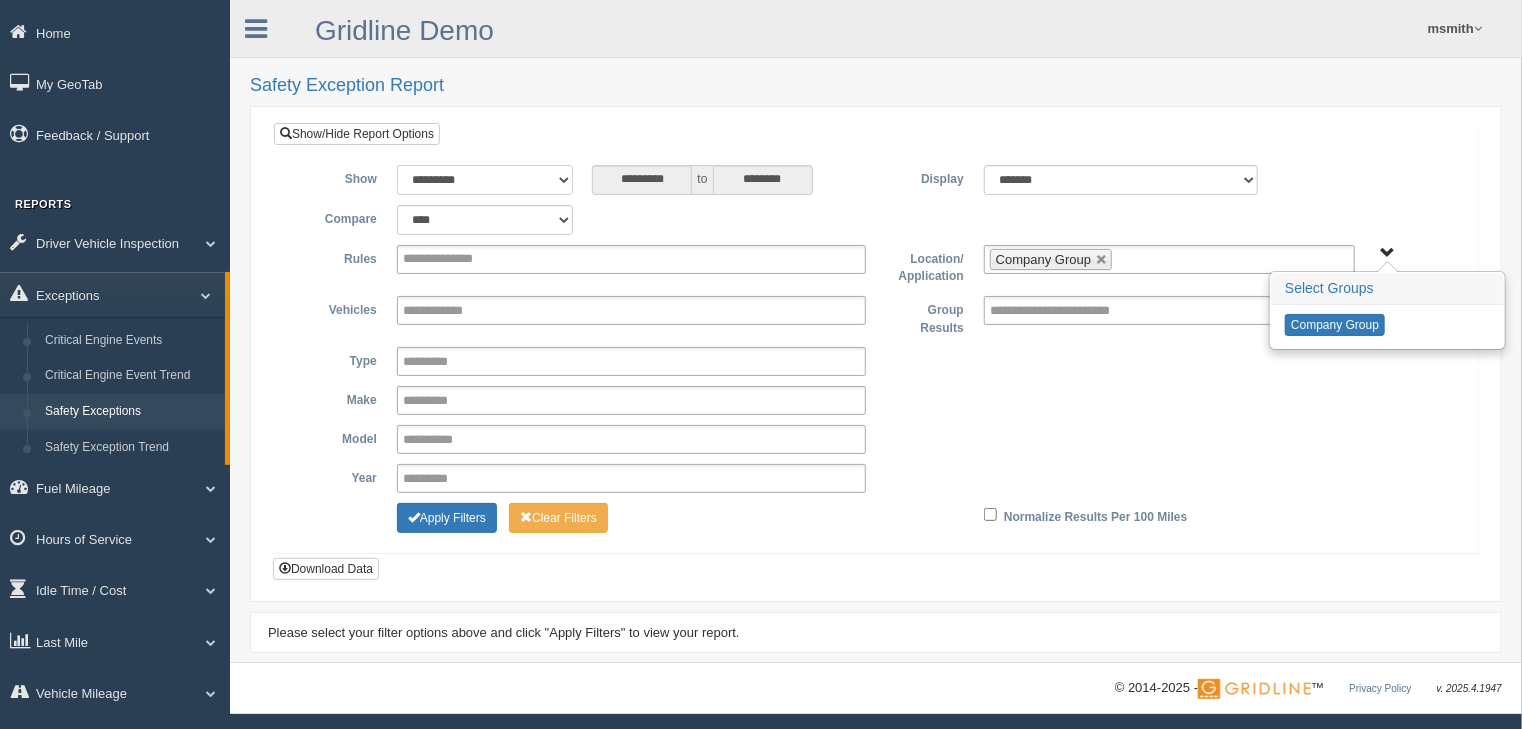 select on "**********" 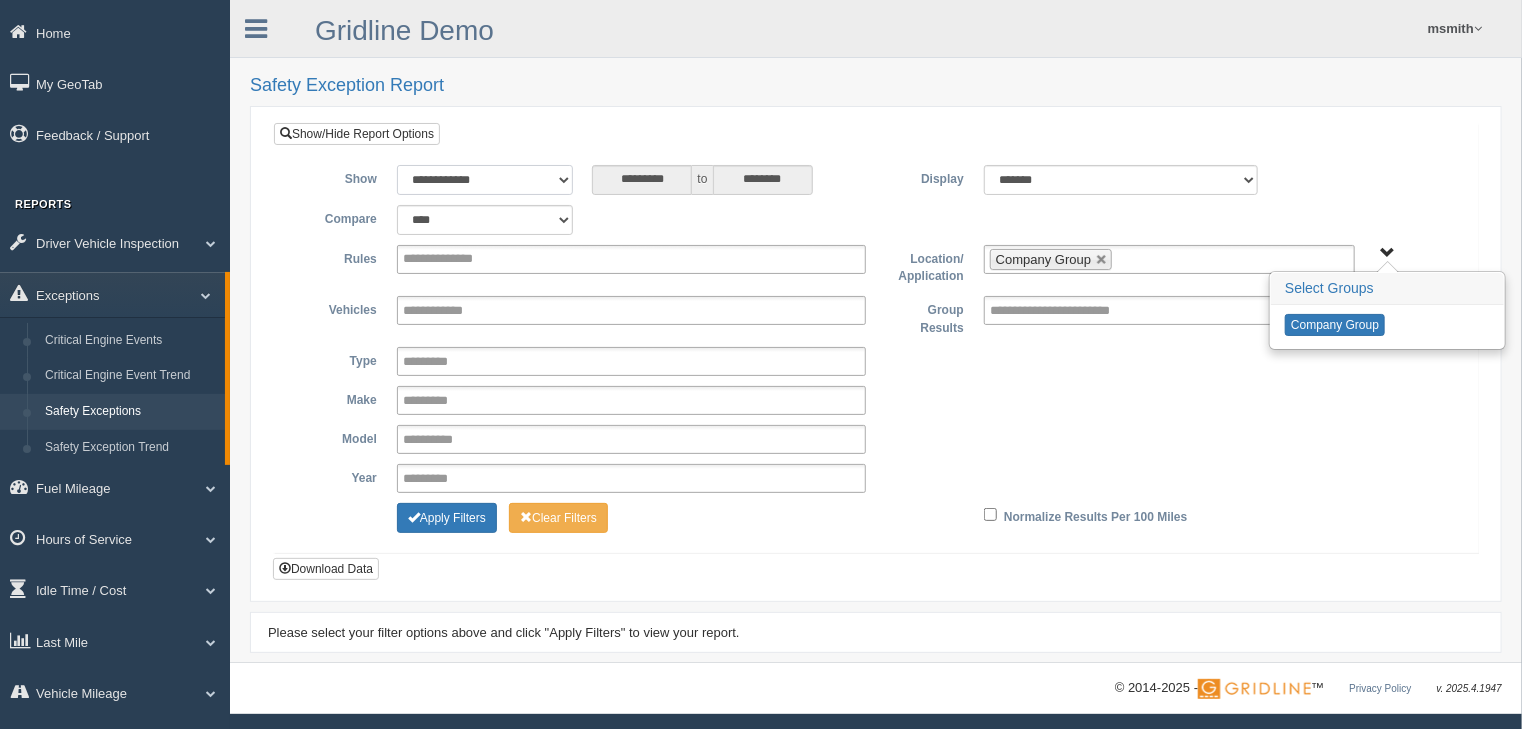 click on "**********" at bounding box center [485, 180] 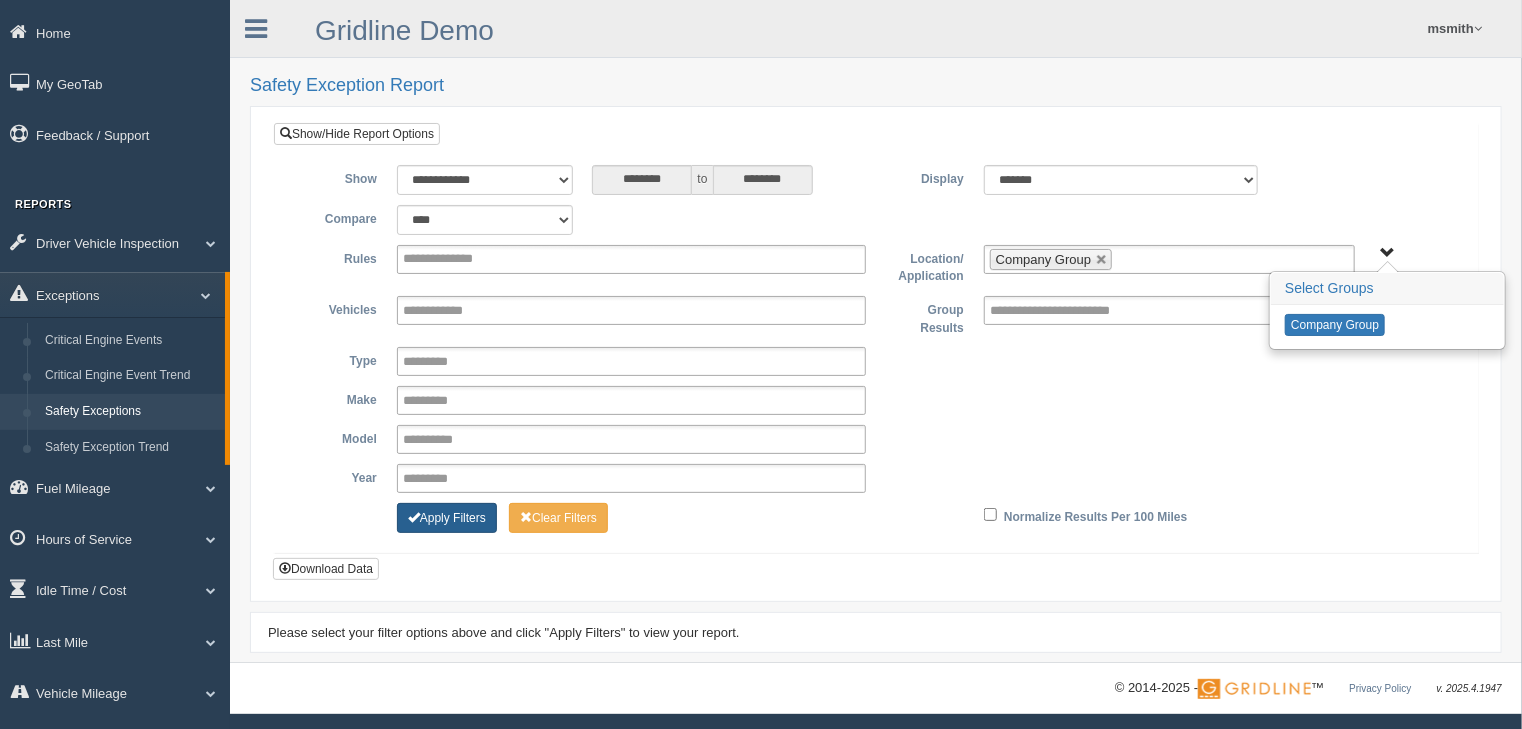 click on "Apply Filters" at bounding box center (447, 518) 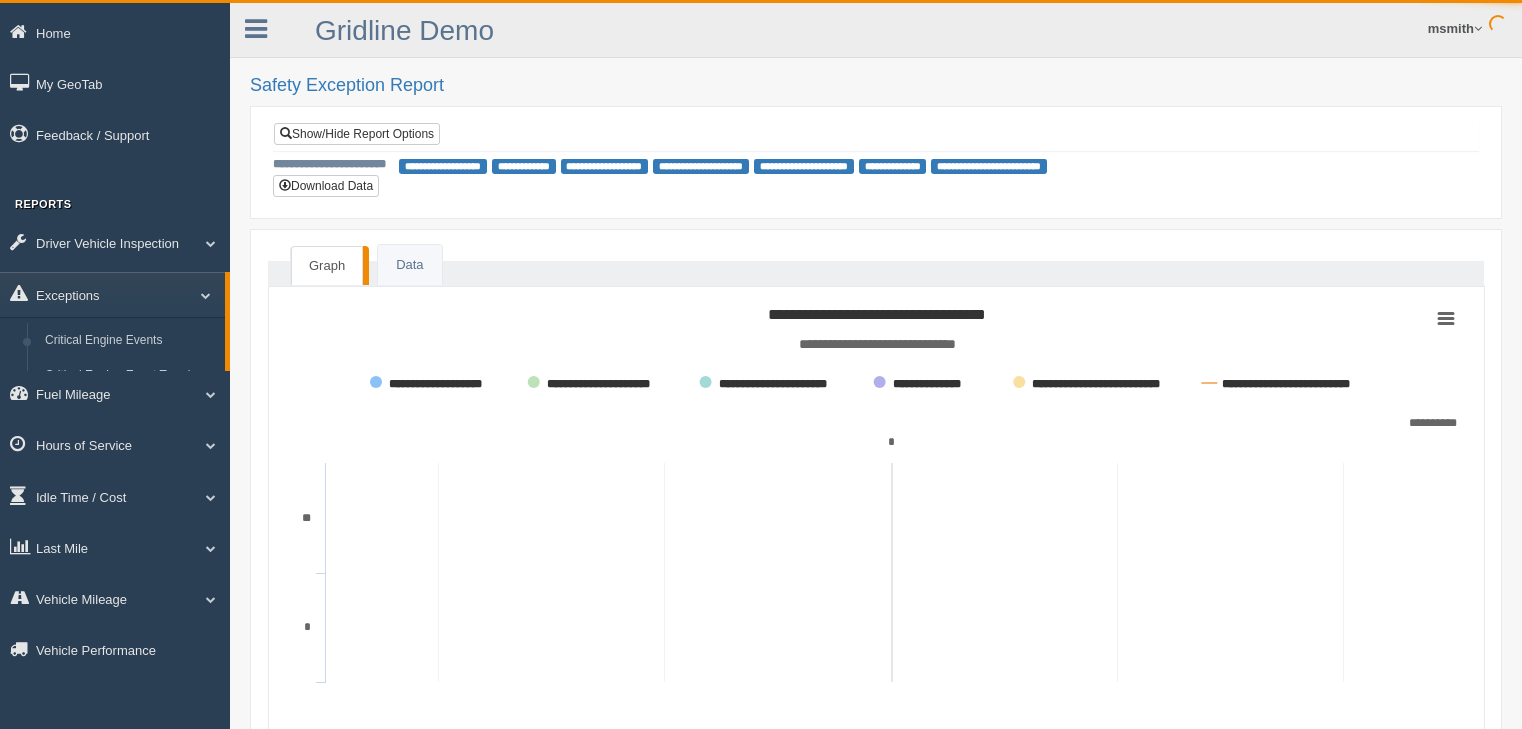 scroll, scrollTop: 0, scrollLeft: 0, axis: both 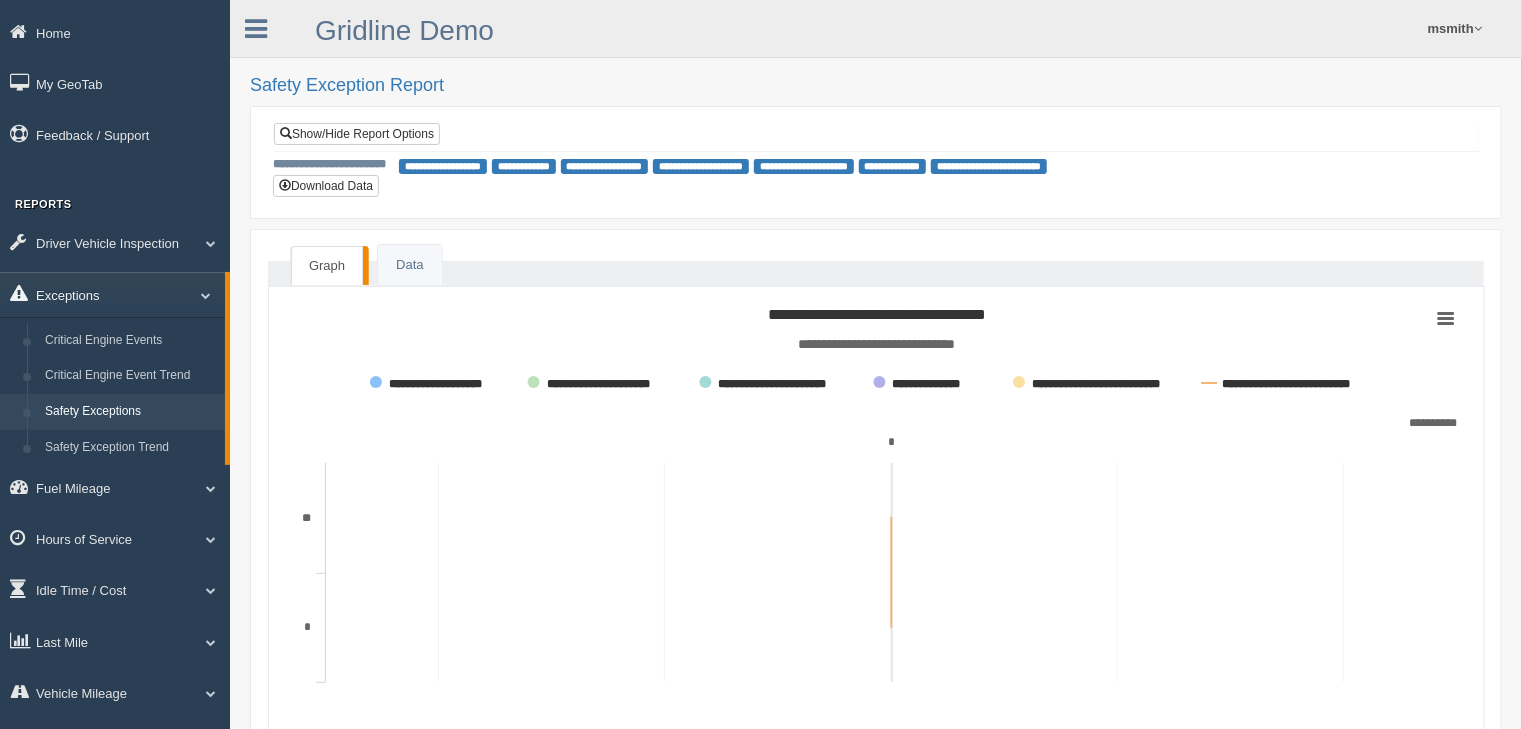 click on "Exceptions" at bounding box center (112, 294) 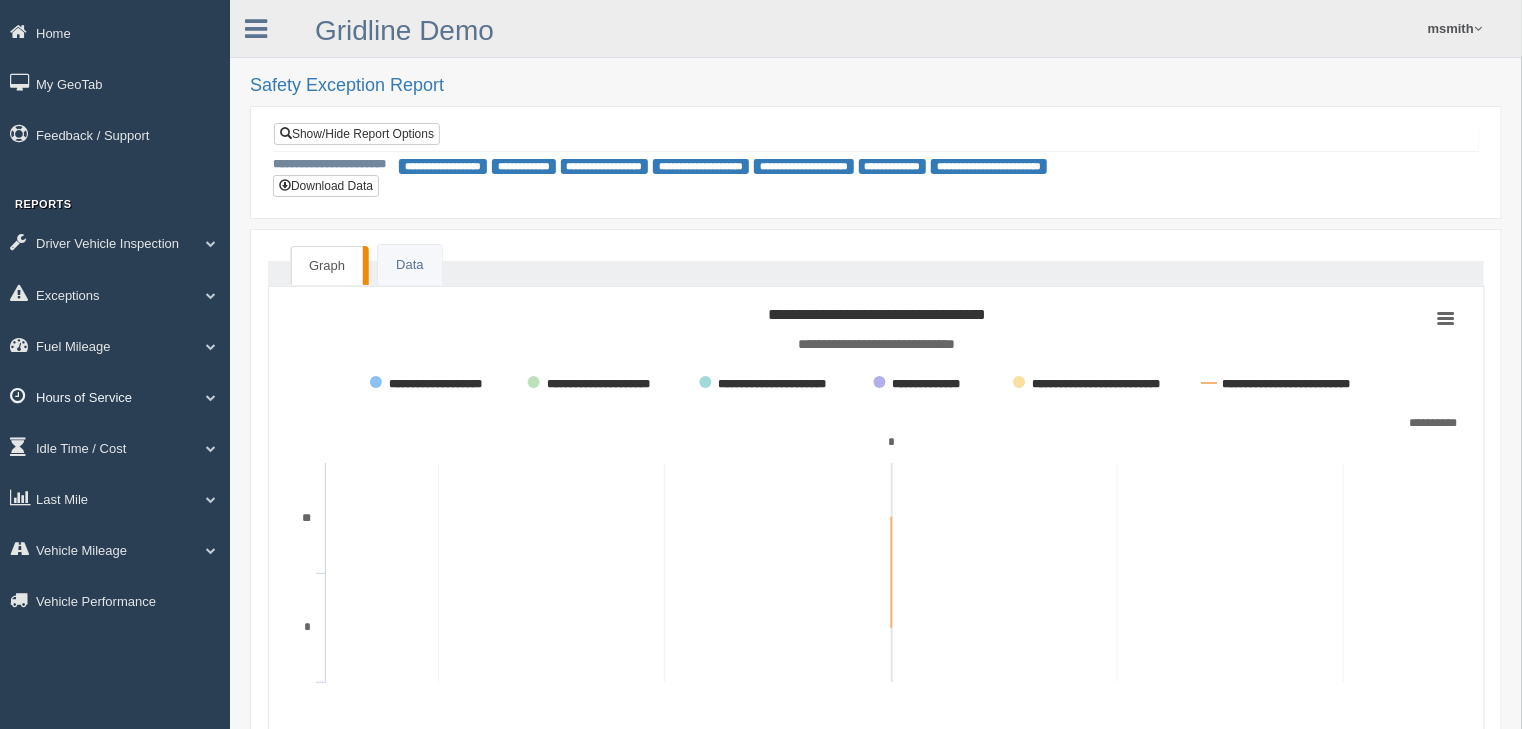 click on "Hours of Service" at bounding box center (115, 396) 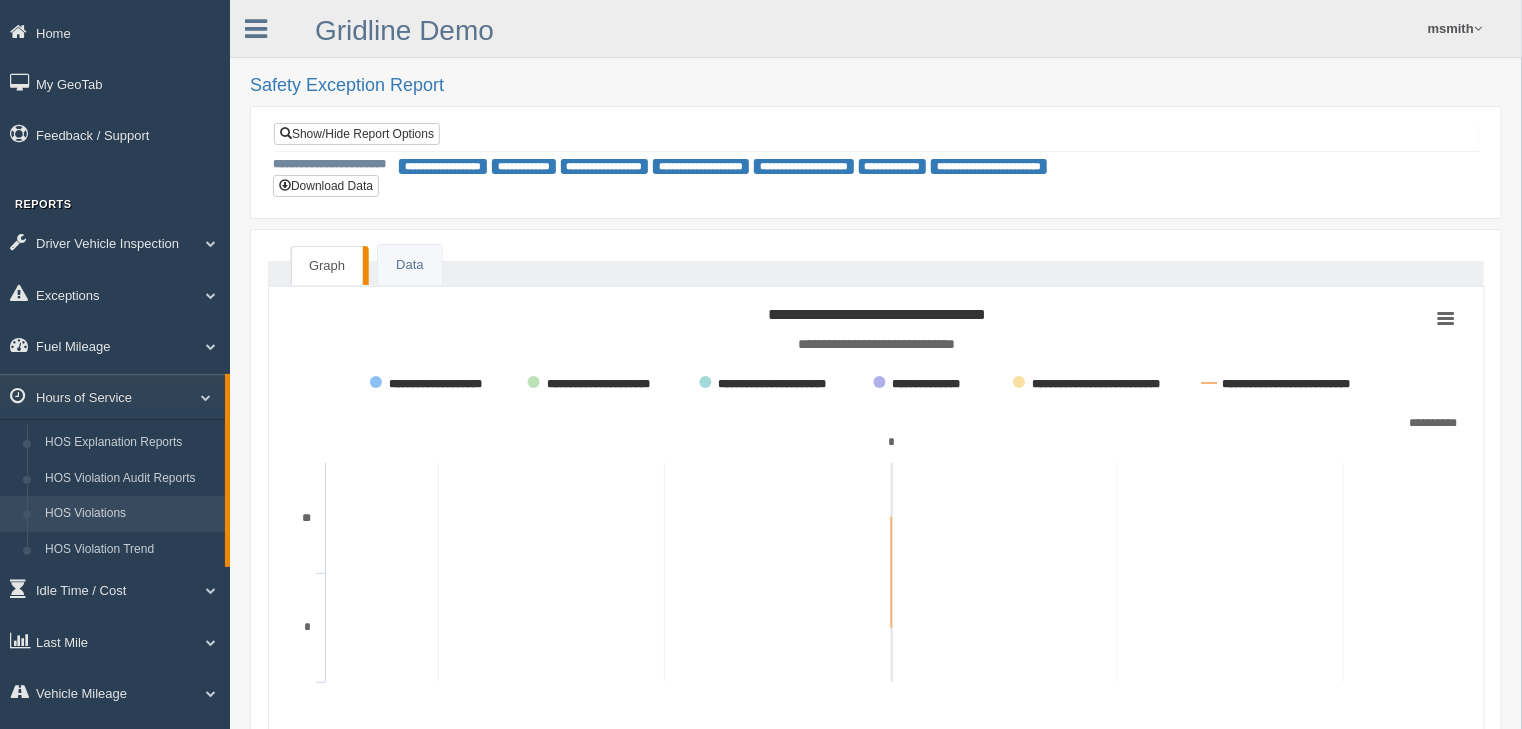 click on "HOS Violations" at bounding box center [130, 514] 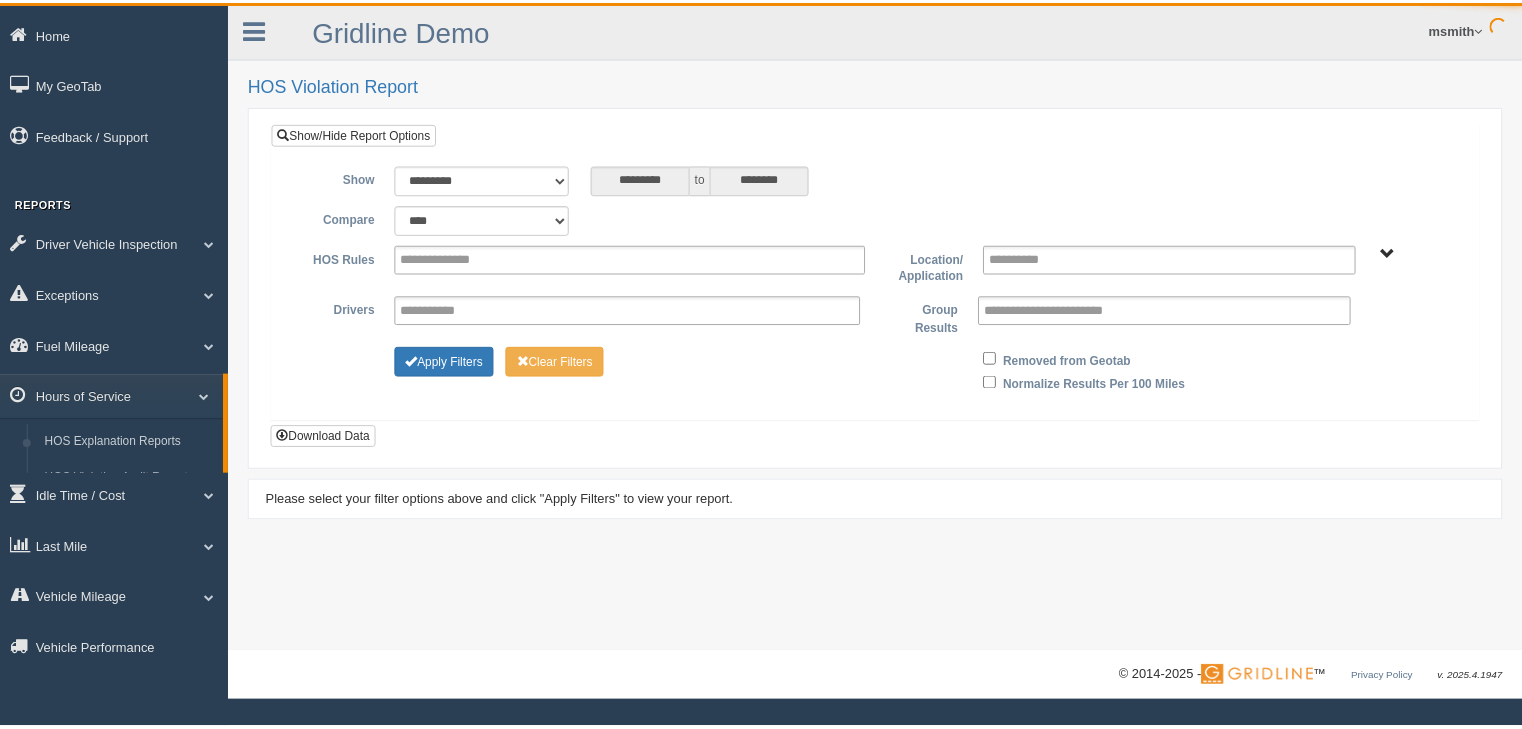 scroll, scrollTop: 0, scrollLeft: 0, axis: both 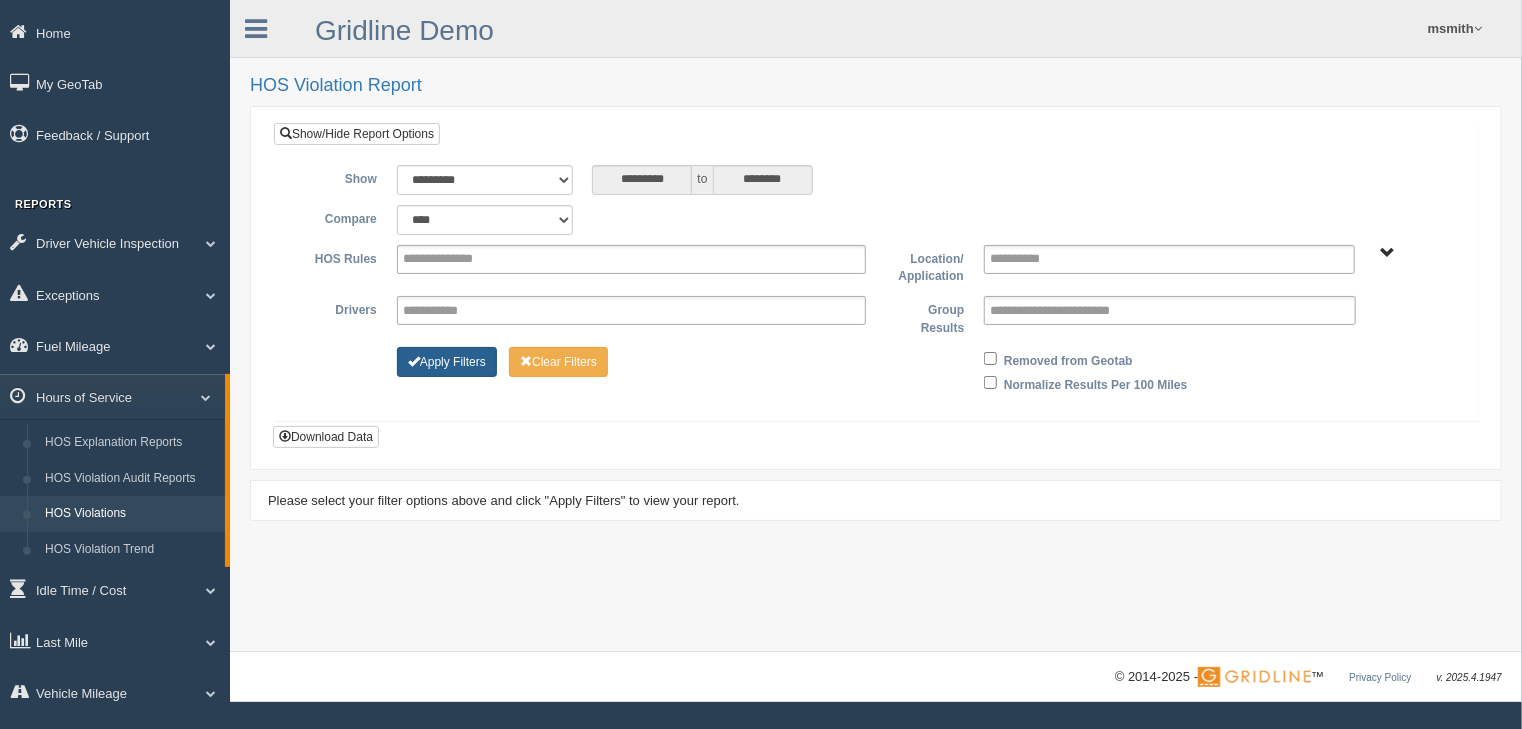 click on "Apply Filters" at bounding box center (447, 362) 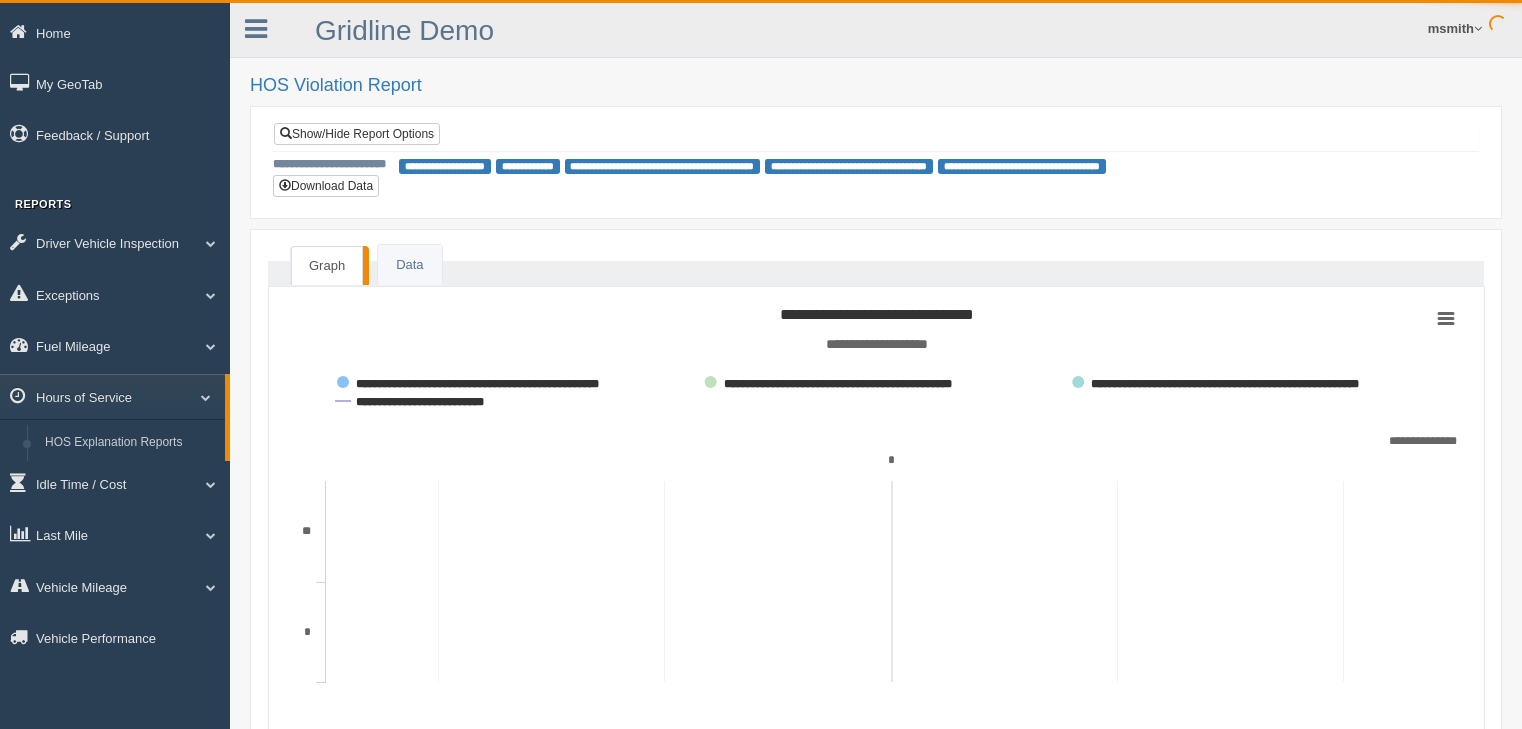 scroll, scrollTop: 0, scrollLeft: 0, axis: both 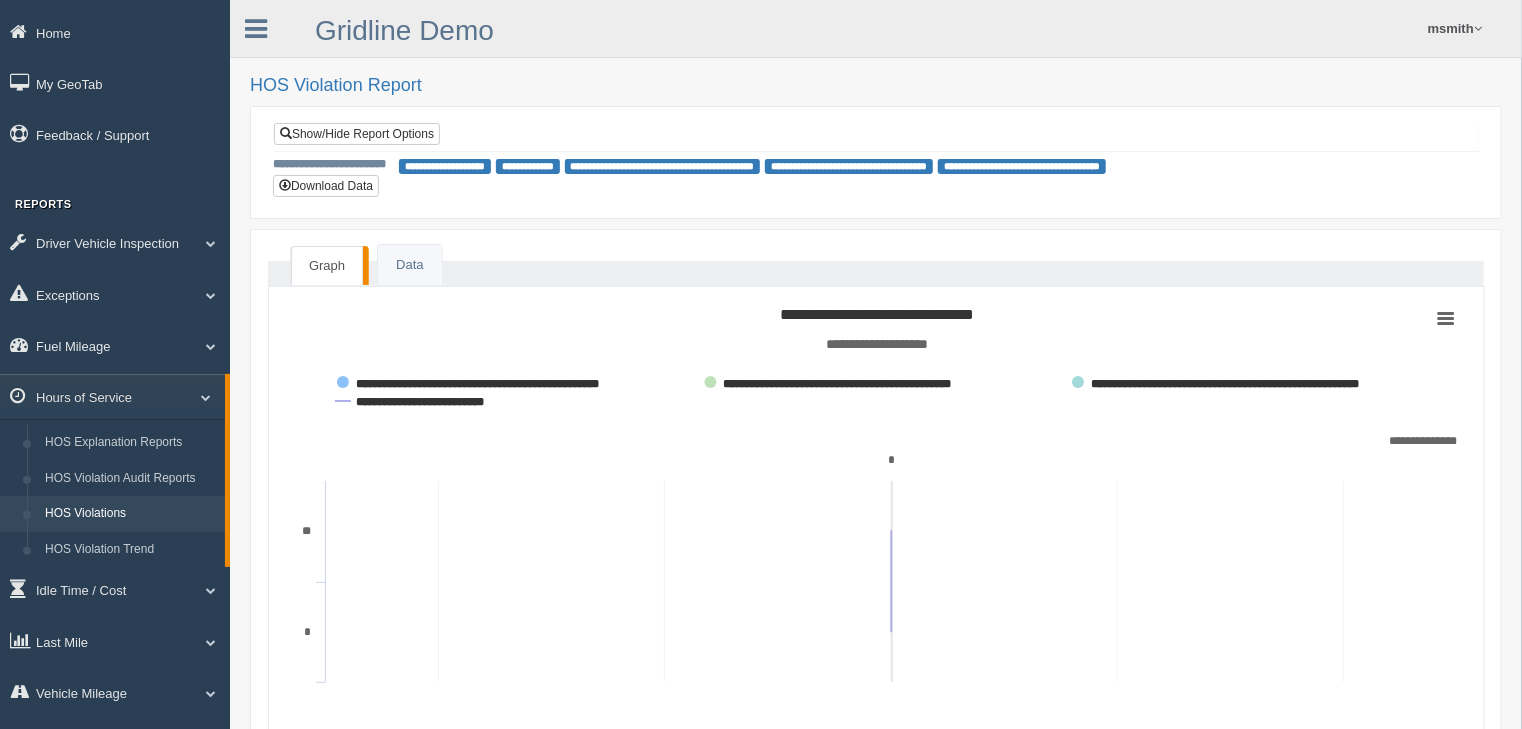 click on "Show/Hide Report Options
Show
[PERSONAL_INFO]
[PERSONAL_INFO]
[PERSONAL_INFO]
[PERSONAL_INFO]
[PERSONAL_INFO]
[PERSONAL_INFO]
[PERSONAL_INFO]
[PERSONAL_INFO]
Include Week 5 (If Applicable)
[PERSONAL_INFO] to [PERSONAL_INFO]
*
*
*
*
*
*
*
*
*
**
**
**
**
****
****
****
****
****
****
****
****
****
****
****
****
****
to
*
*
*
*
*
*
*
*
*
**
**
**
**
****
****
****
****
****
****
****
****
****
****
****
****
****
Compare
****
[PERSONAL_INFO]
[PERSONAL_INFO]
[PERSONAL_INFO]
[PERSONAL_INFO]
[PERSONAL_INFO]
[PERSONAL_INFO]
[PERSONAL_INFO]
[PERSONAL_INFO]
******
[PERSONAL_INFO] to [PERSONAL_INFO]
*
*
*
*
*
*
*
*
*
**
**
**
**" at bounding box center [876, 136] 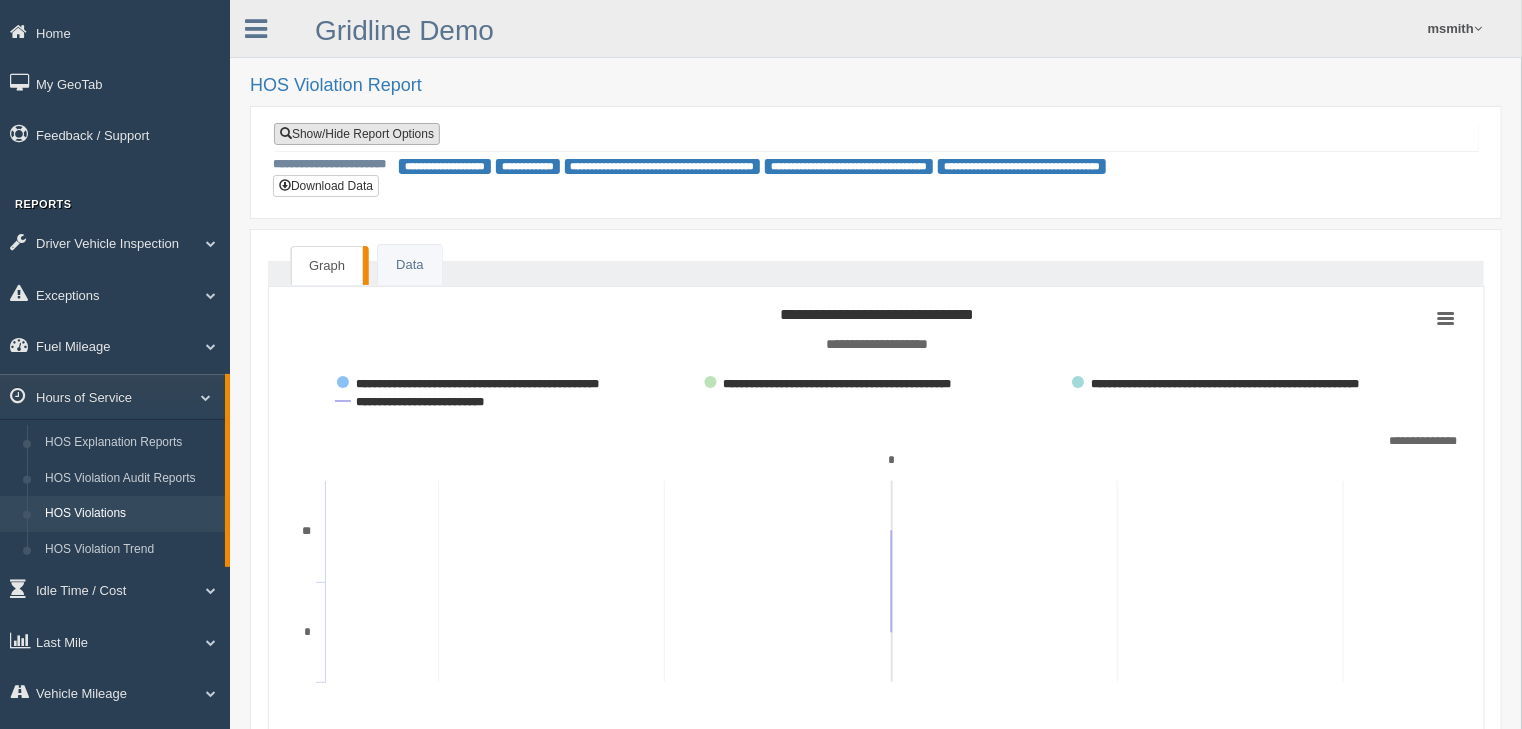 click on "Show/Hide Report Options" at bounding box center (357, 134) 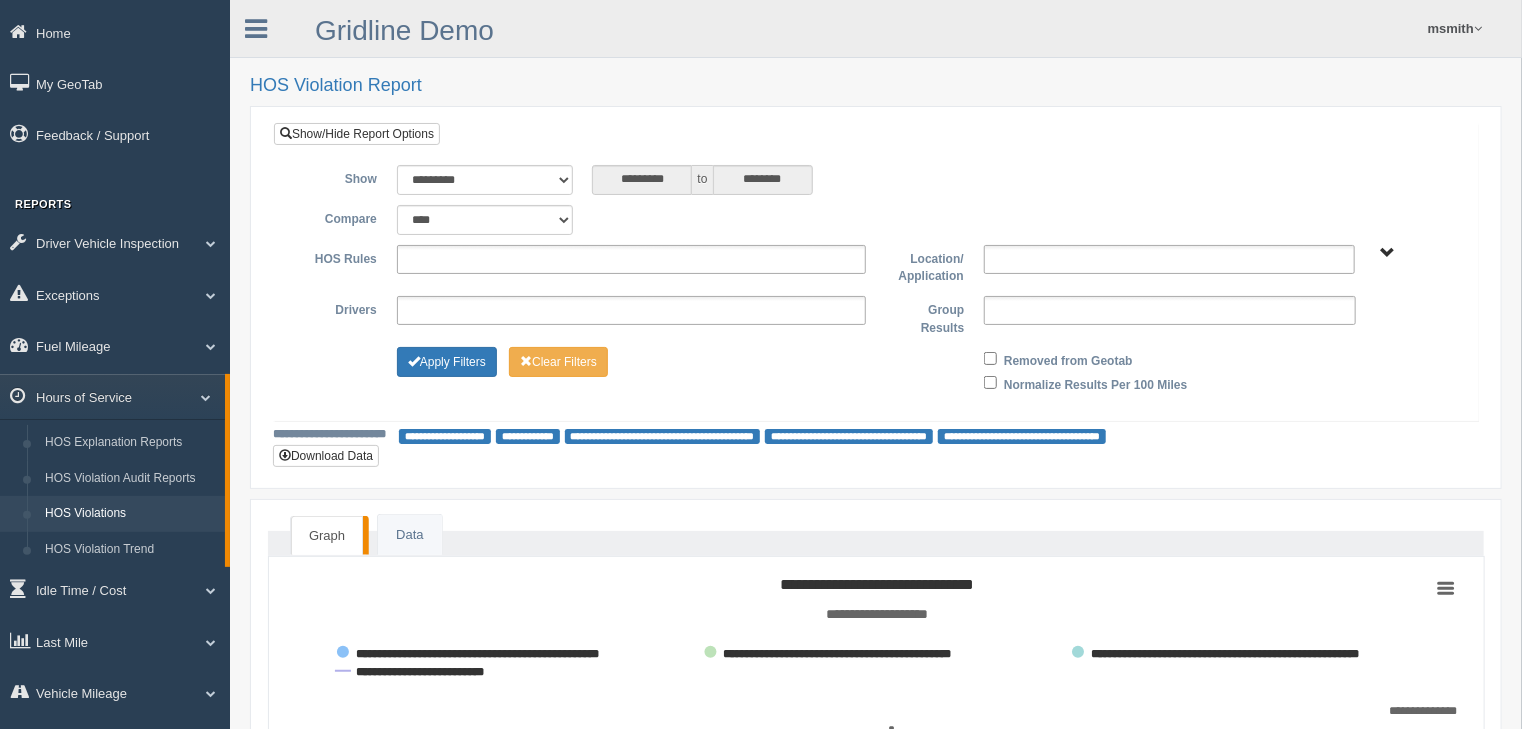 type 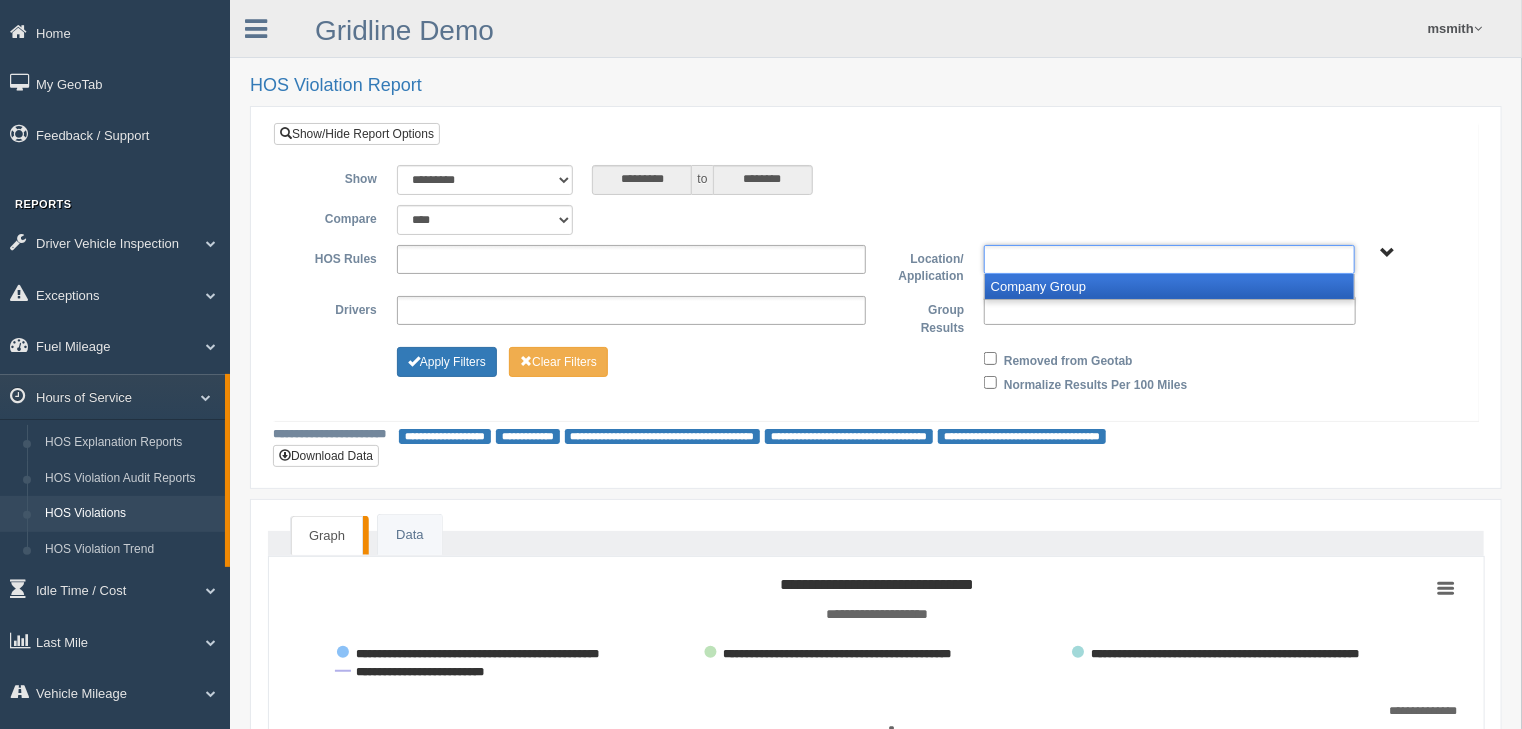 click on "Company Group" at bounding box center [1169, 286] 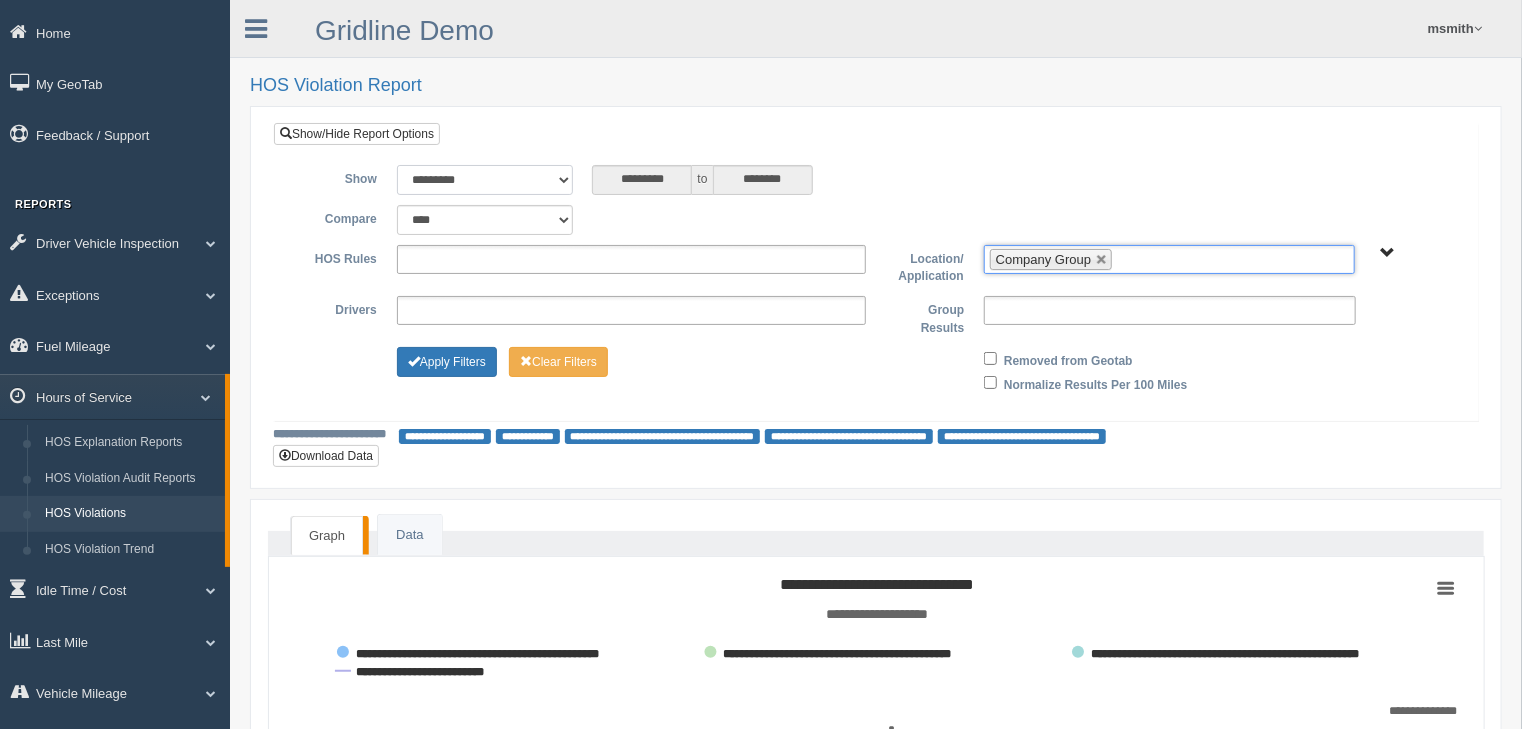 click on "**********" at bounding box center [485, 180] 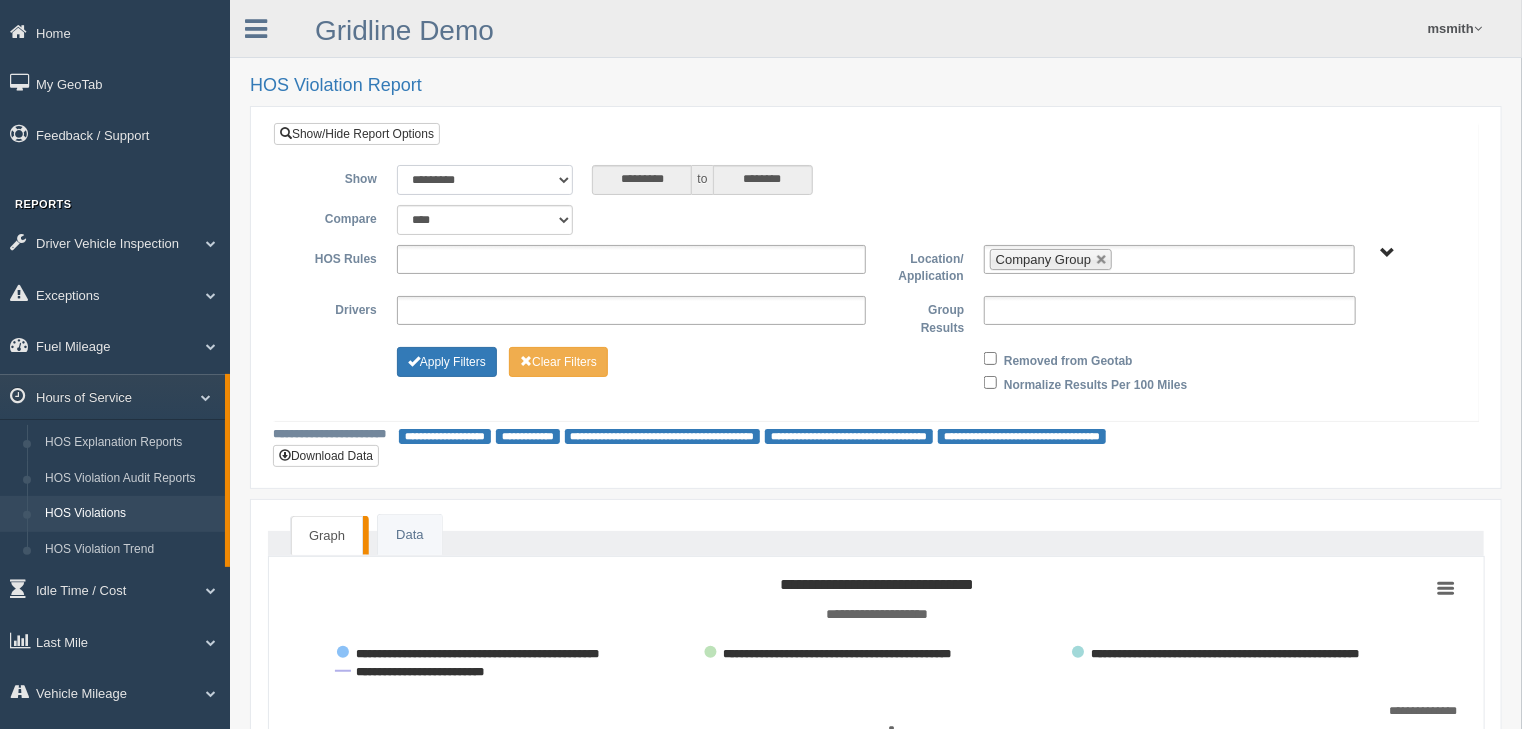 select on "**********" 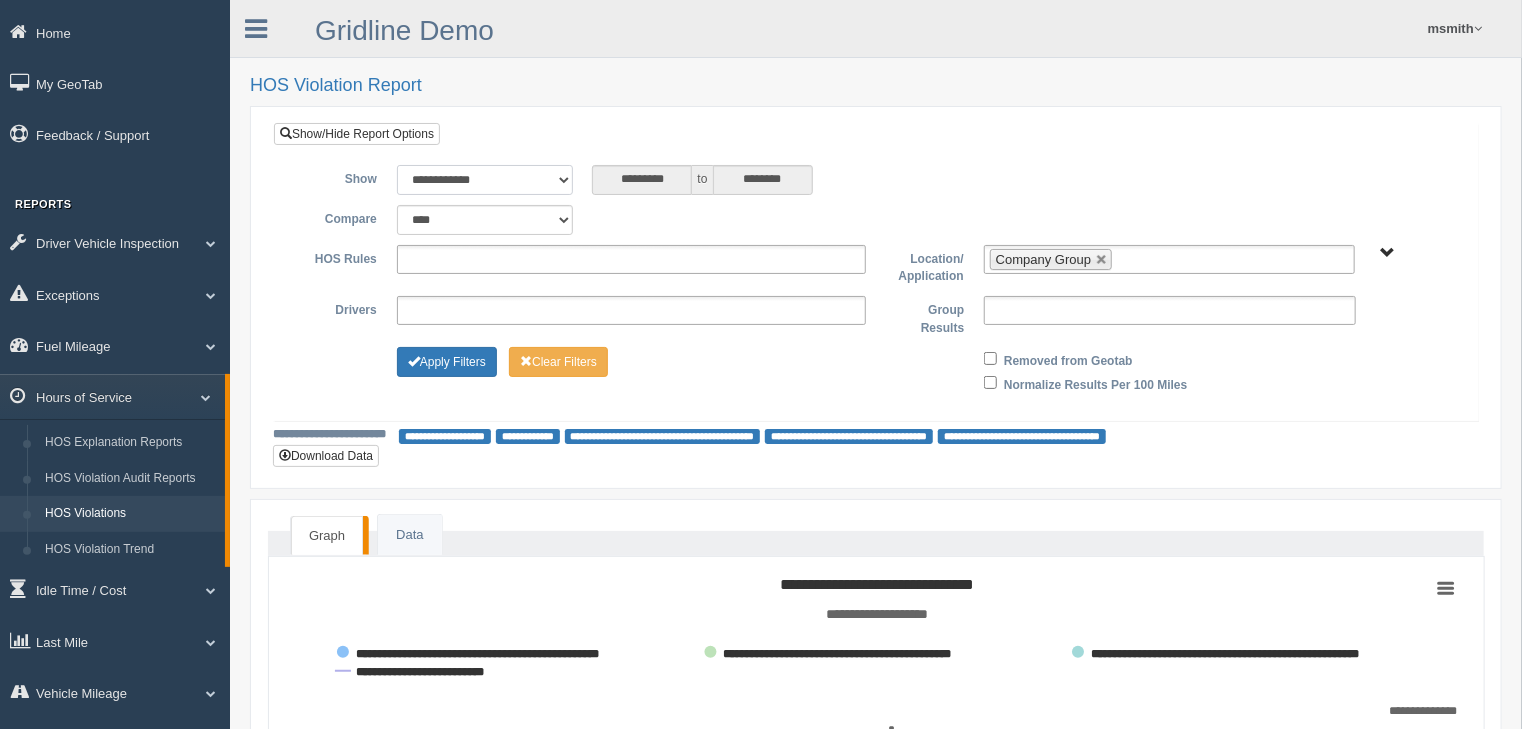 click on "**********" at bounding box center [485, 180] 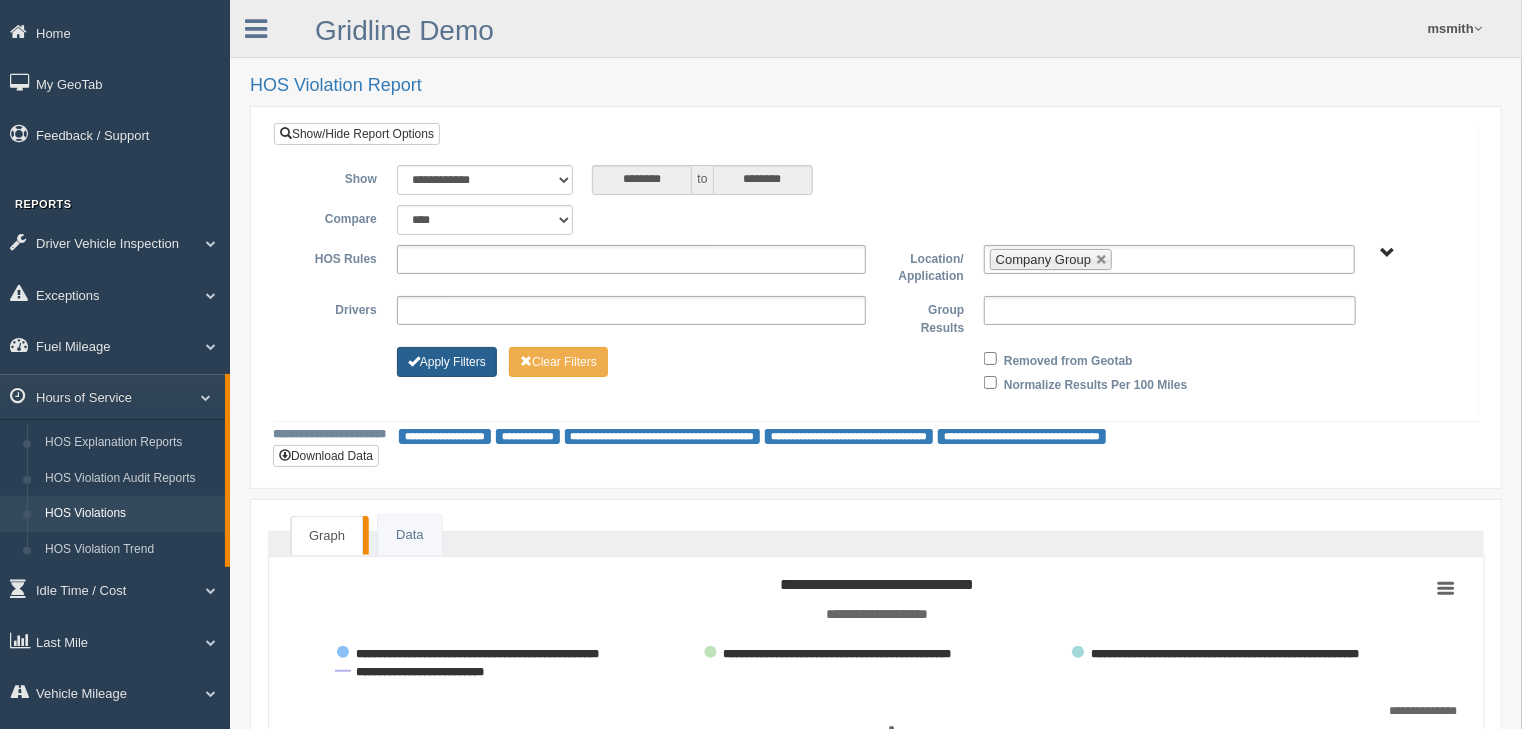 click on "Apply Filters" at bounding box center (447, 362) 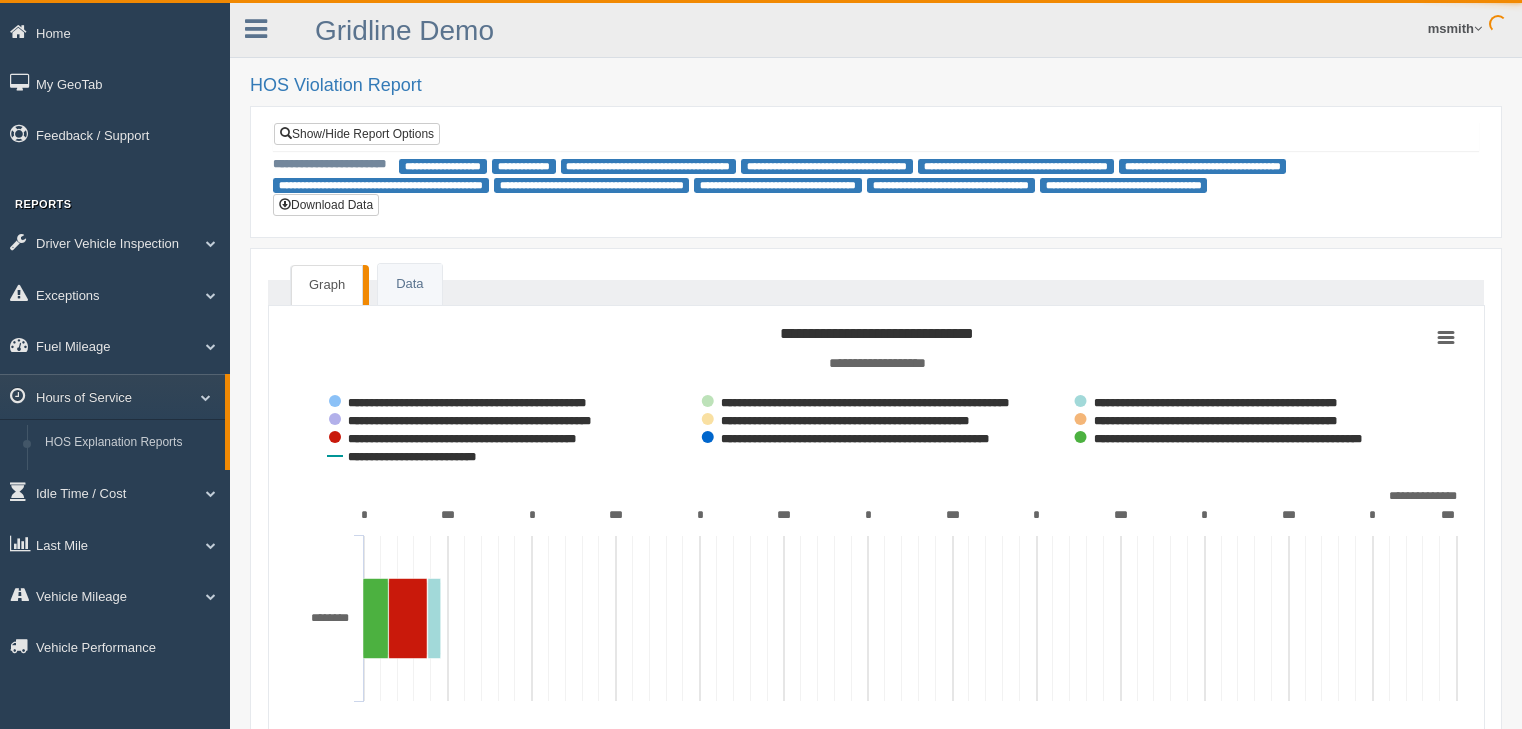scroll, scrollTop: 0, scrollLeft: 0, axis: both 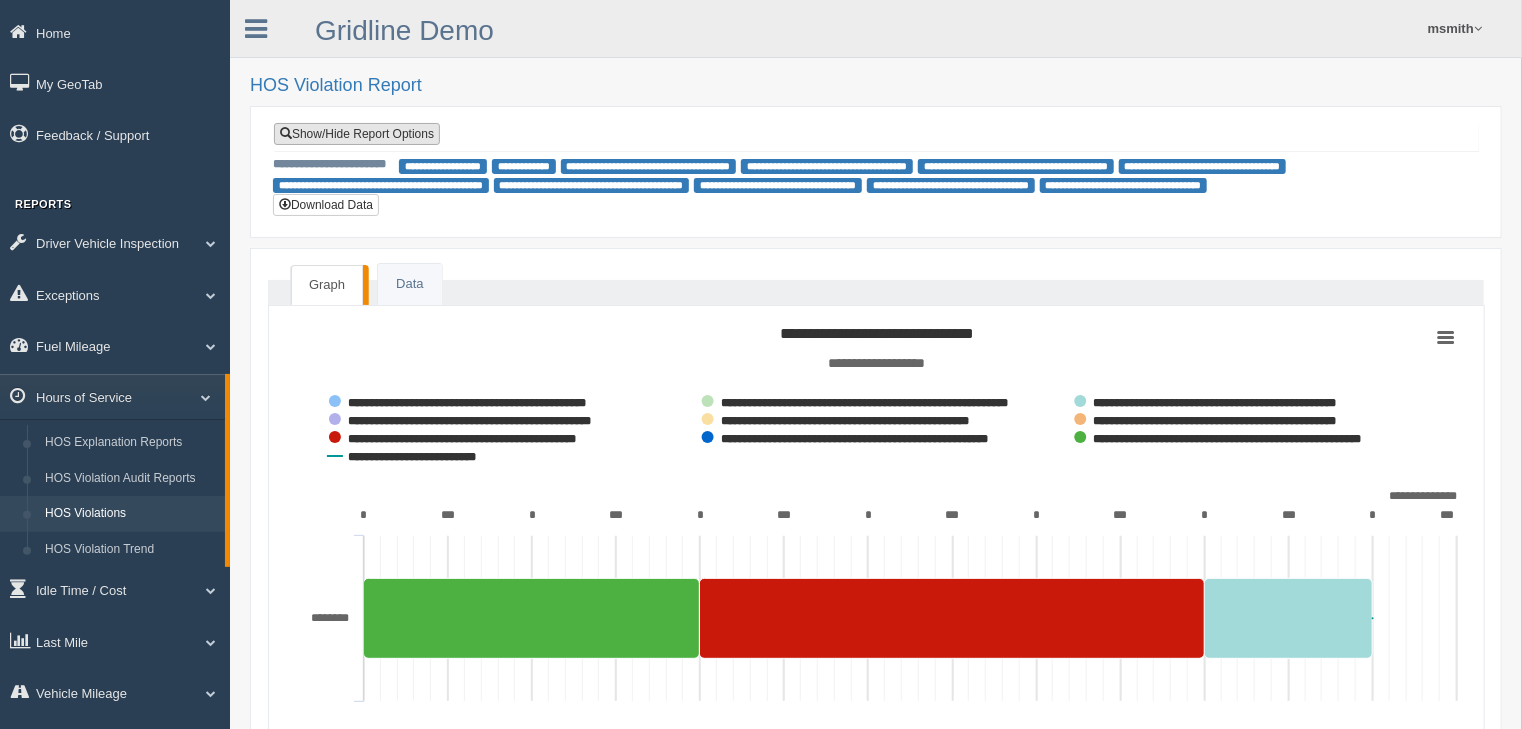 click on "Show/Hide Report Options" at bounding box center (357, 134) 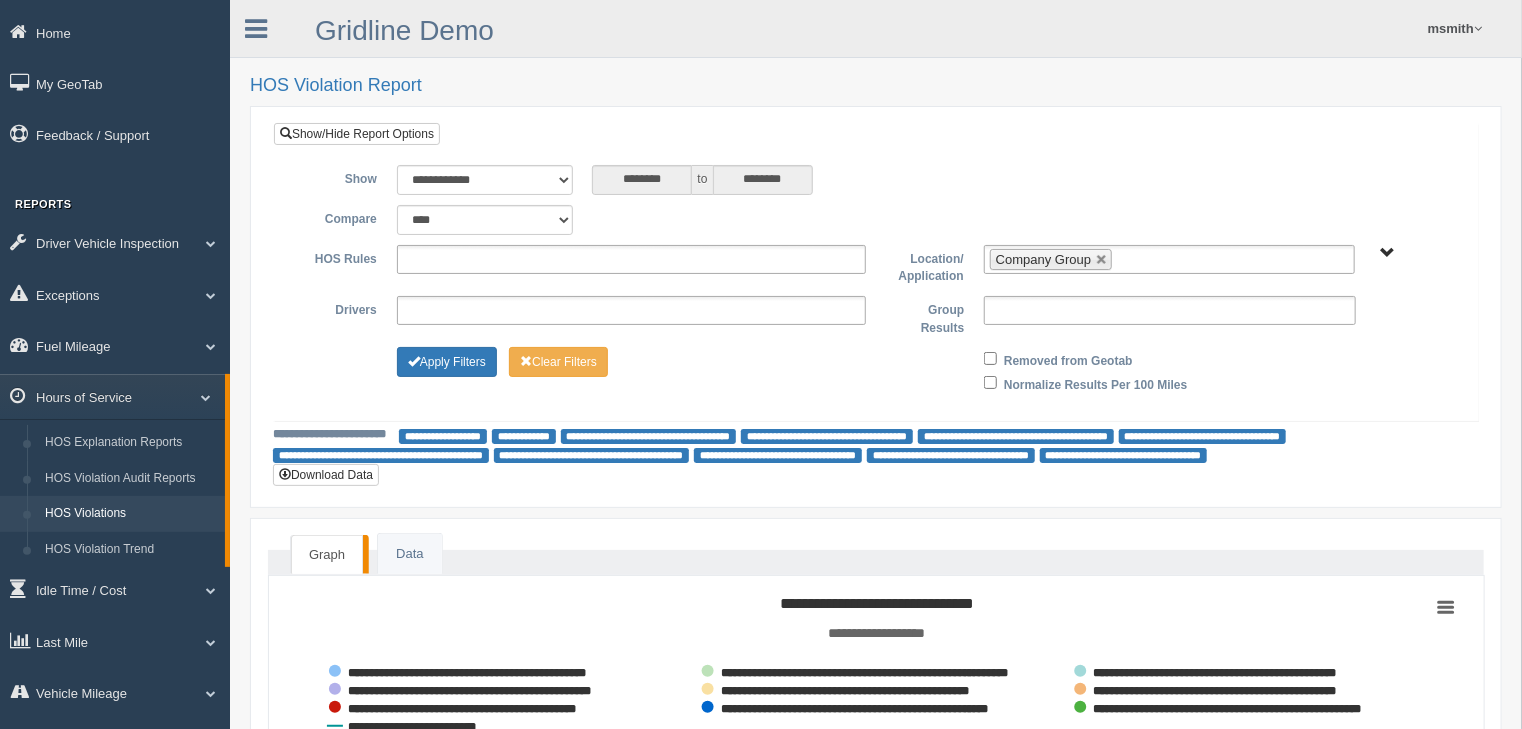 click on "Company Group" at bounding box center [1387, 253] 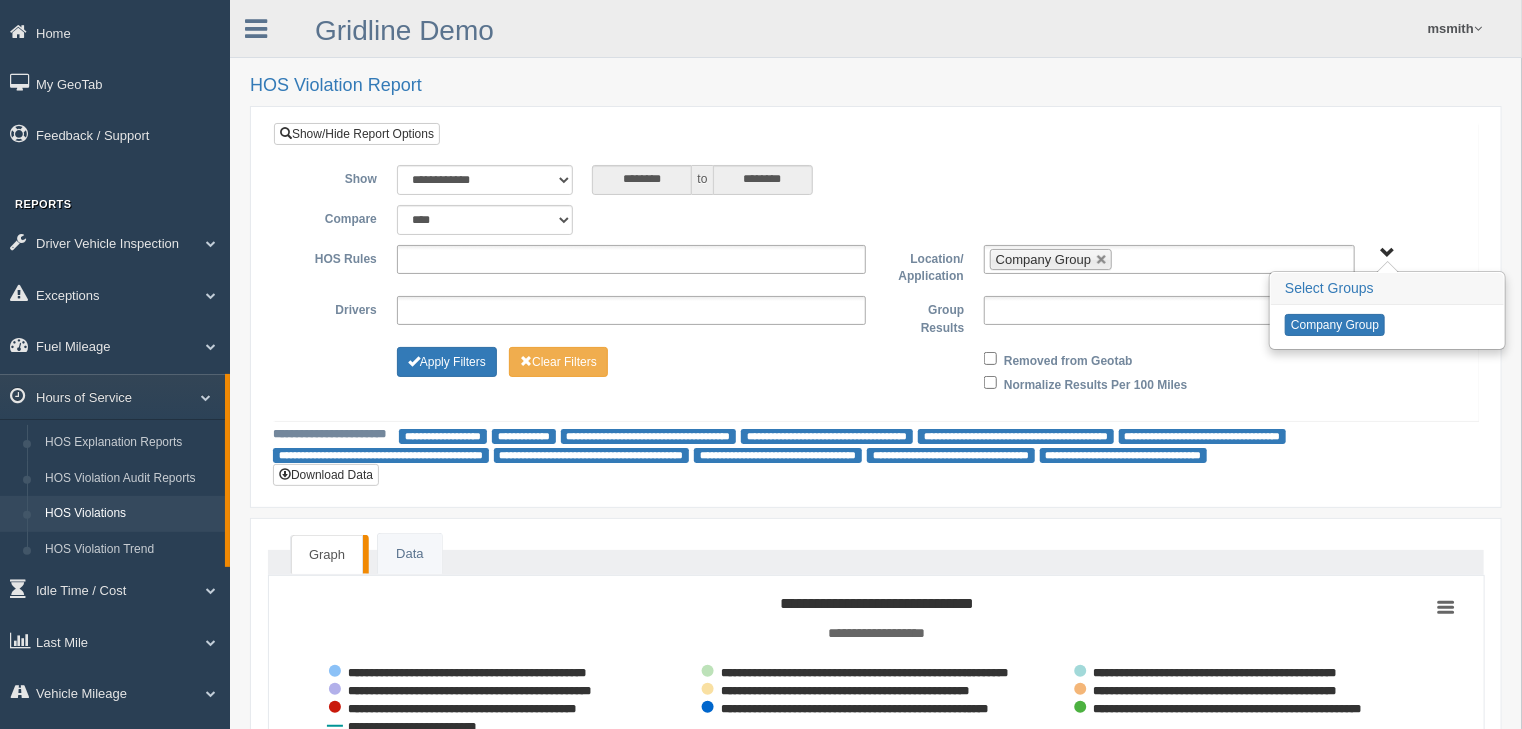 click on "**********" at bounding box center (876, 271) 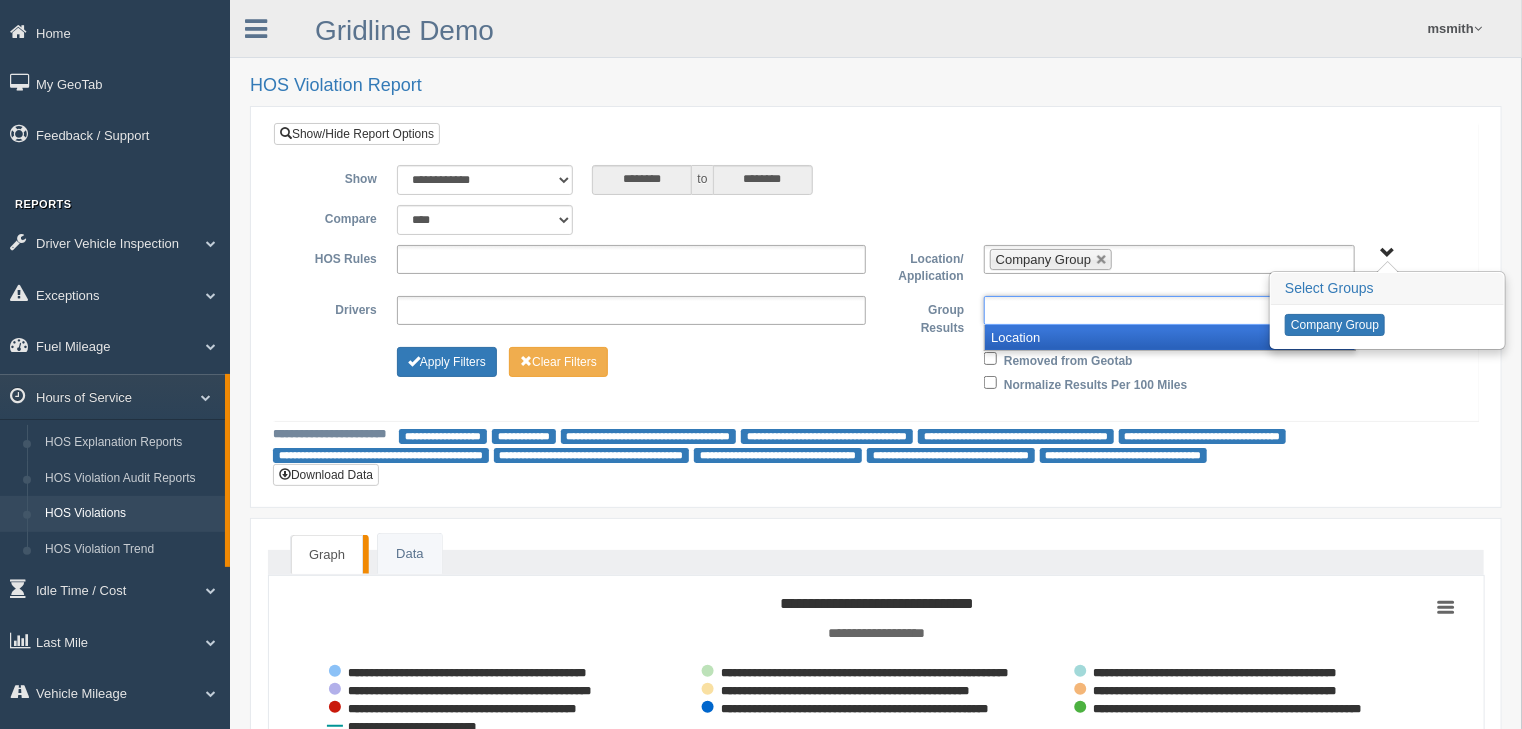 click on "Location" at bounding box center [1169, 337] 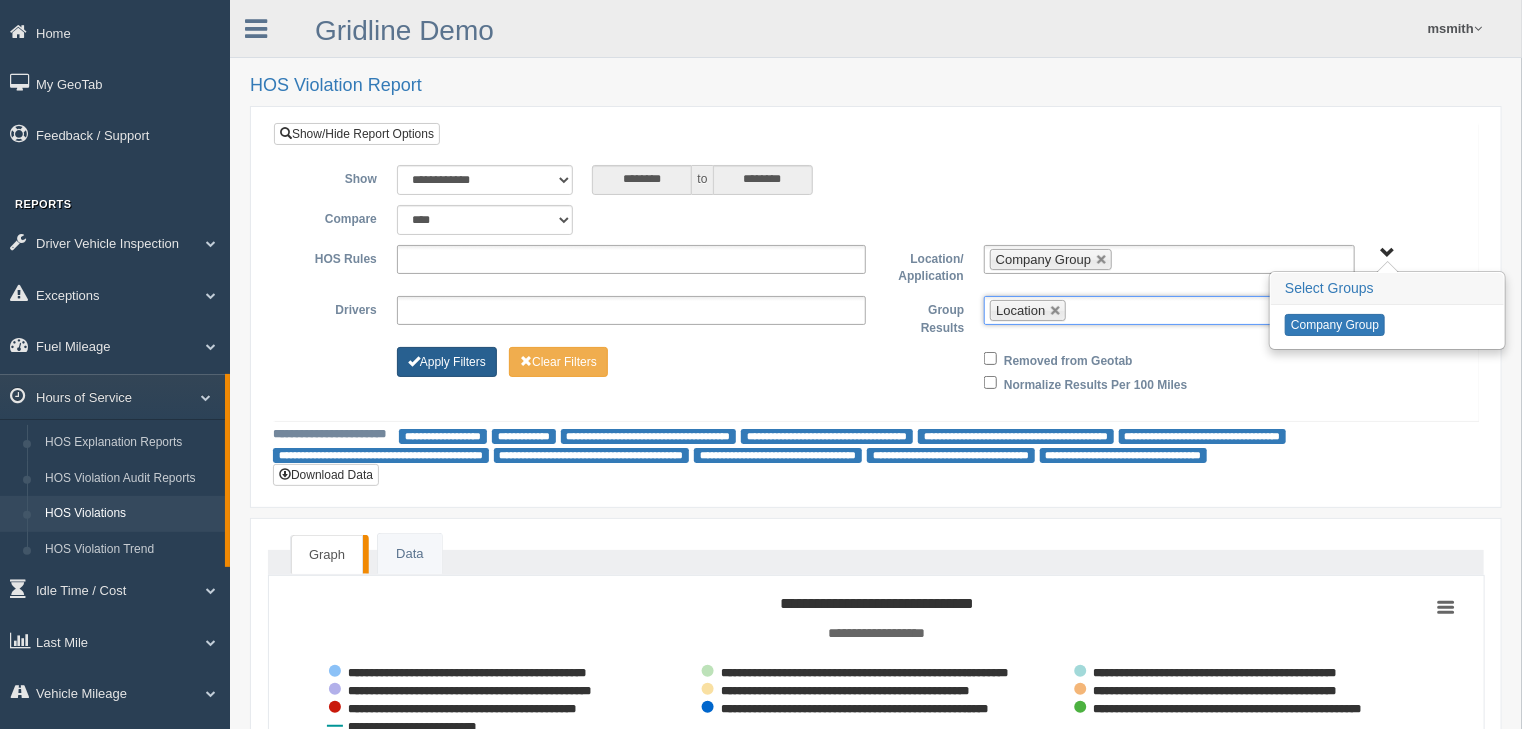 click on "Apply Filters" at bounding box center [447, 362] 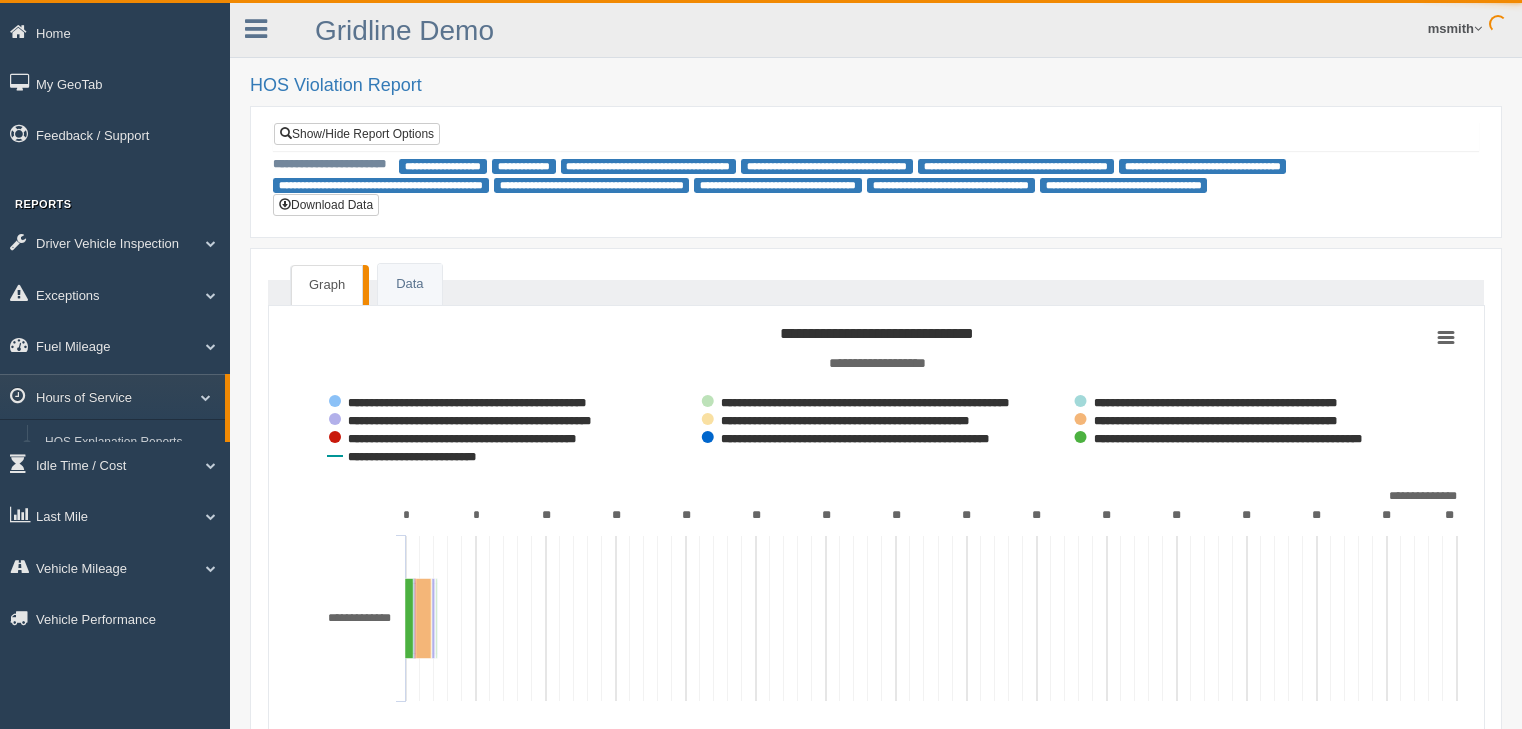 scroll, scrollTop: 0, scrollLeft: 0, axis: both 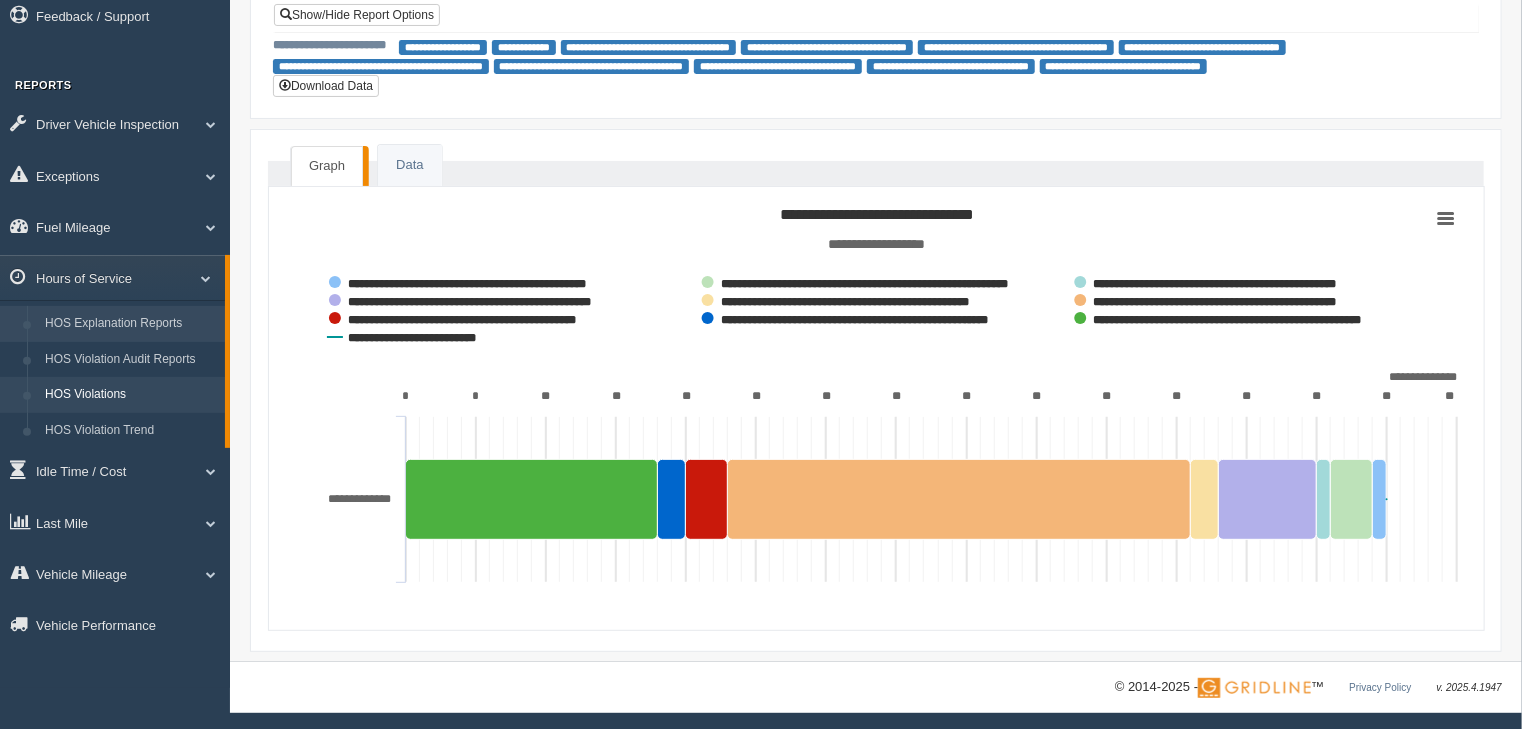click on "HOS Explanation Reports" at bounding box center [130, 324] 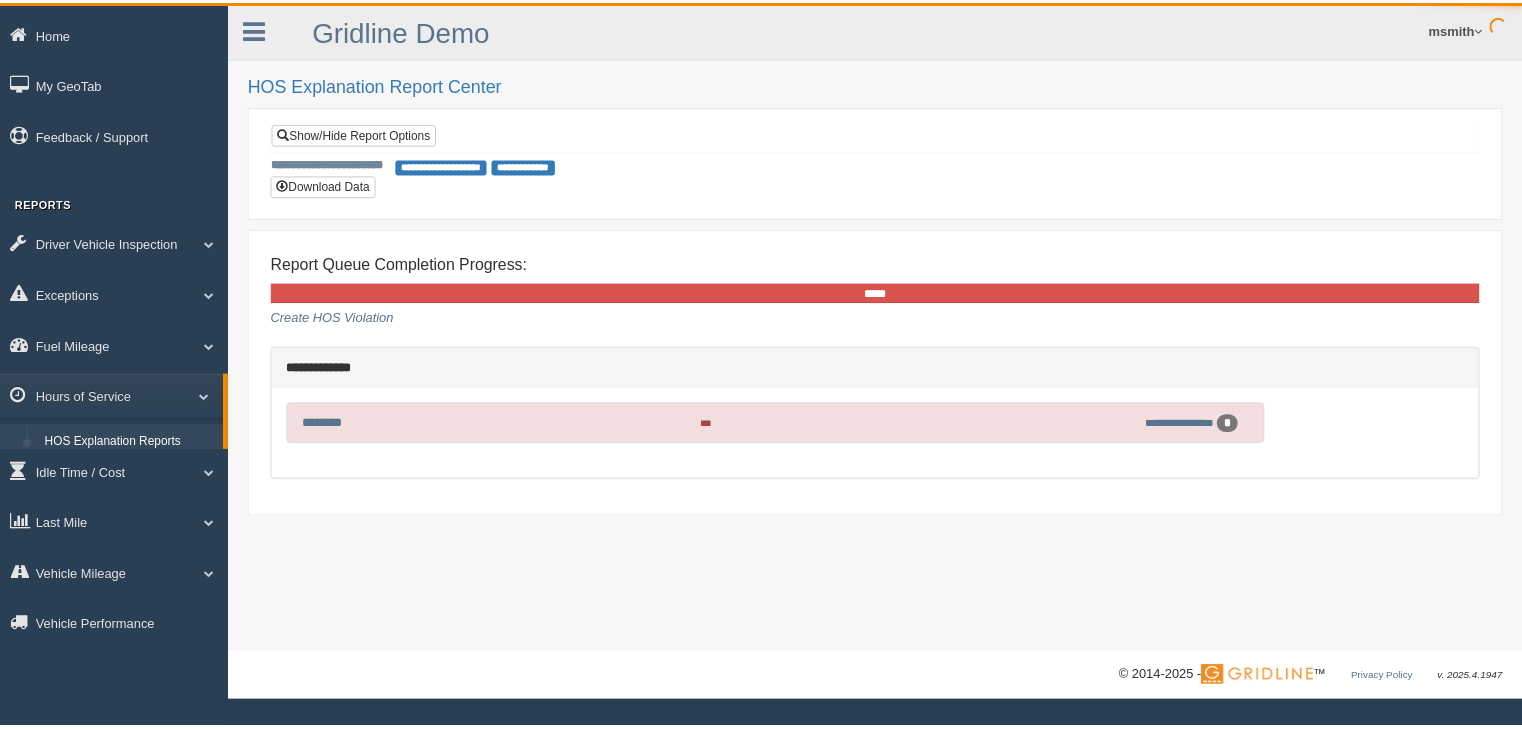 scroll, scrollTop: 0, scrollLeft: 0, axis: both 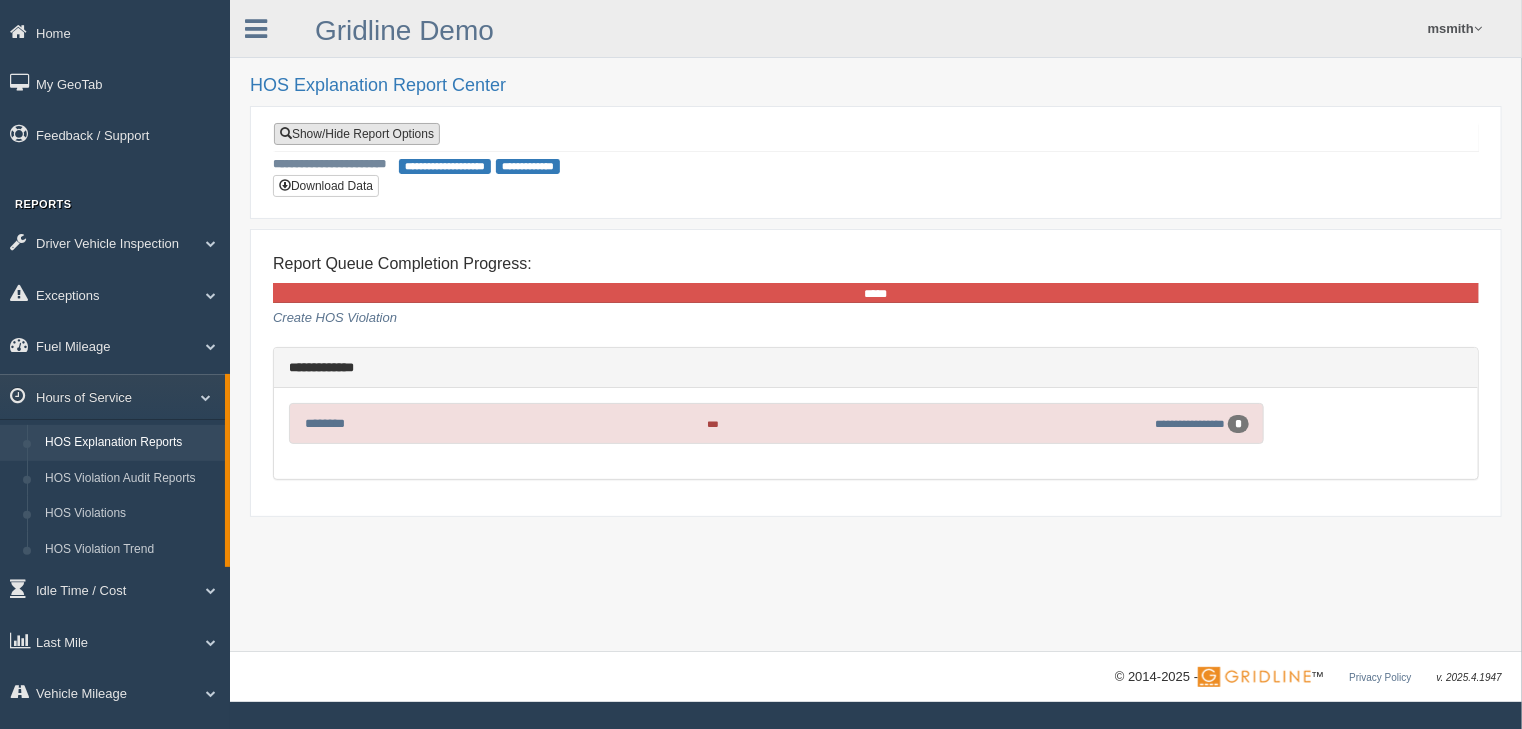 click on "Show/Hide Report Options" at bounding box center [357, 134] 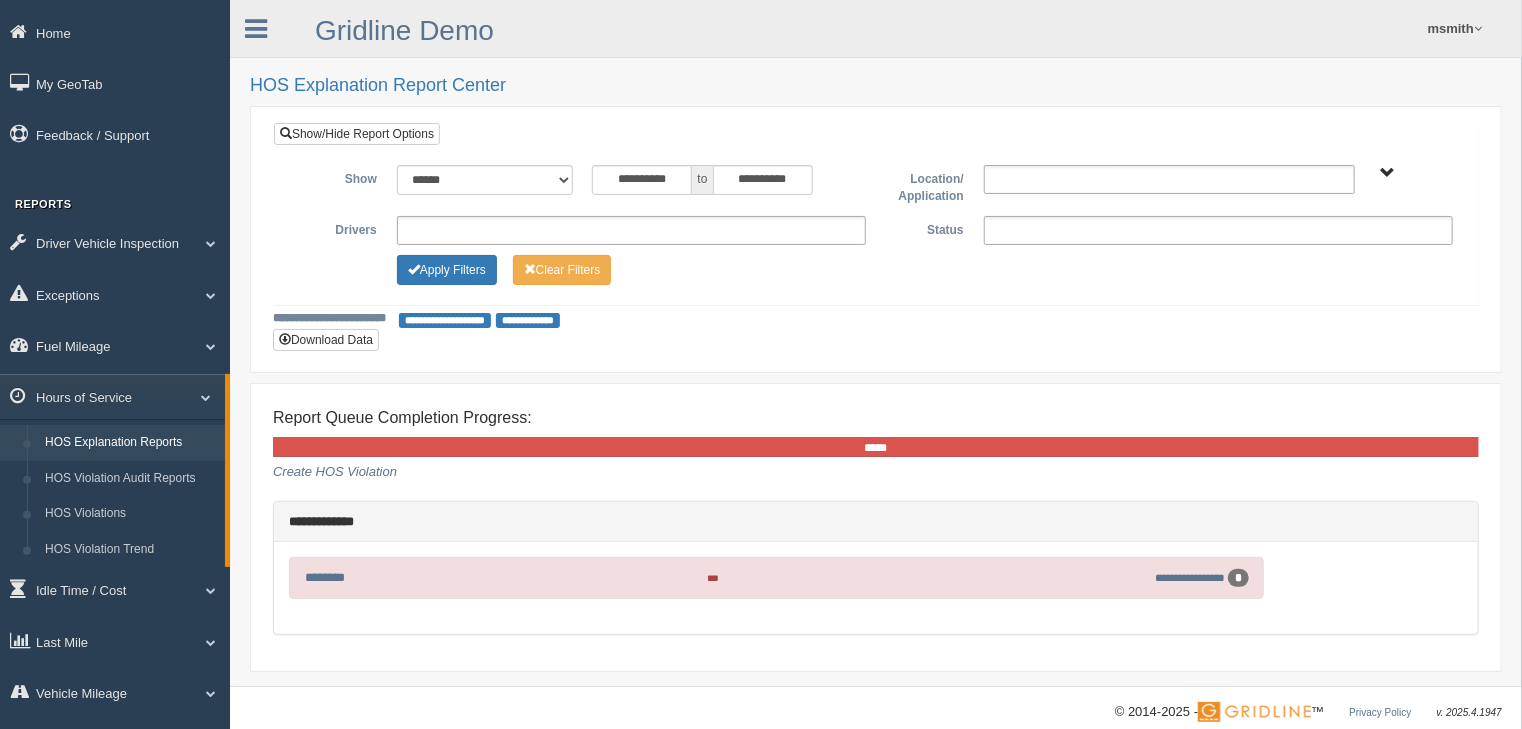 click at bounding box center [1218, 230] 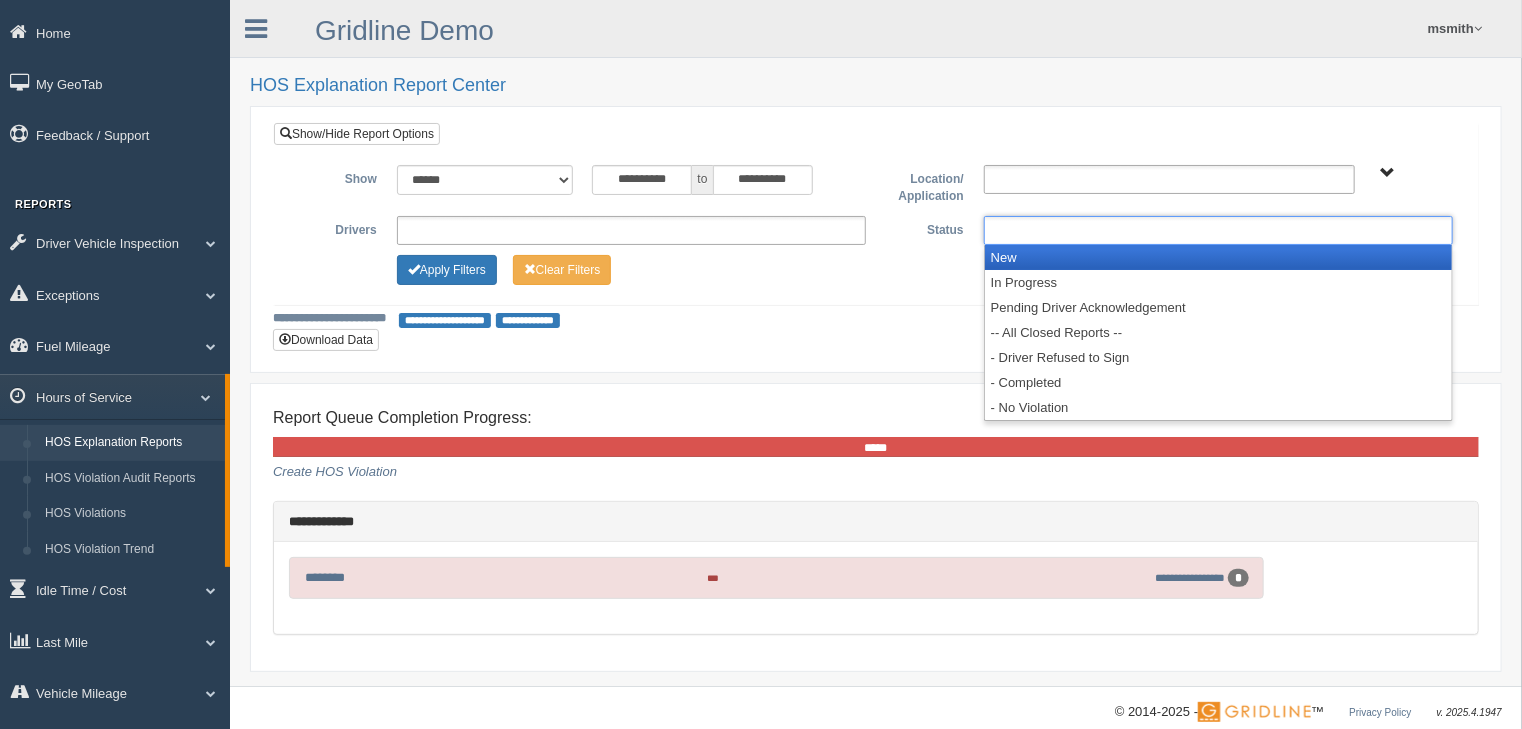 type 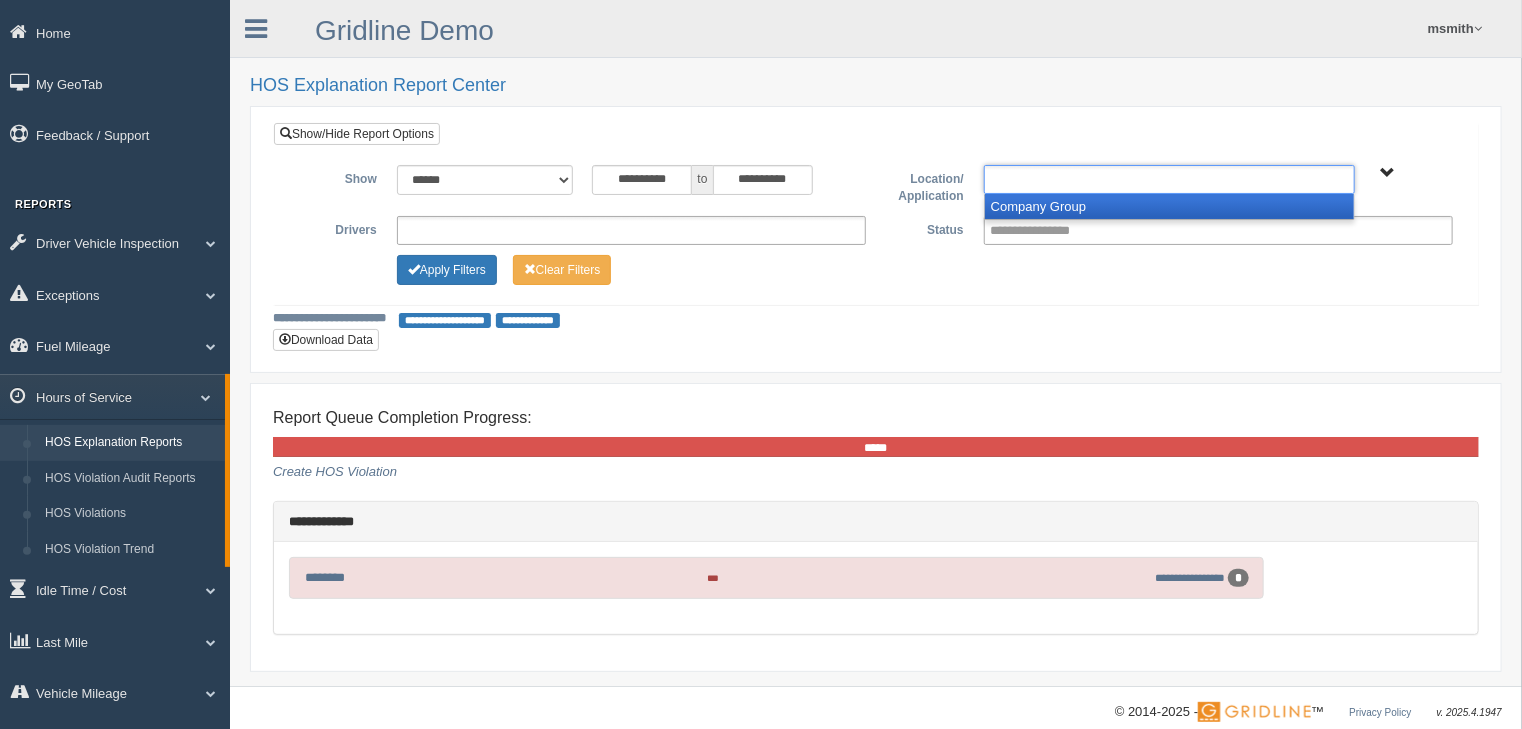 click on "Company Group" at bounding box center (1169, 206) 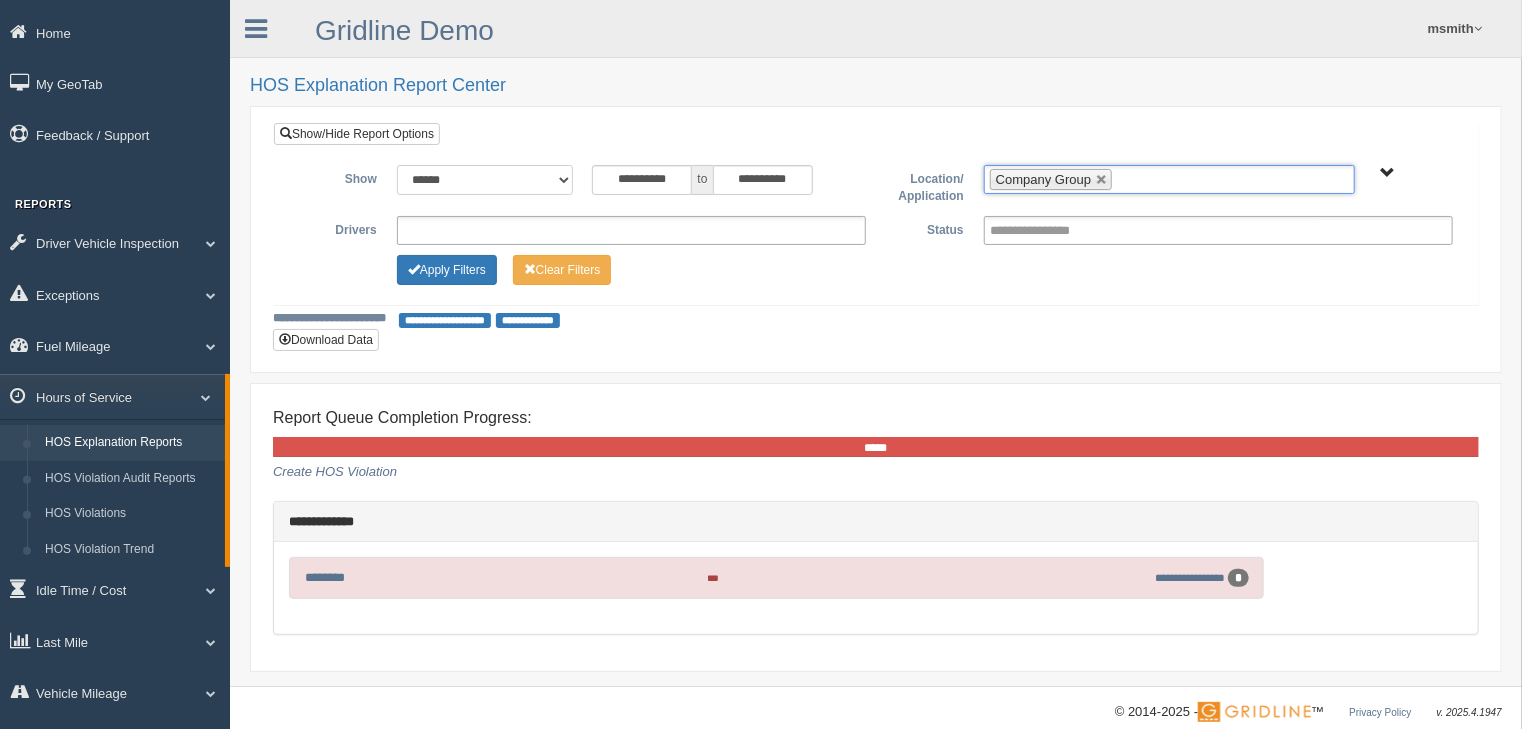 click on "**********" at bounding box center [485, 180] 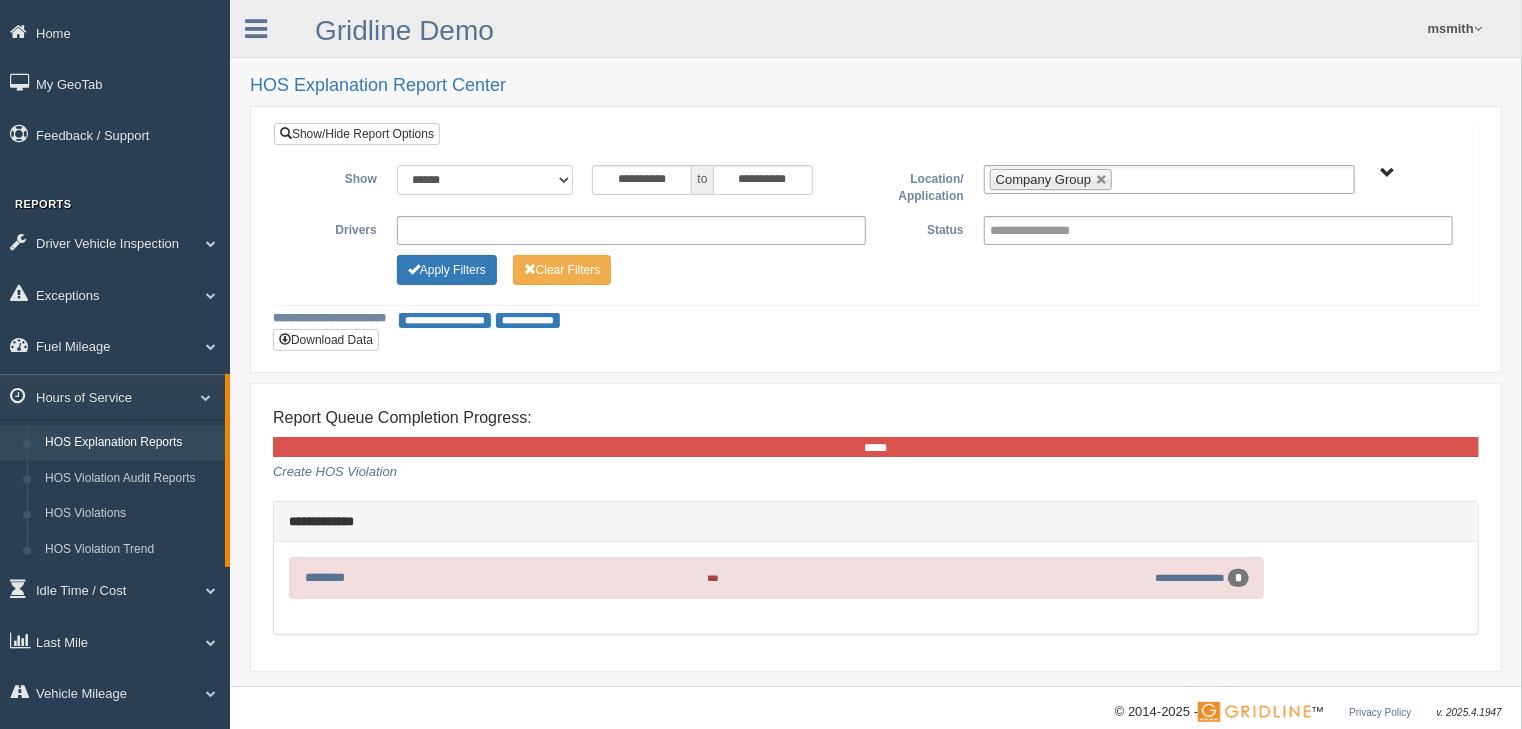 select on "**********" 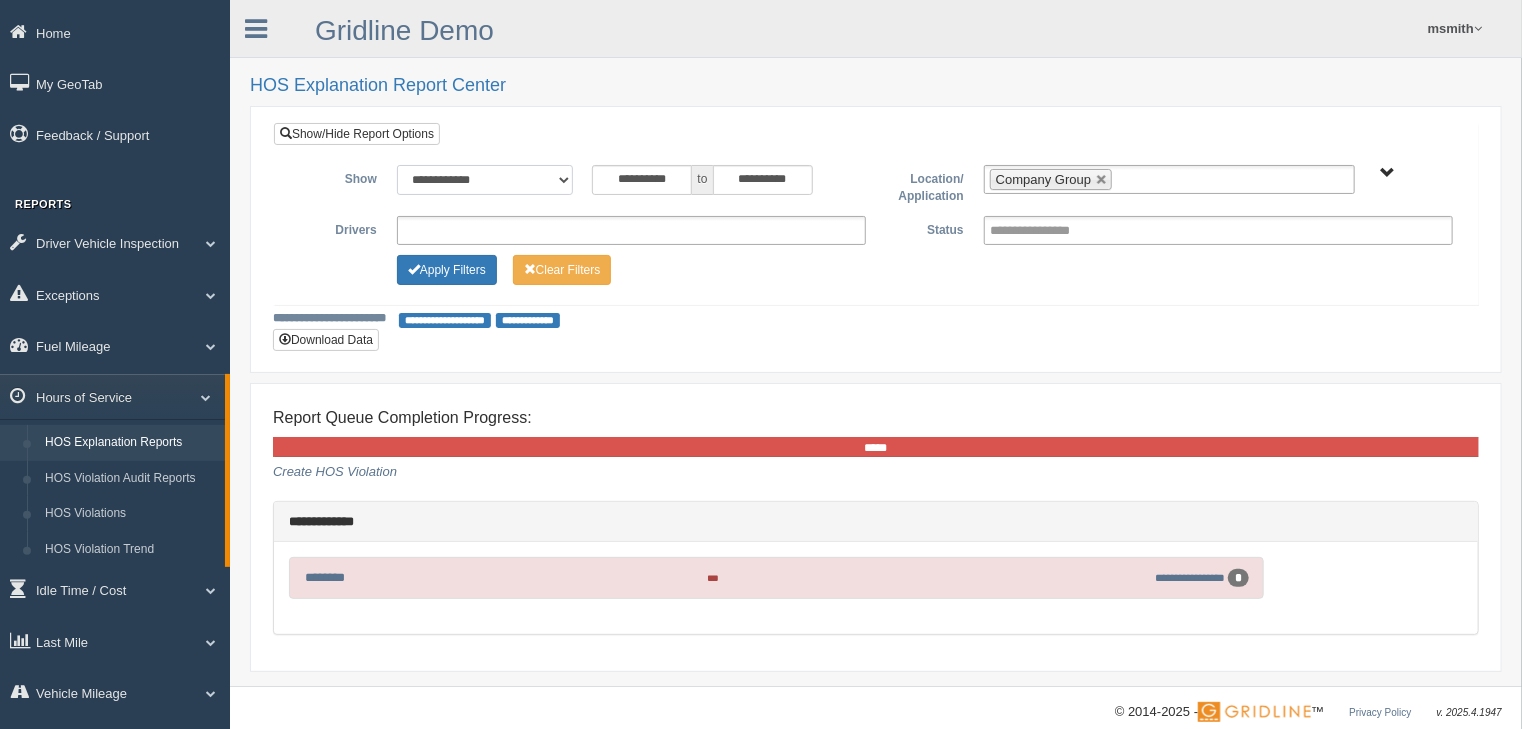click on "**********" at bounding box center [485, 180] 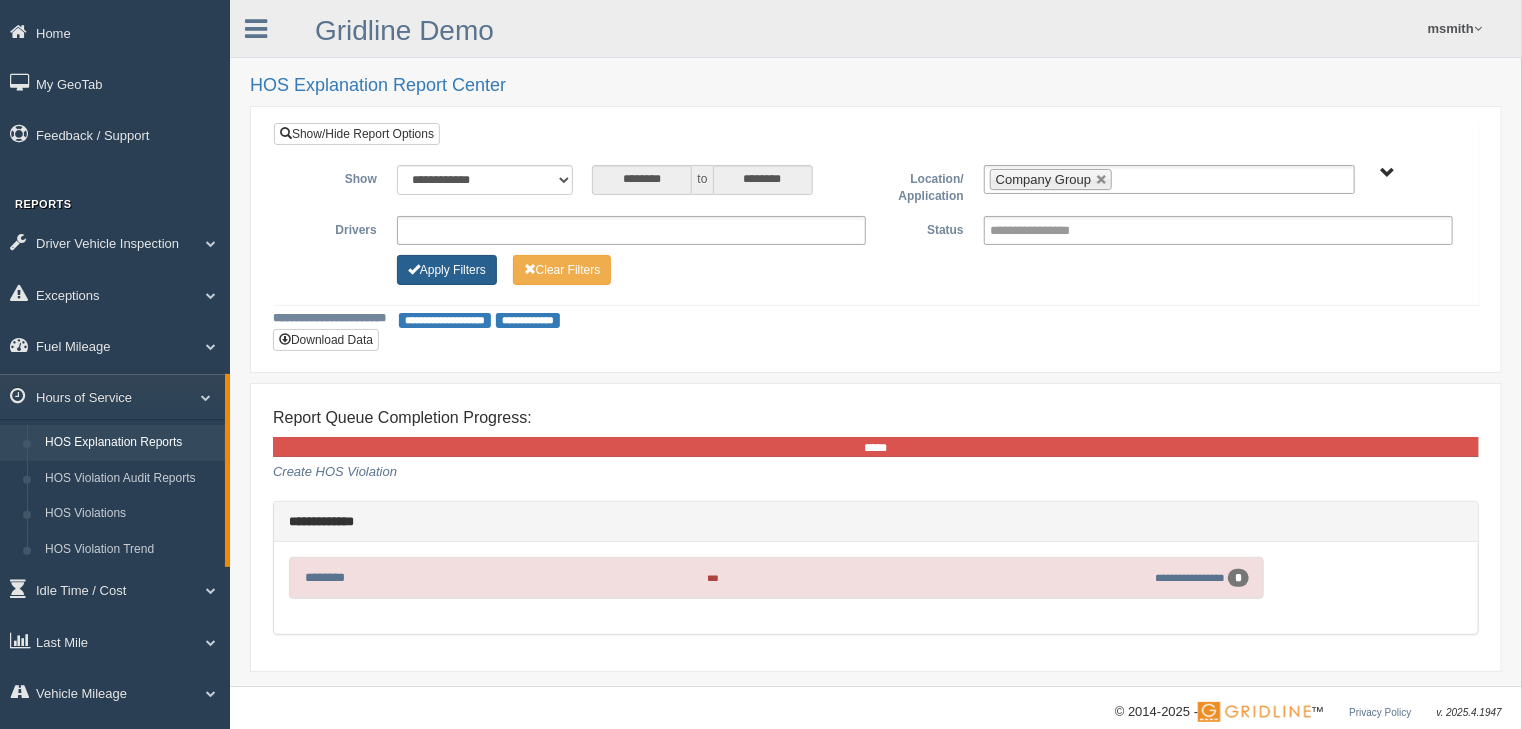 click on "Apply Filters" at bounding box center [447, 270] 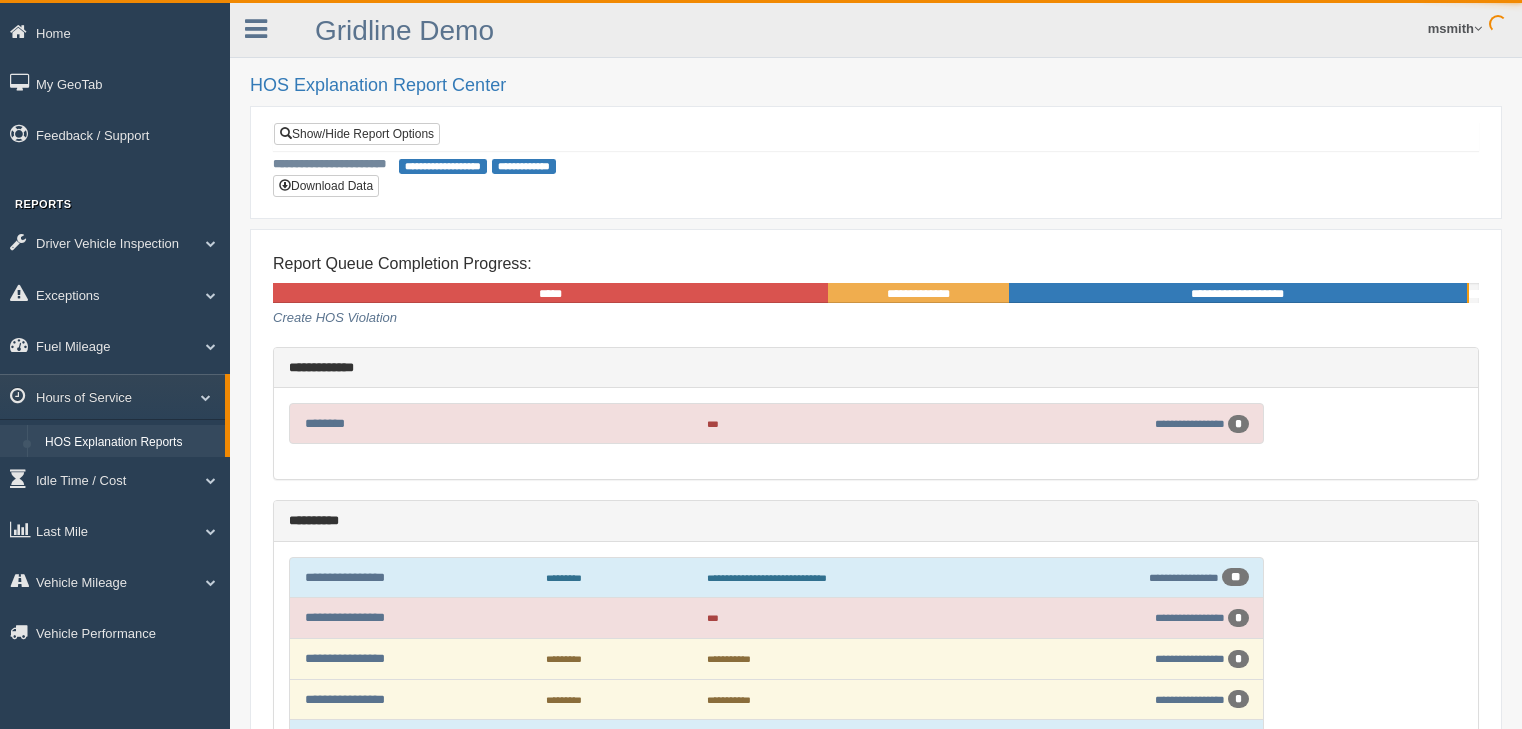 scroll, scrollTop: 0, scrollLeft: 0, axis: both 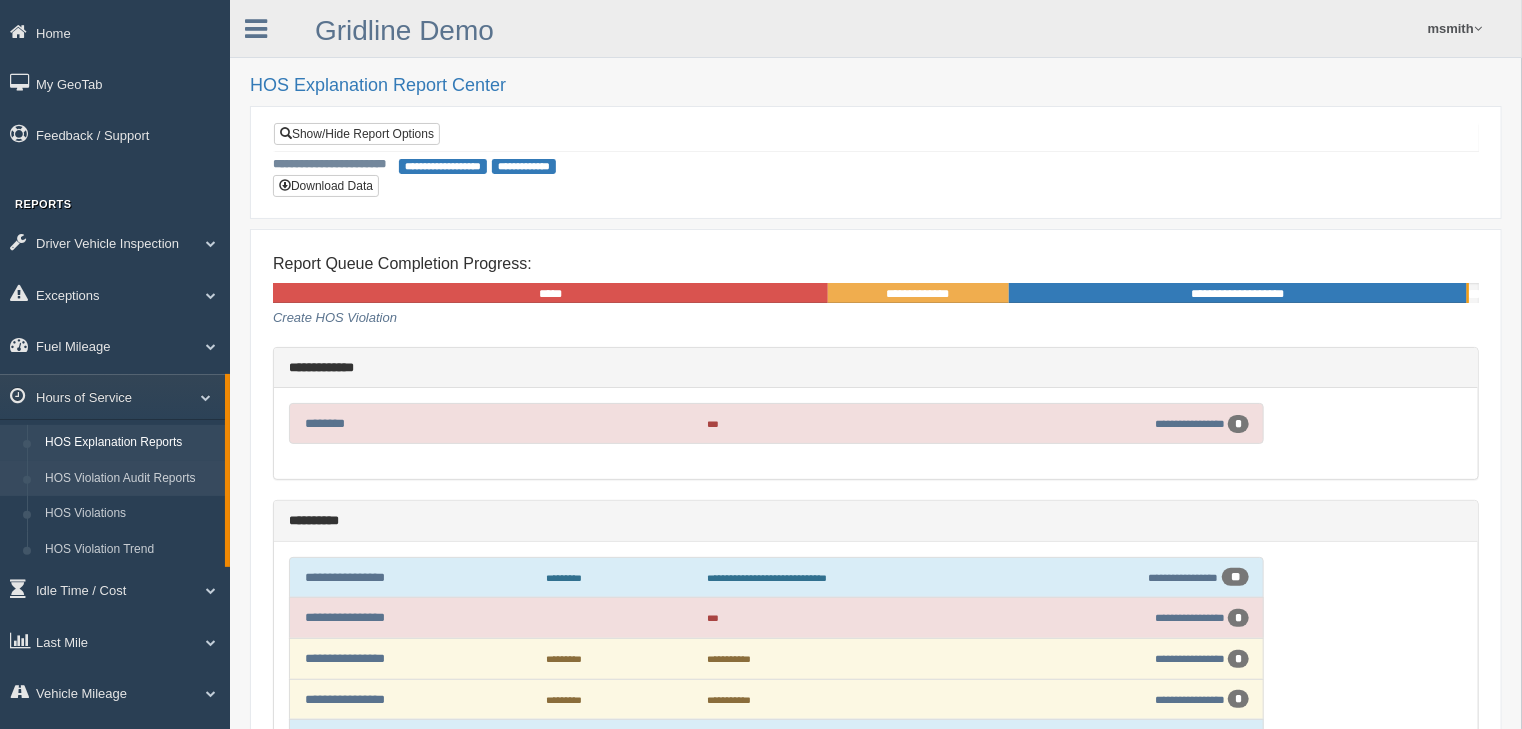 click on "HOS Violation Audit Reports" at bounding box center [130, 479] 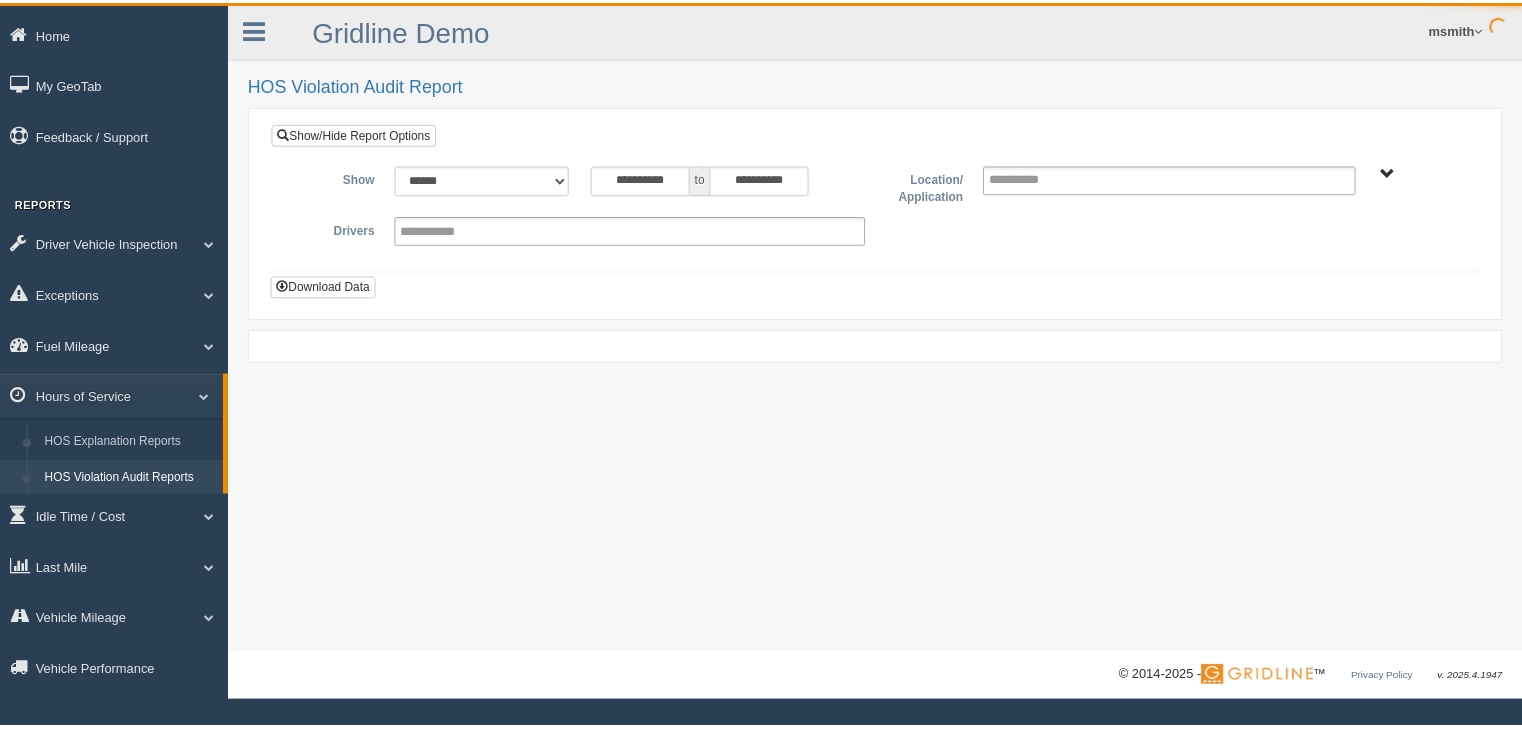 scroll, scrollTop: 0, scrollLeft: 0, axis: both 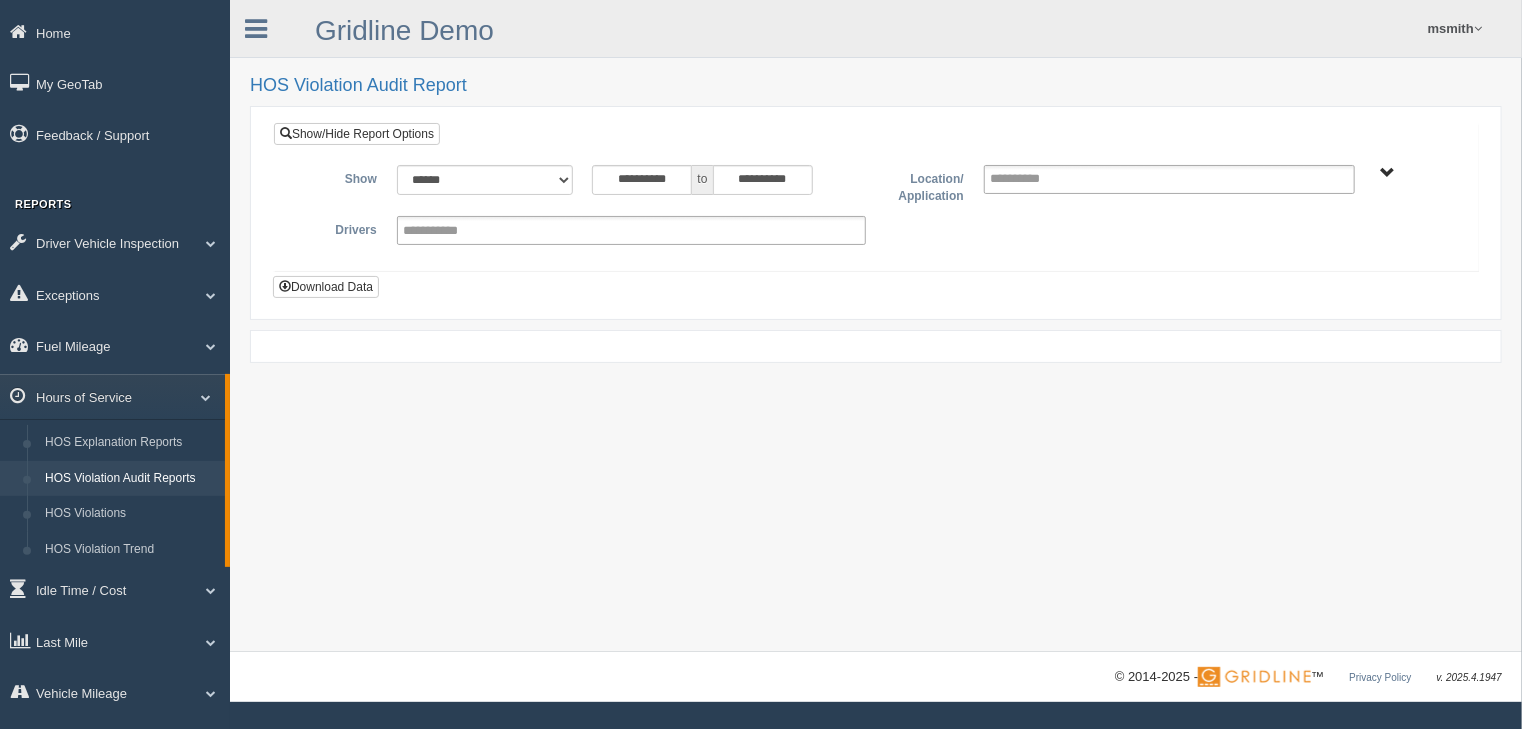 type 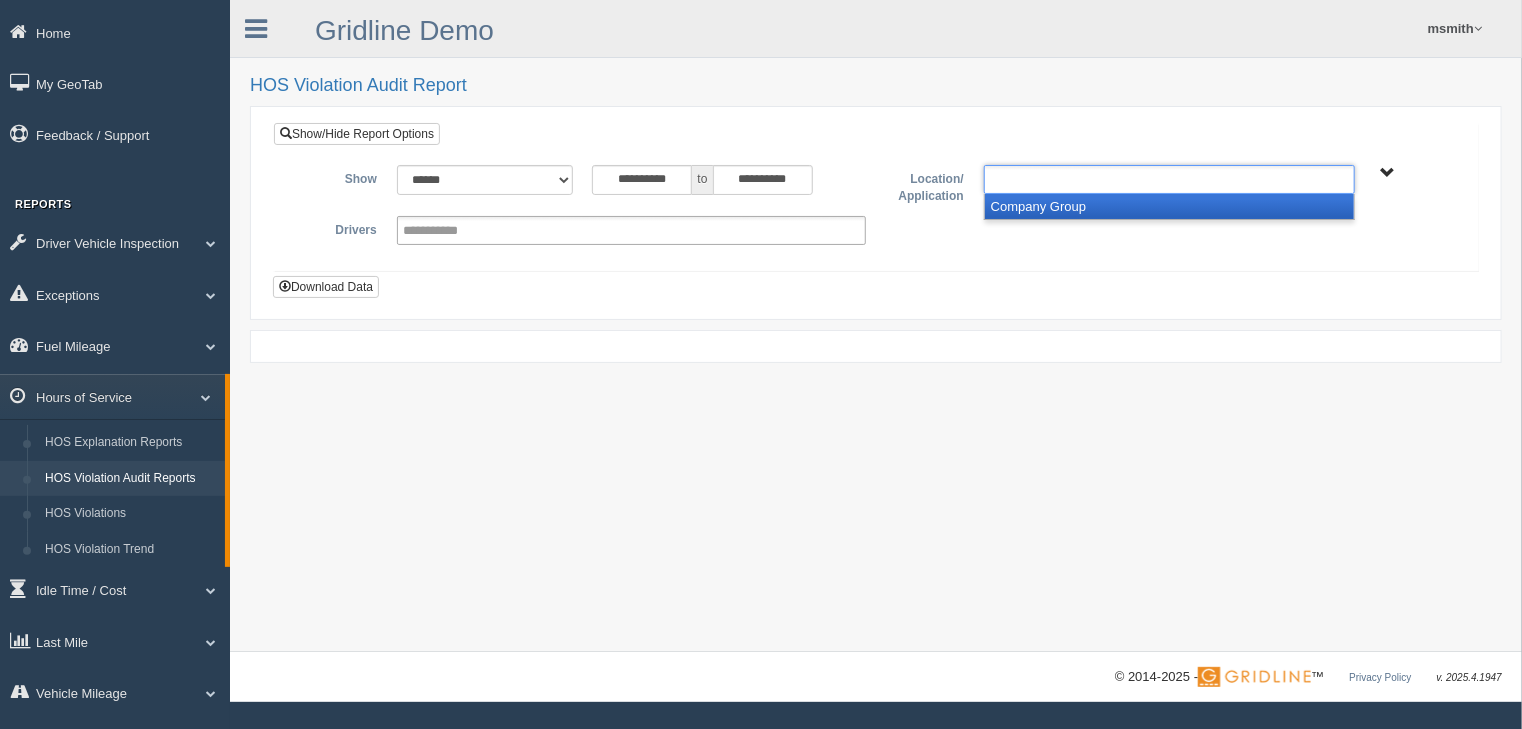 click at bounding box center [1033, 179] 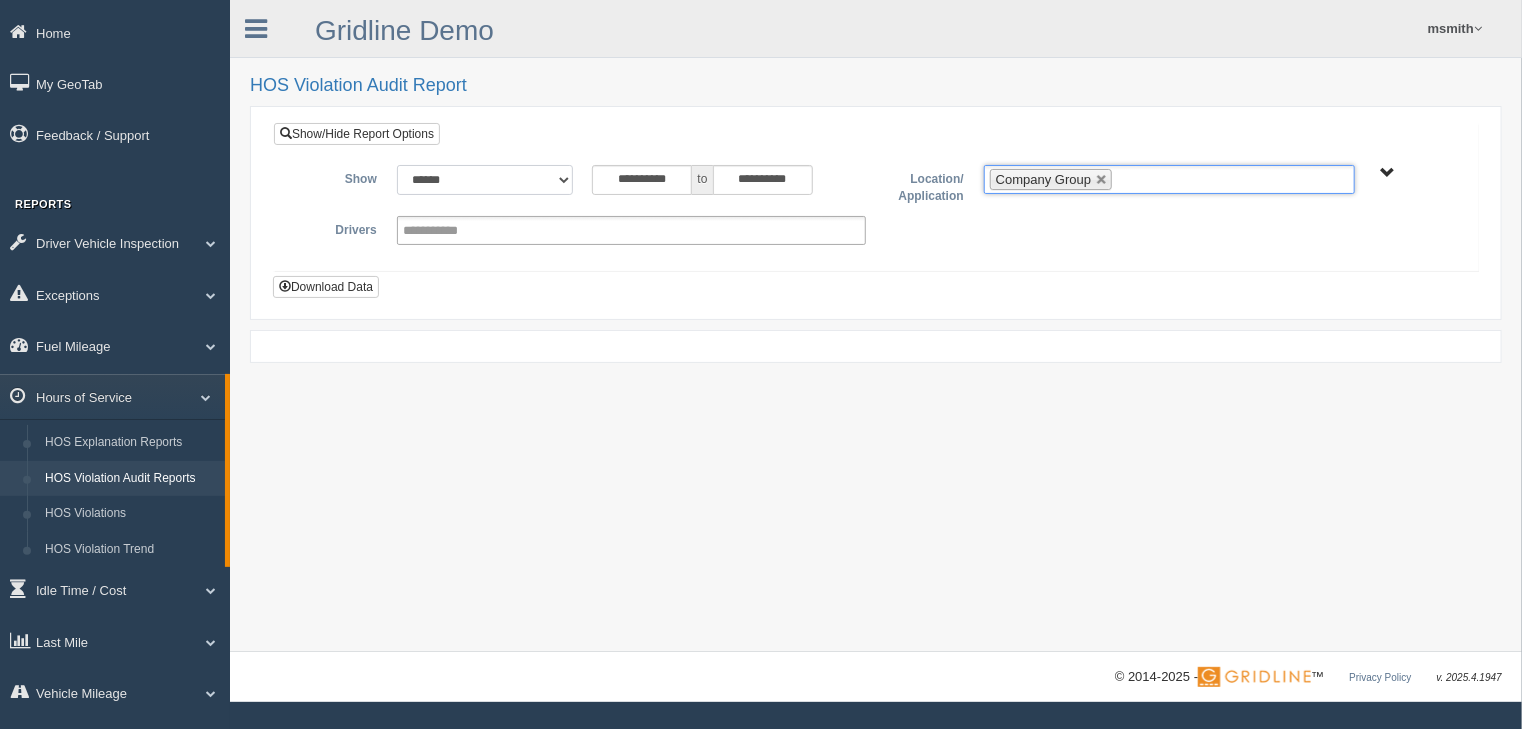 click on "**********" at bounding box center [485, 180] 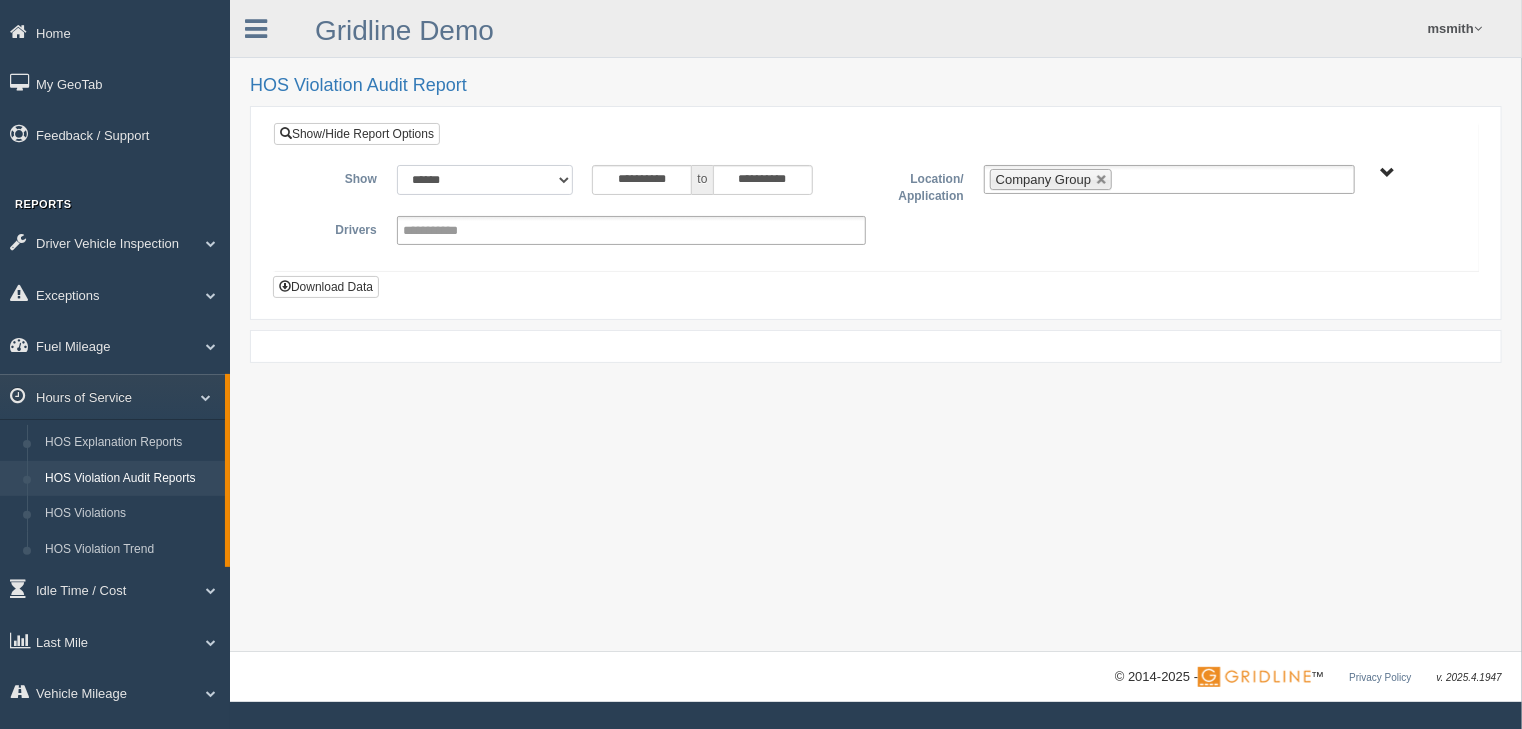 select on "**********" 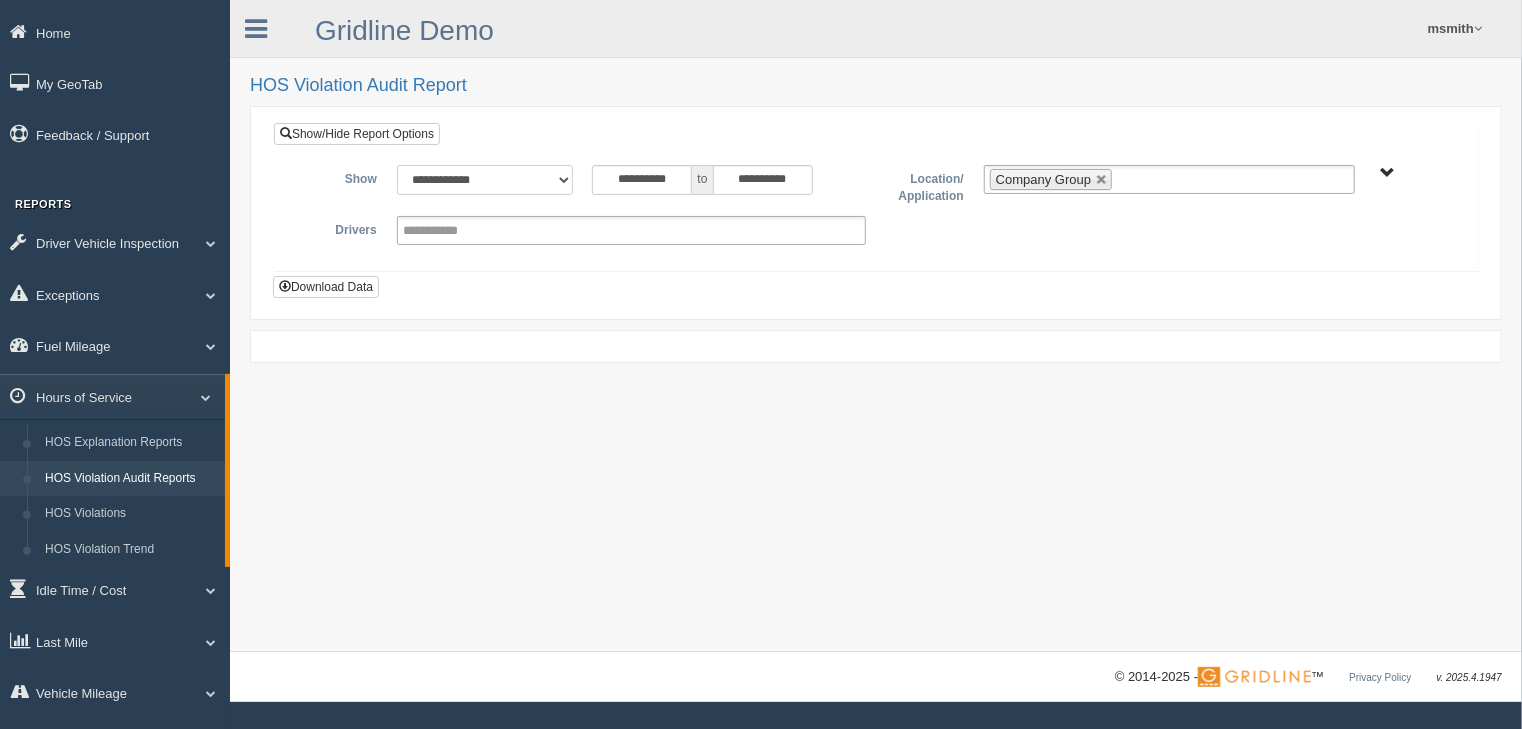 click on "**********" at bounding box center [485, 180] 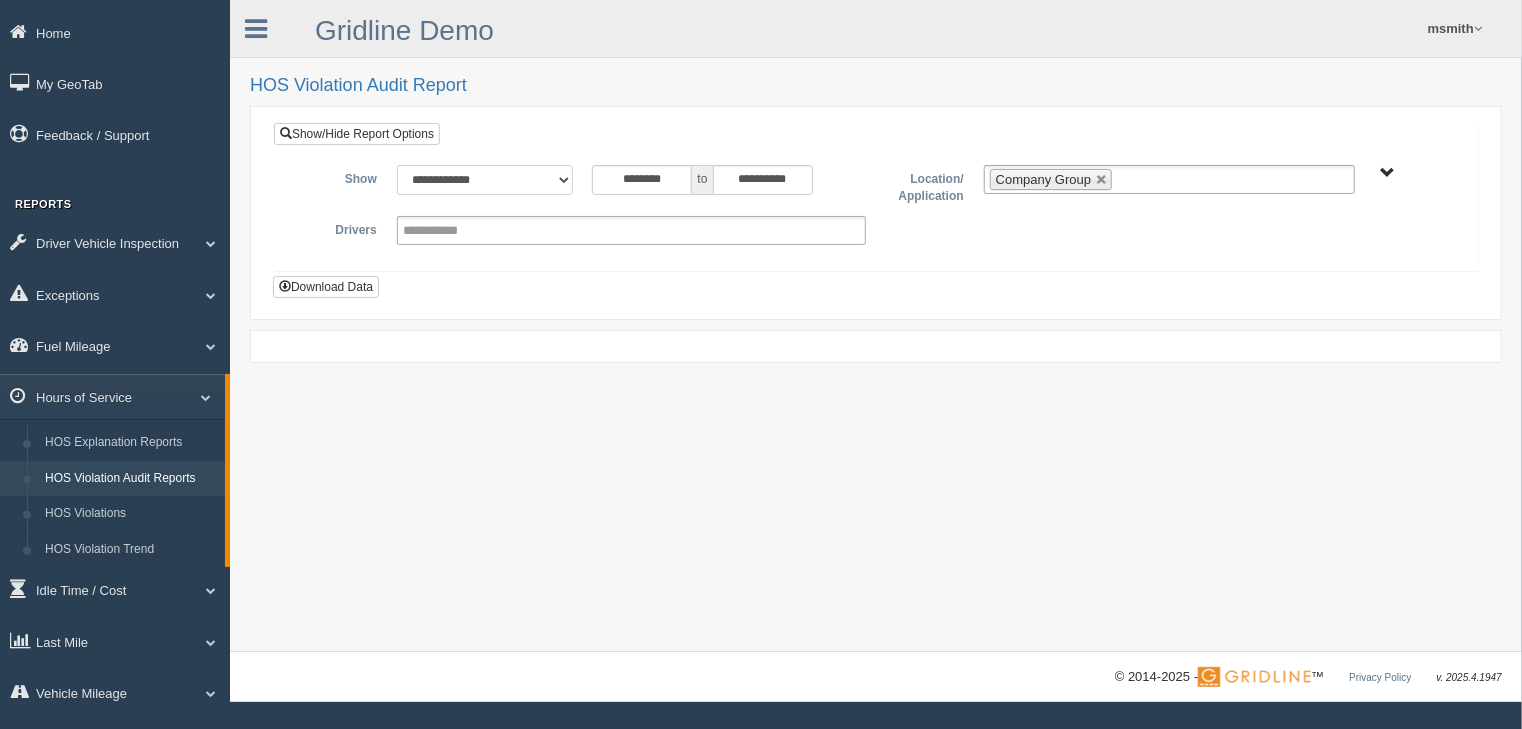 type on "********" 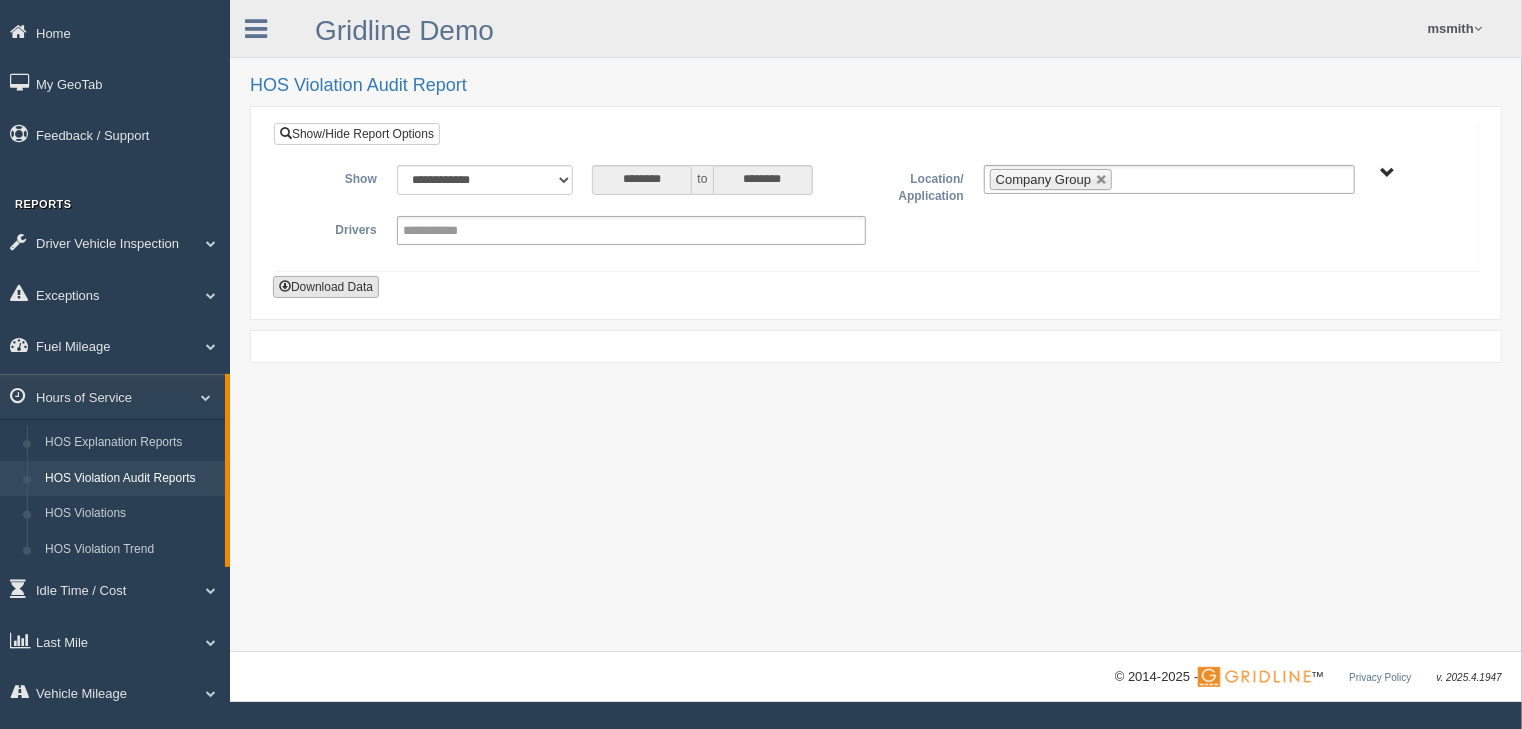 click on "Download Data" at bounding box center [326, 287] 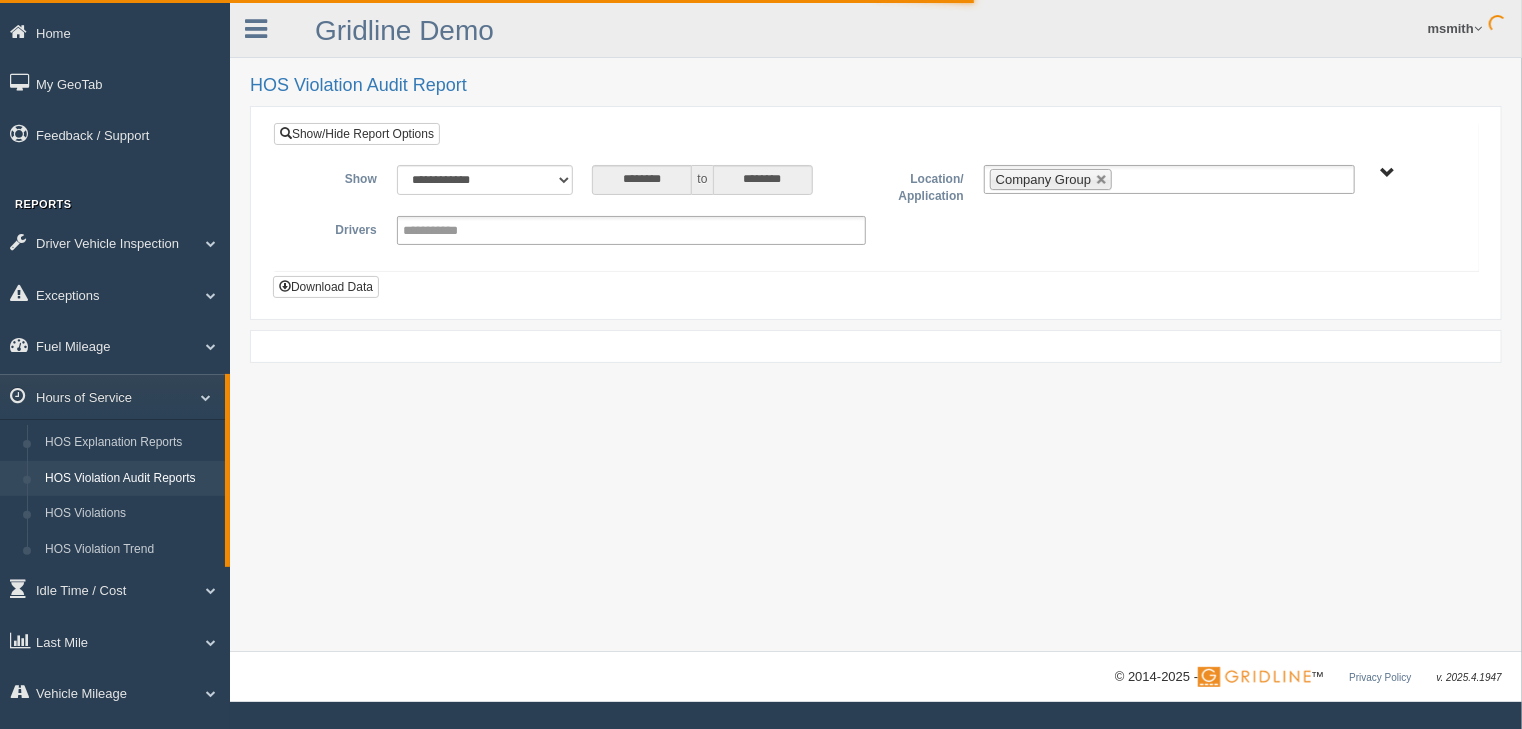 click on "msmith
Feedback/Support
Log Off" at bounding box center (1175, 28) 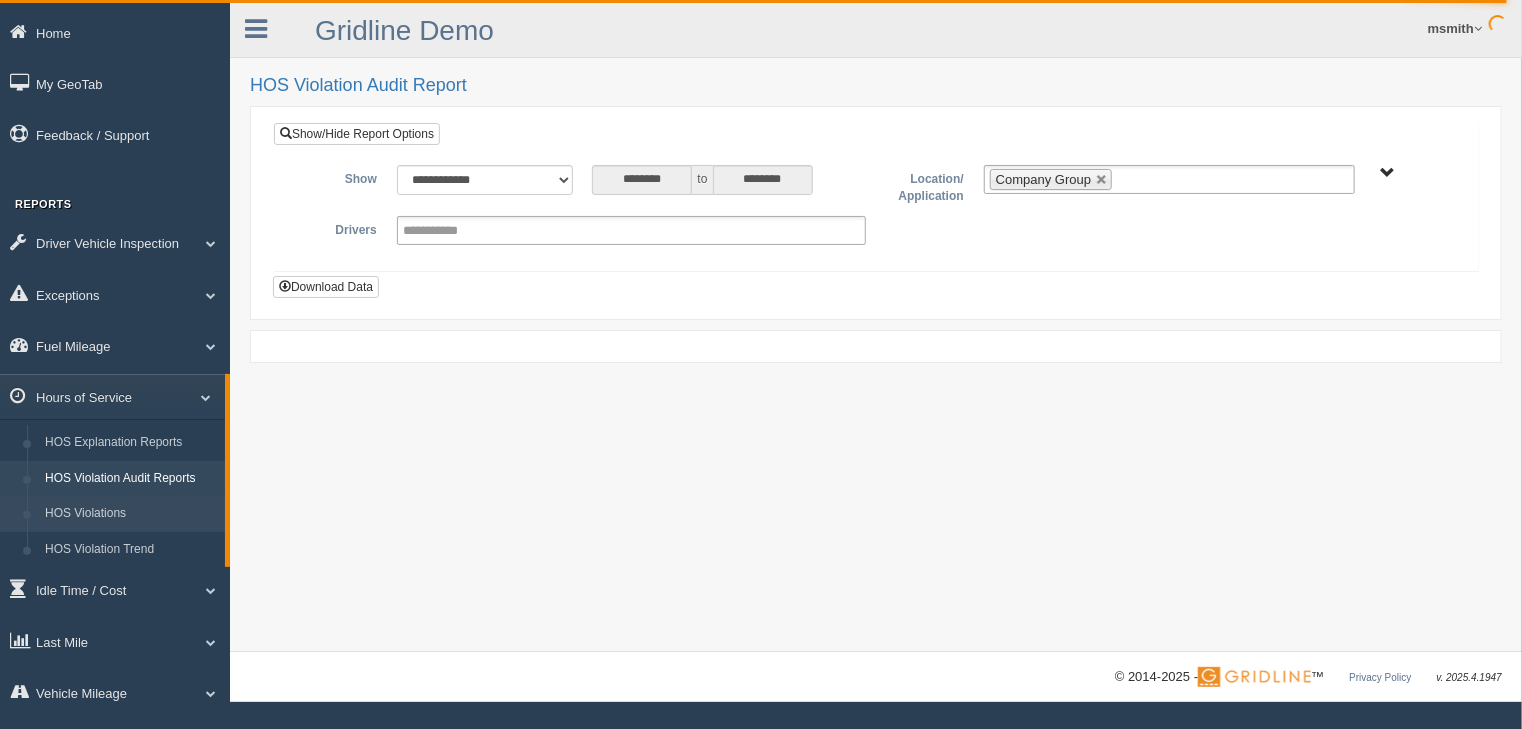 click on "HOS Violations" at bounding box center [130, 514] 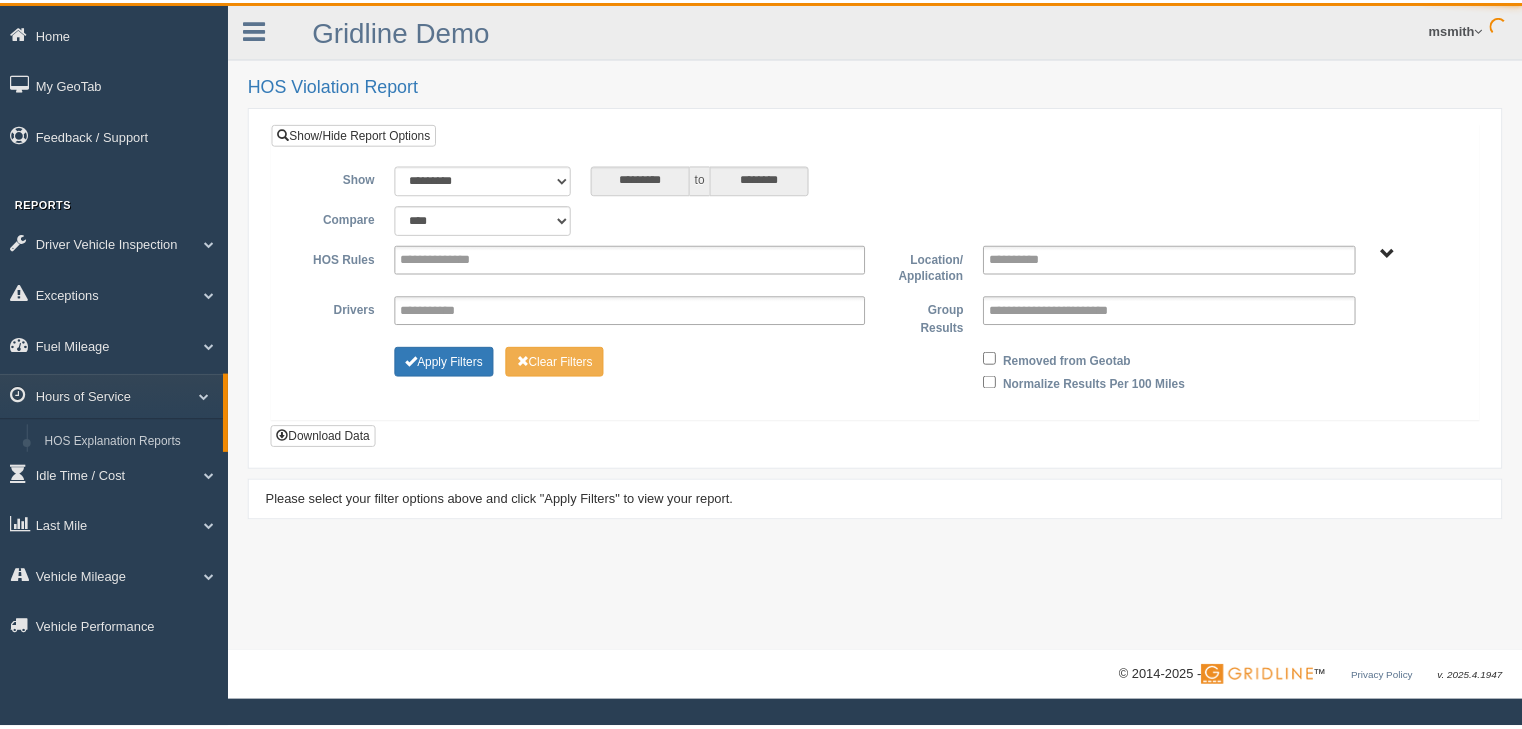 scroll, scrollTop: 0, scrollLeft: 0, axis: both 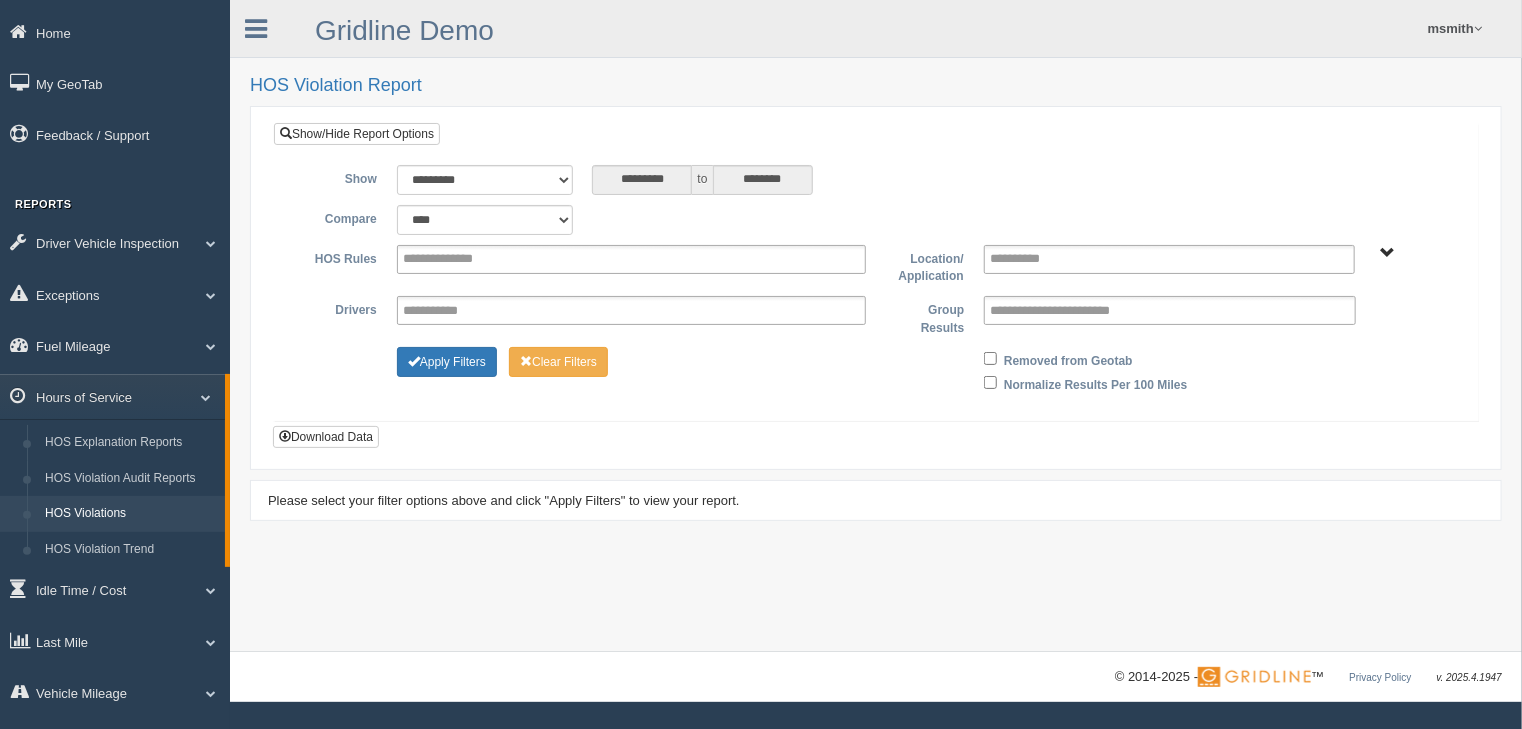 click on "**********" at bounding box center [876, 265] 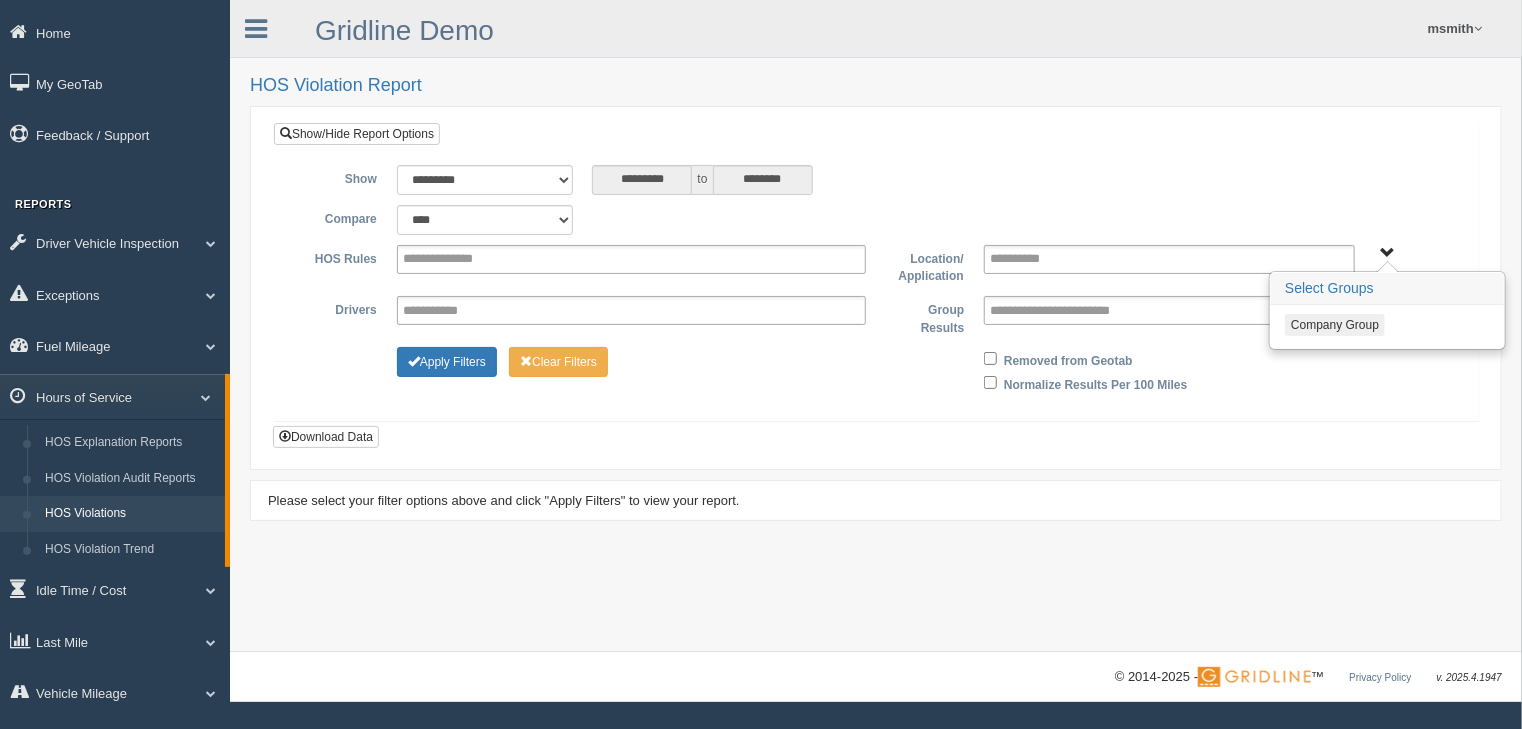 click on "Company Group" at bounding box center (1335, 325) 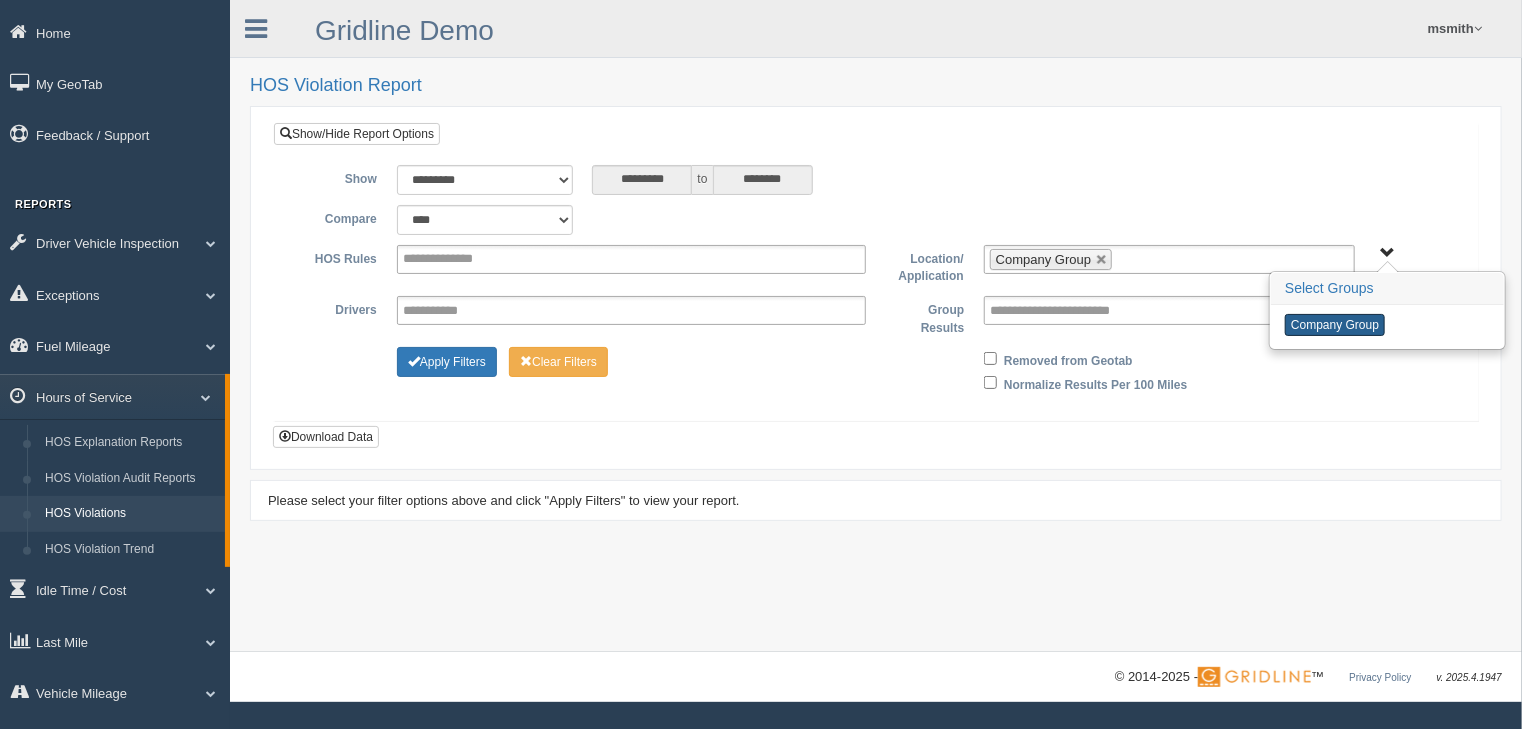 click on "Company Group" at bounding box center [1335, 325] 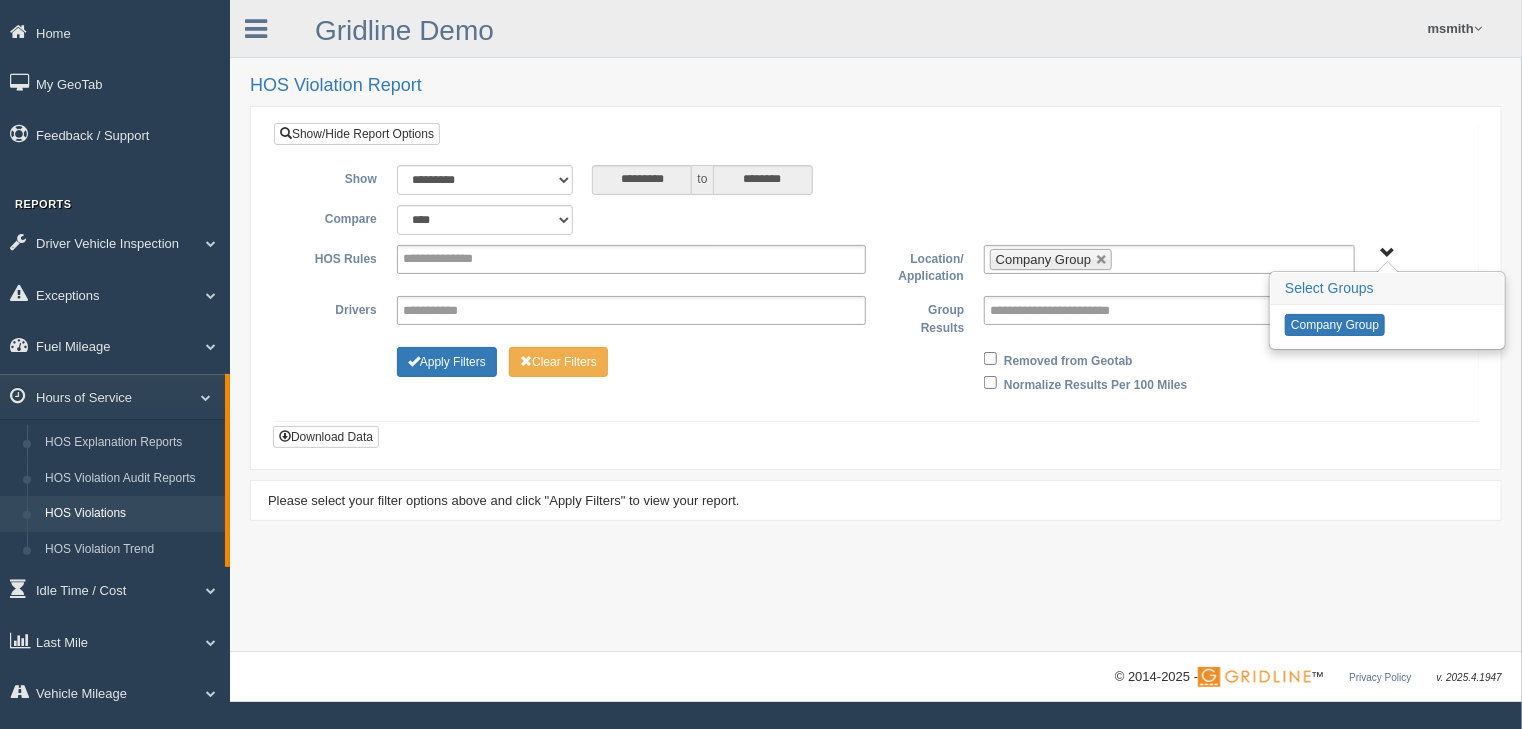 type on "**********" 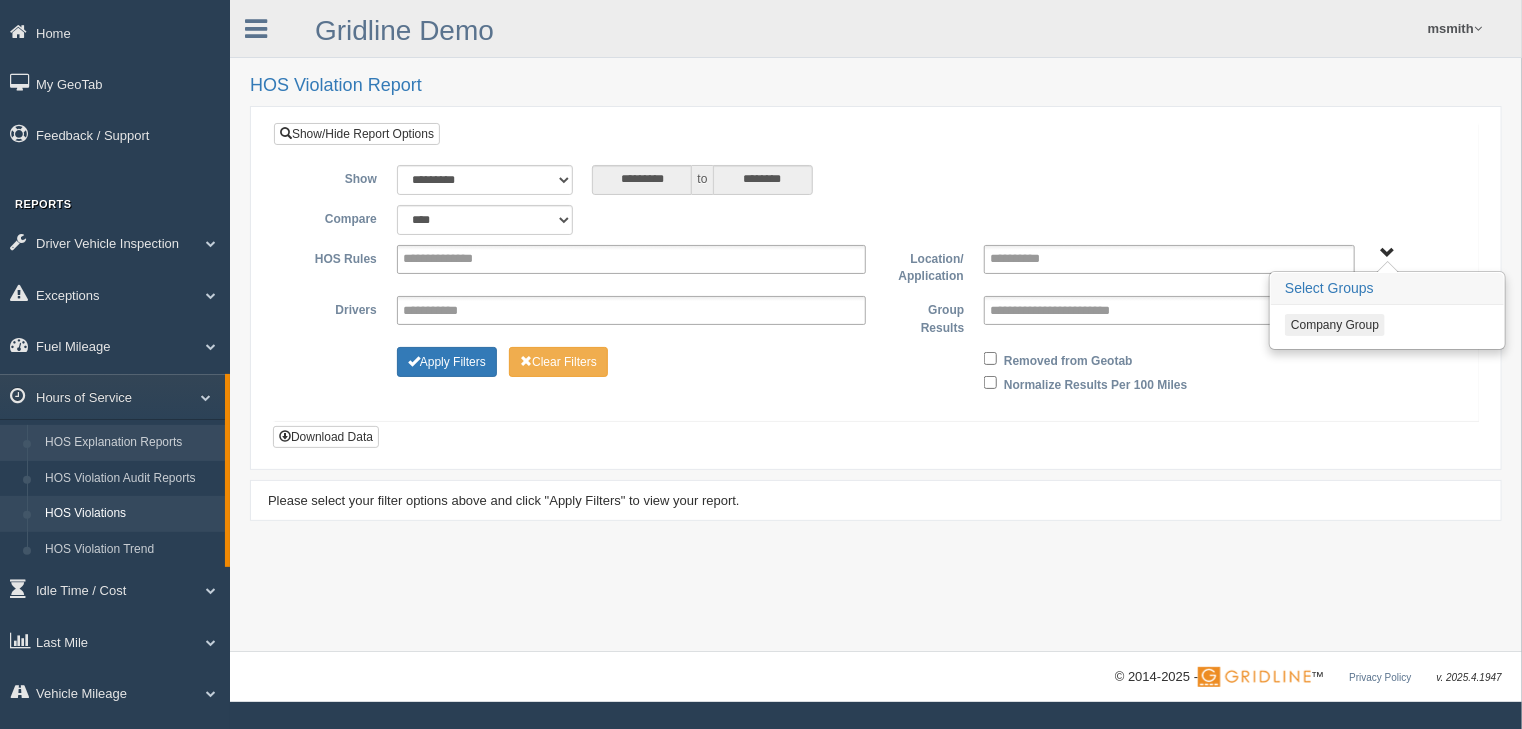 click on "HOS Explanation Reports" at bounding box center (130, 443) 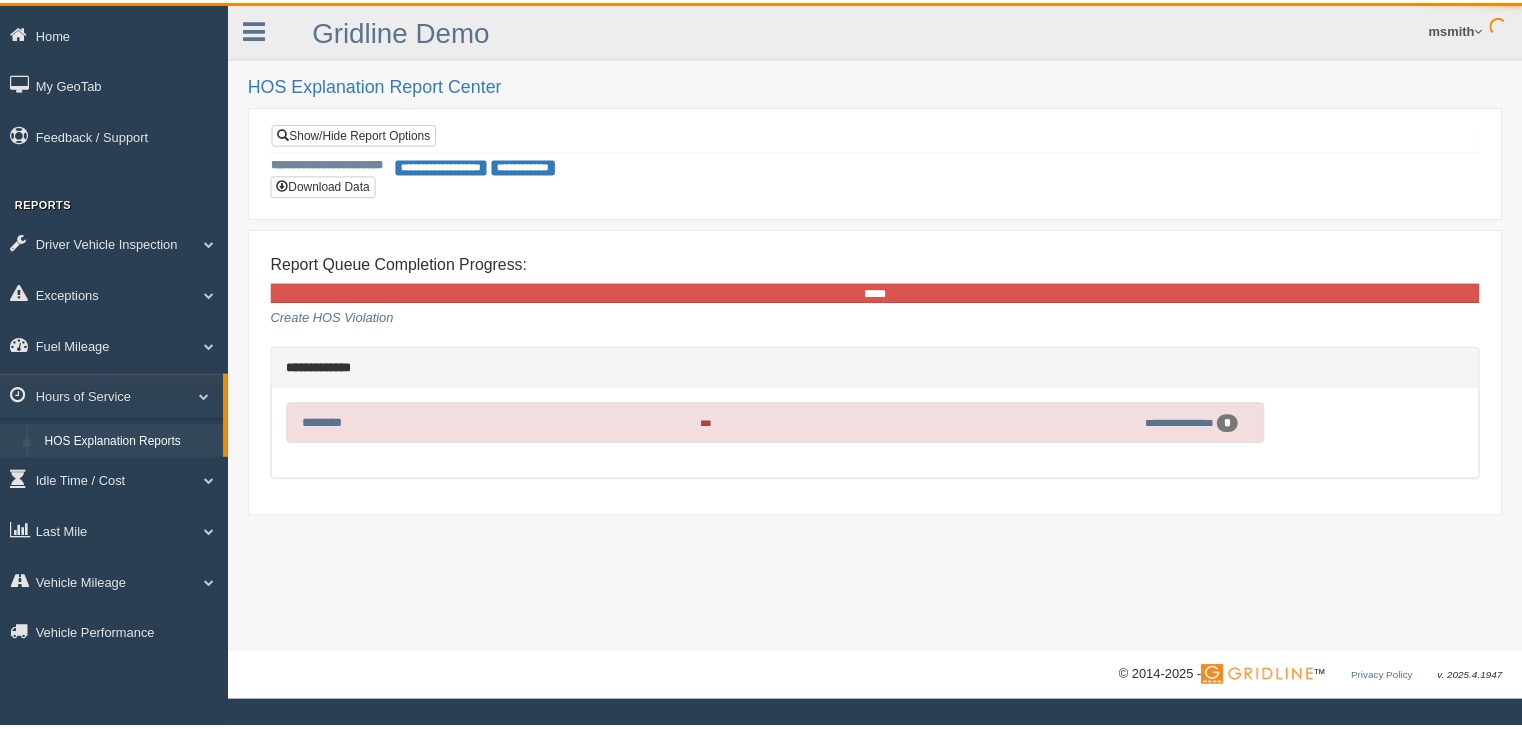 scroll, scrollTop: 0, scrollLeft: 0, axis: both 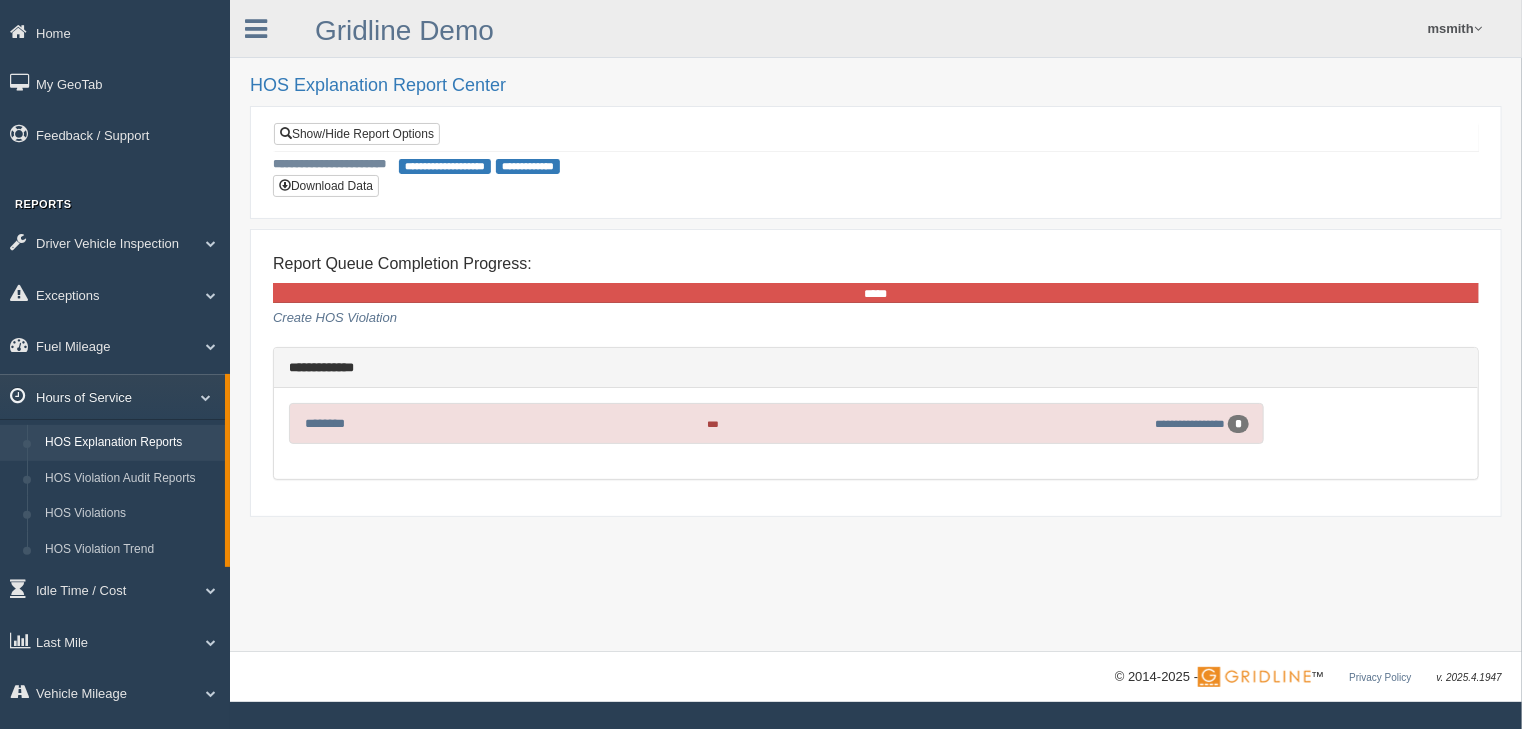 click on "Hours of Service" at bounding box center [112, 396] 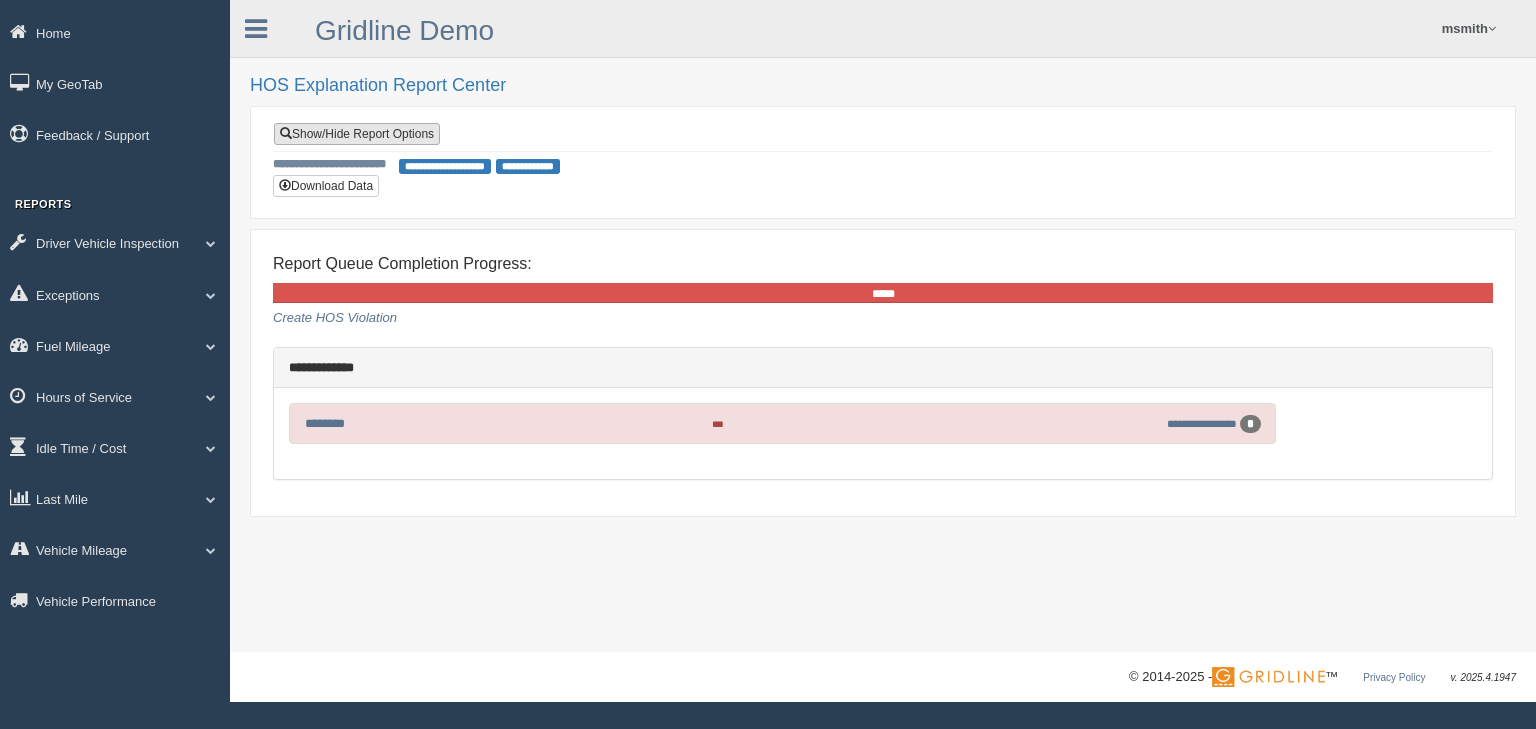 click on "Show/Hide Report Options" at bounding box center (357, 134) 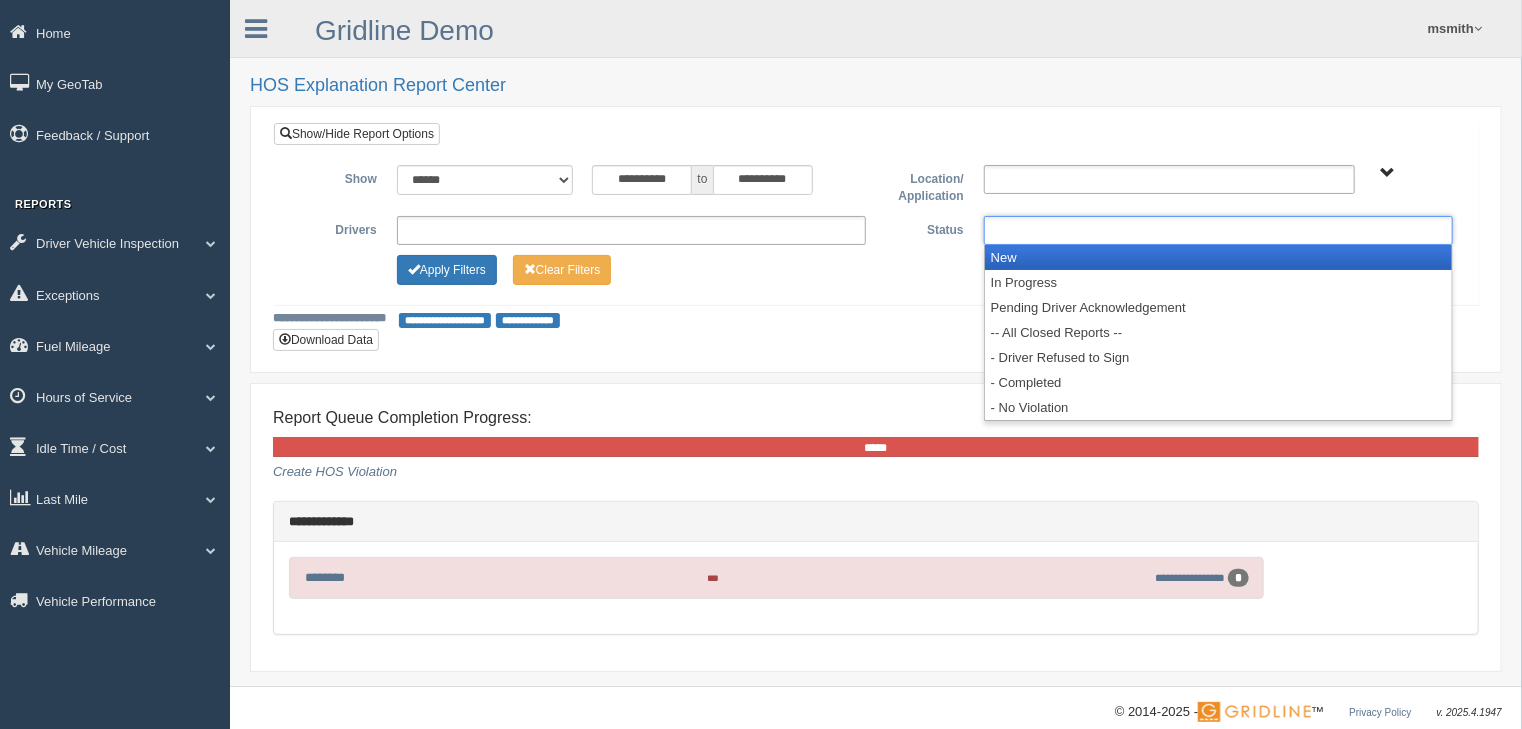 click at bounding box center [1218, 230] 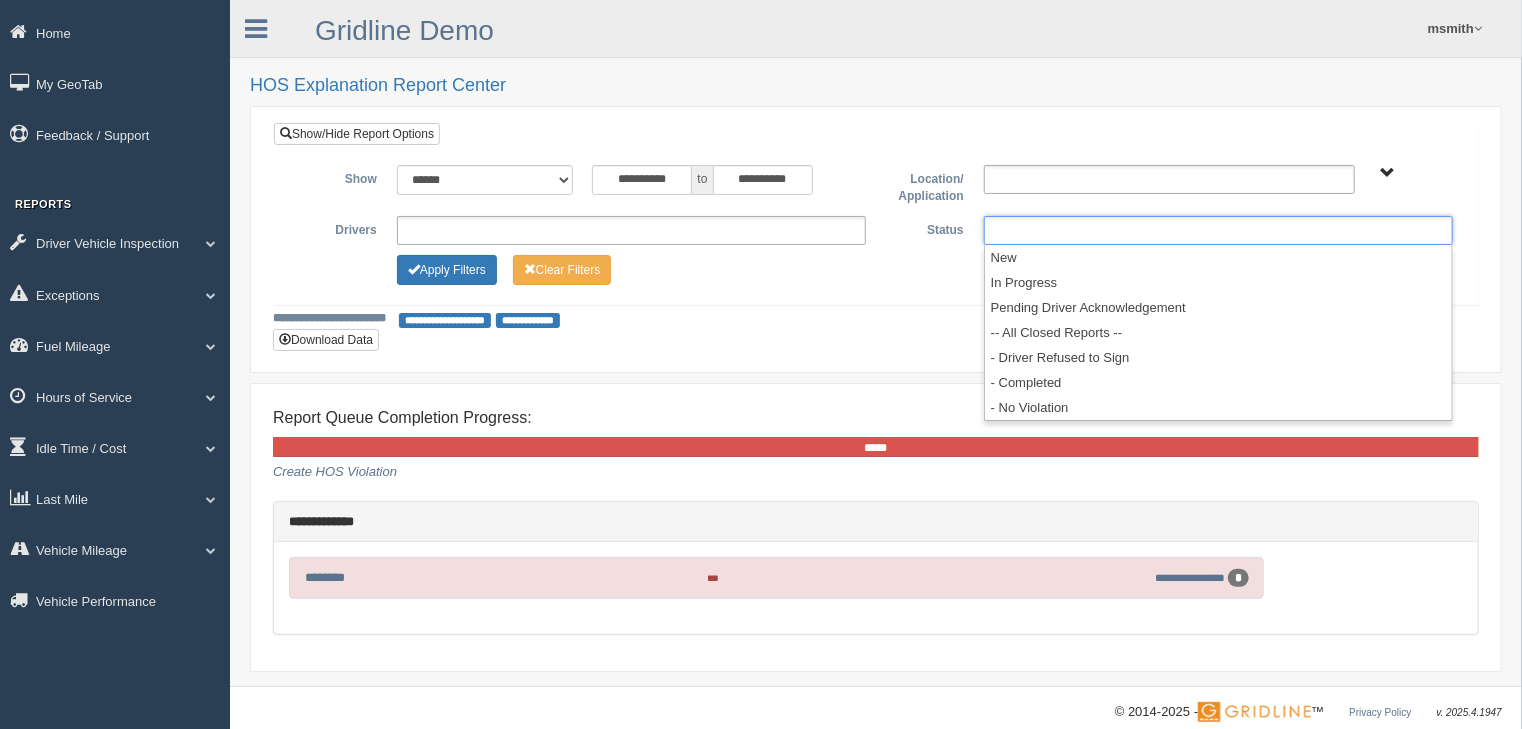 type 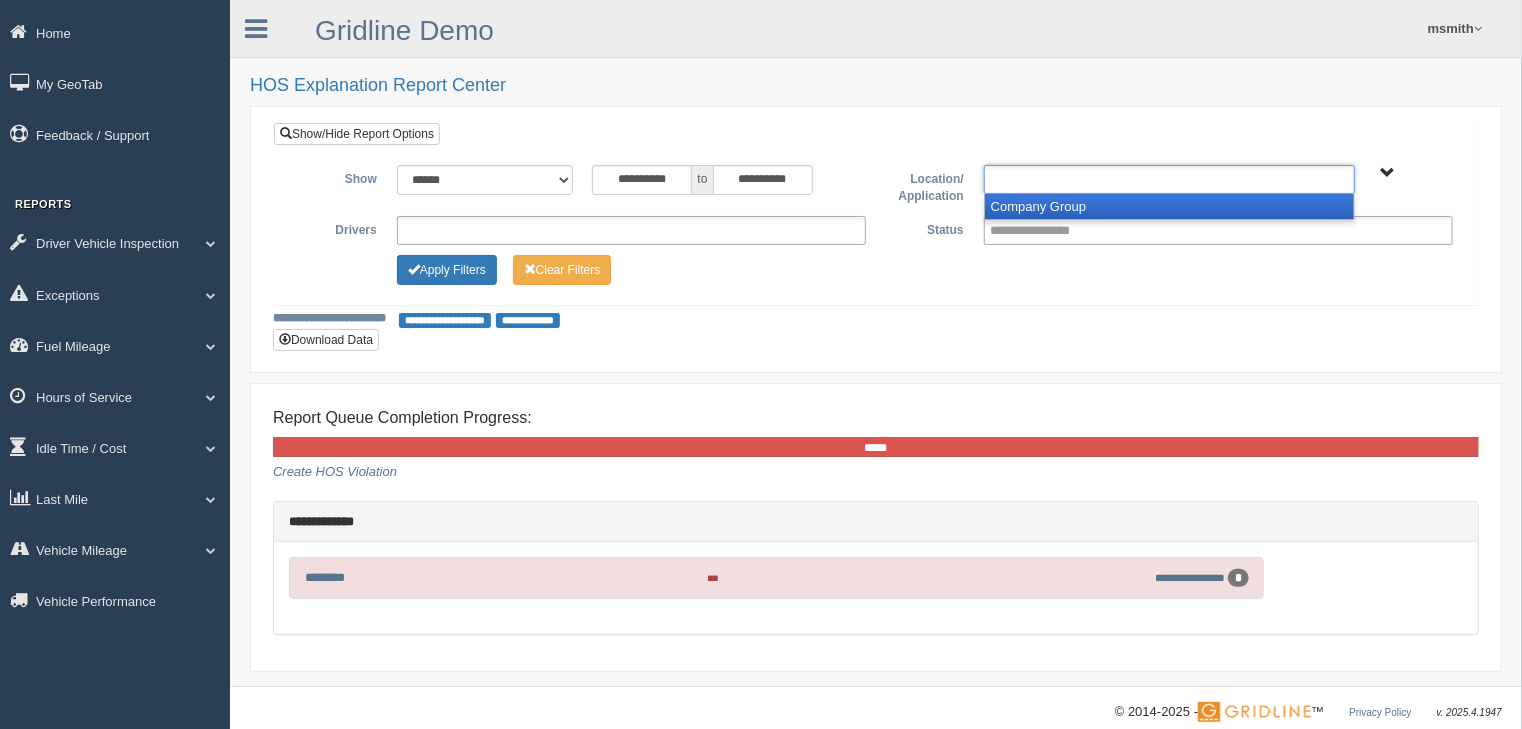 click on "Company Group" at bounding box center (1169, 206) 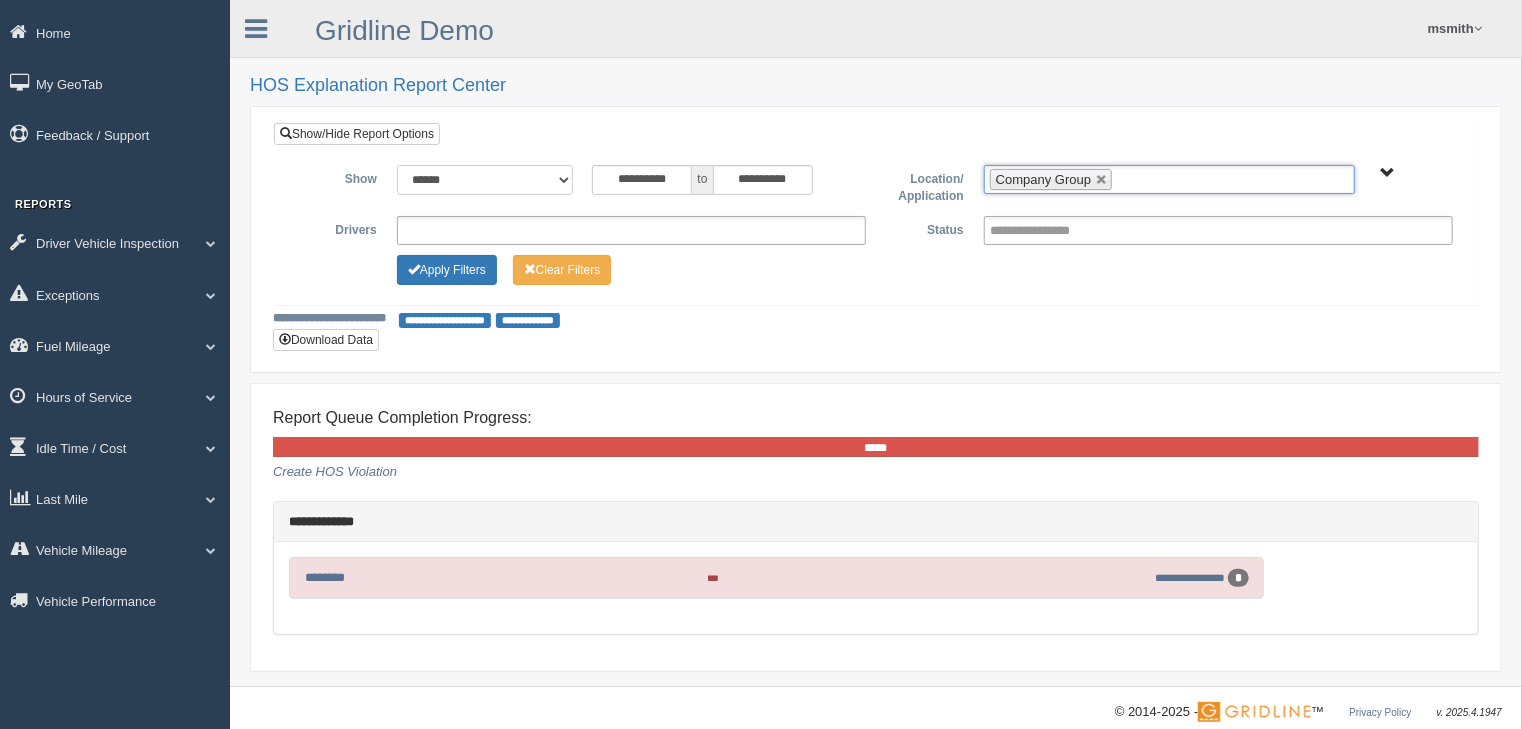 click on "**********" at bounding box center (485, 180) 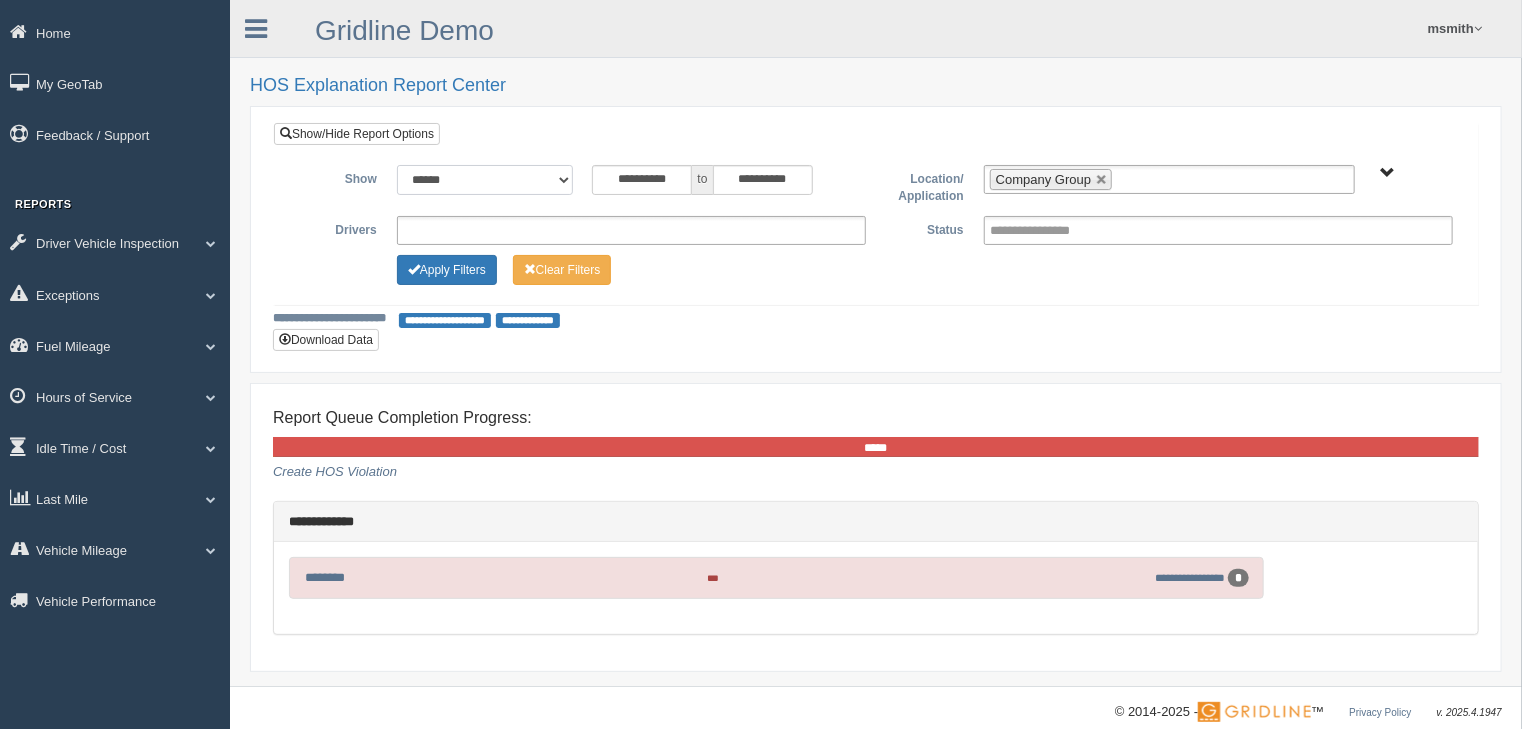 select on "**********" 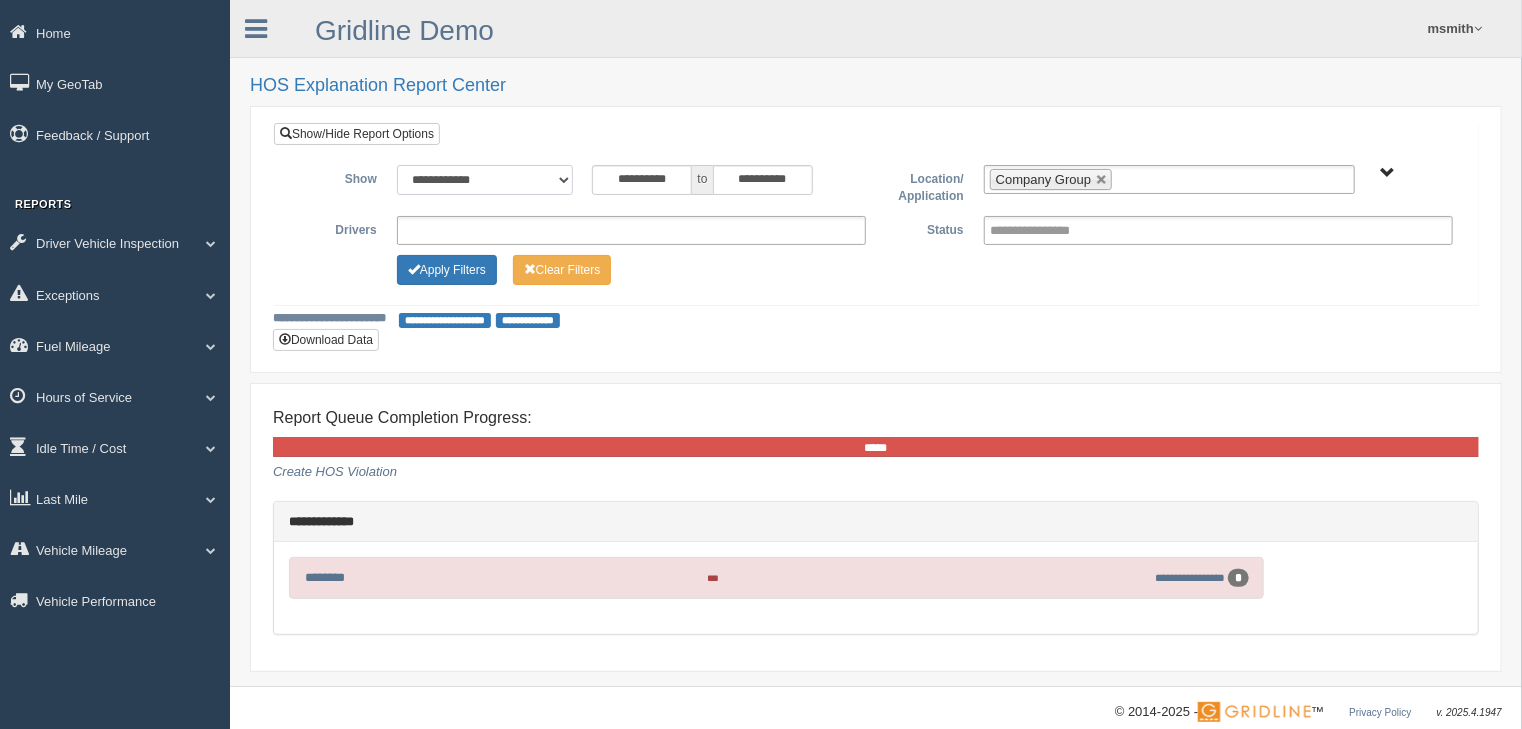 click on "**********" at bounding box center (485, 180) 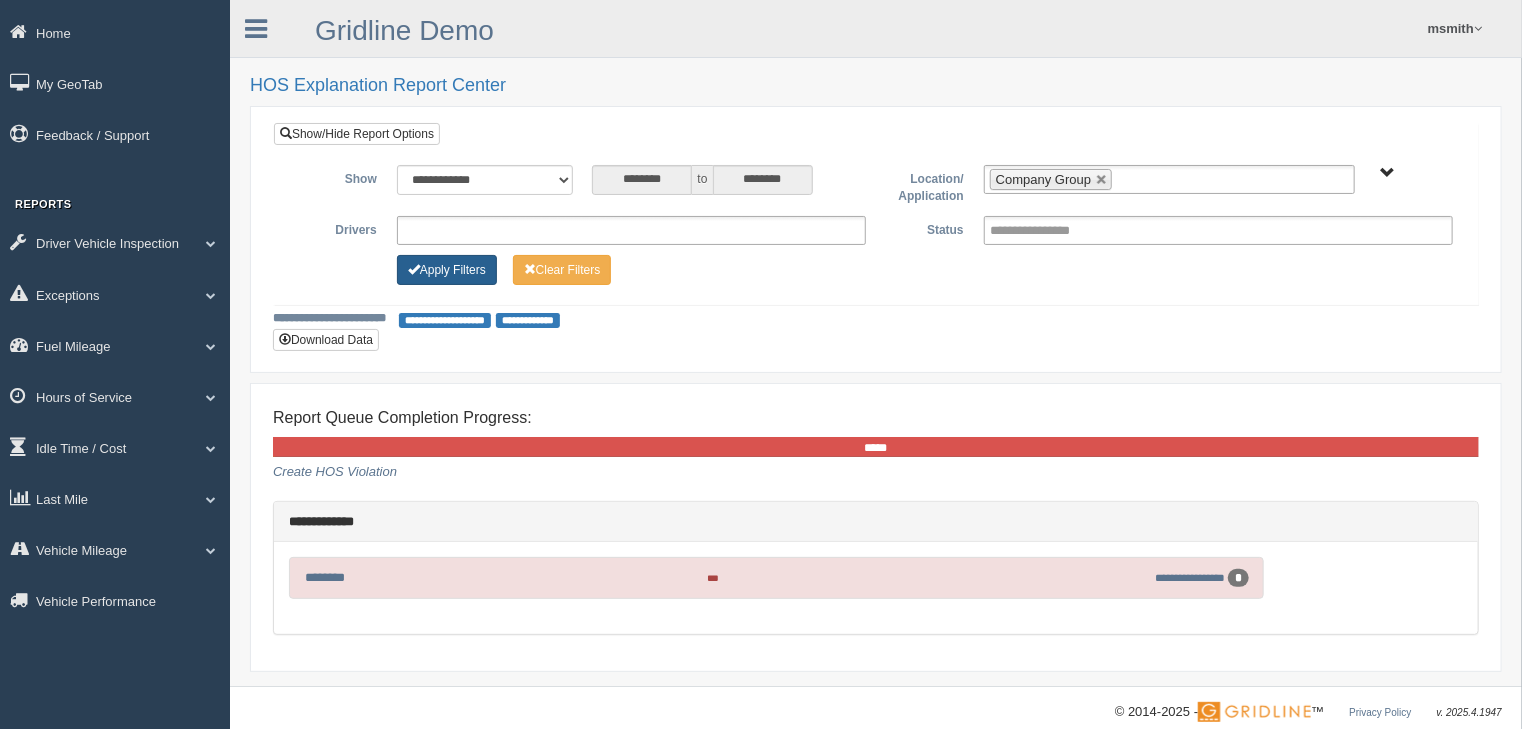click on "Apply Filters" at bounding box center (447, 270) 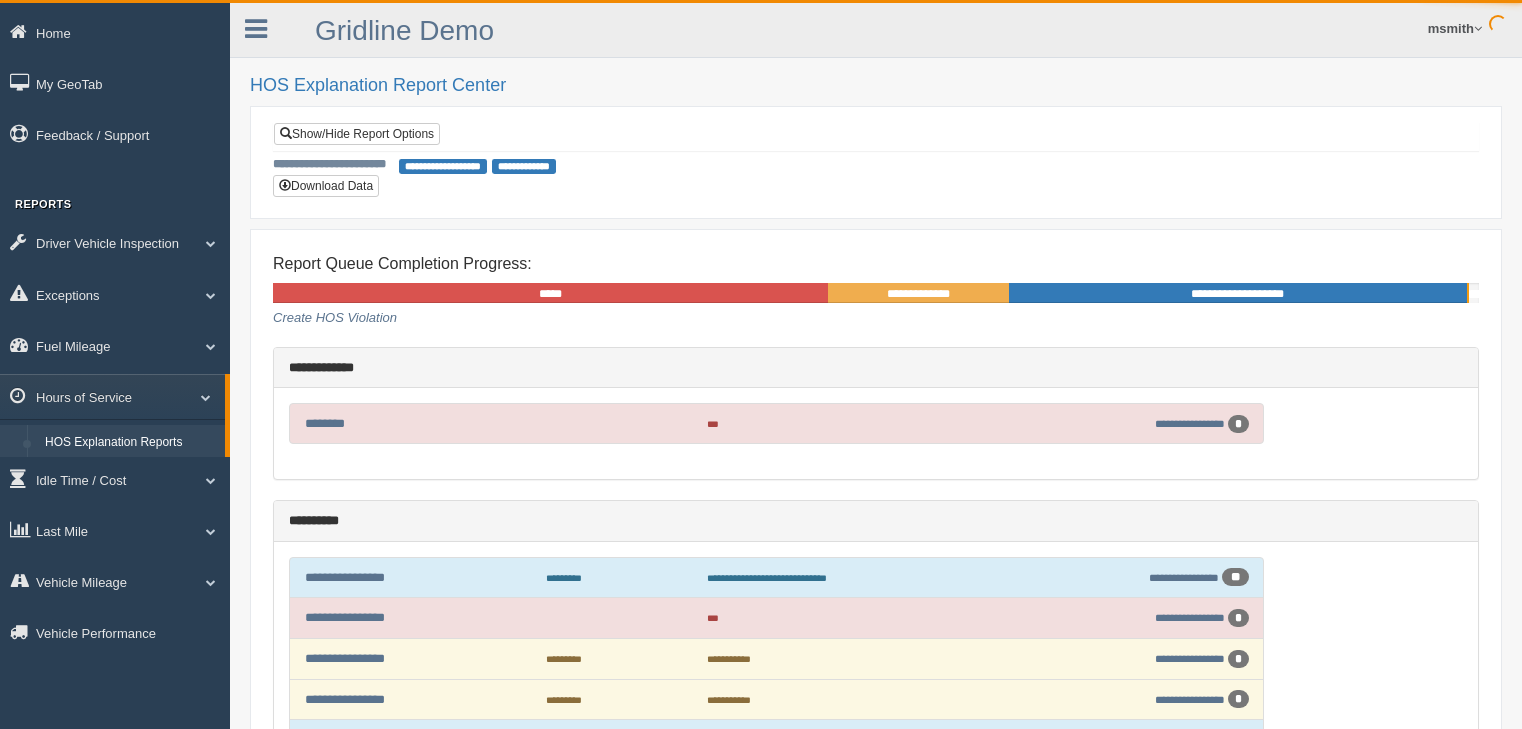 scroll, scrollTop: 0, scrollLeft: 0, axis: both 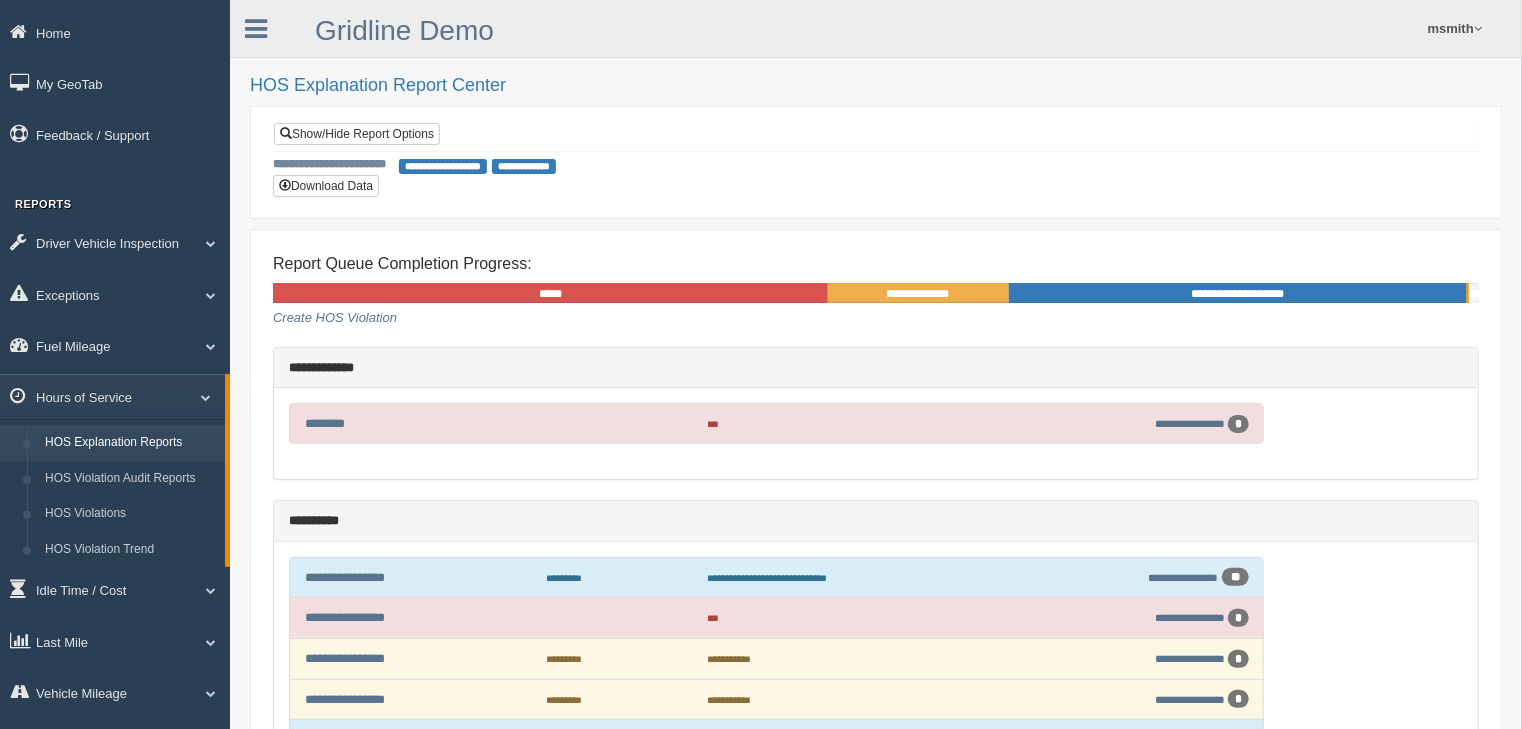 click on "**********" at bounding box center [876, 165] 